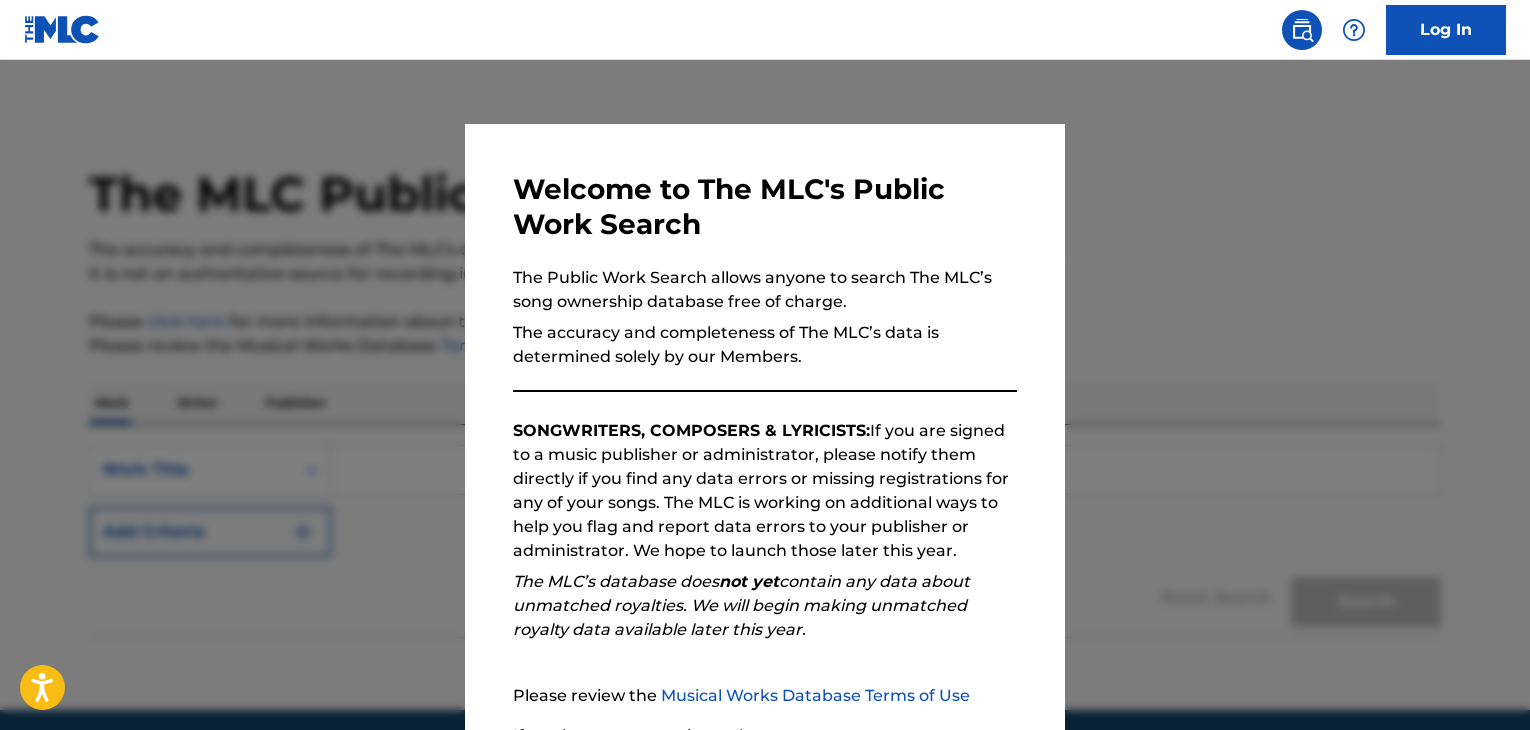 scroll, scrollTop: 0, scrollLeft: 0, axis: both 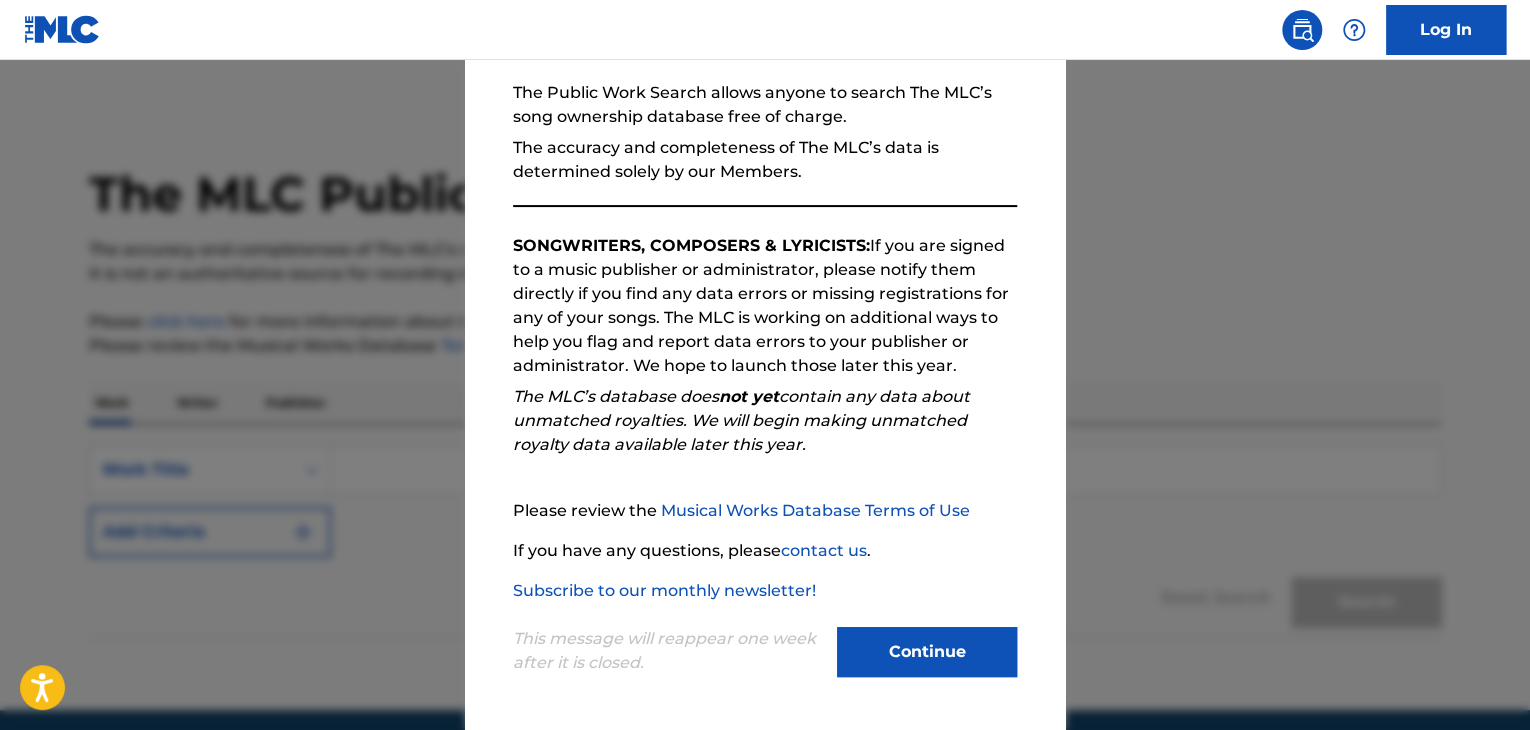 click on "Continue" at bounding box center [927, 652] 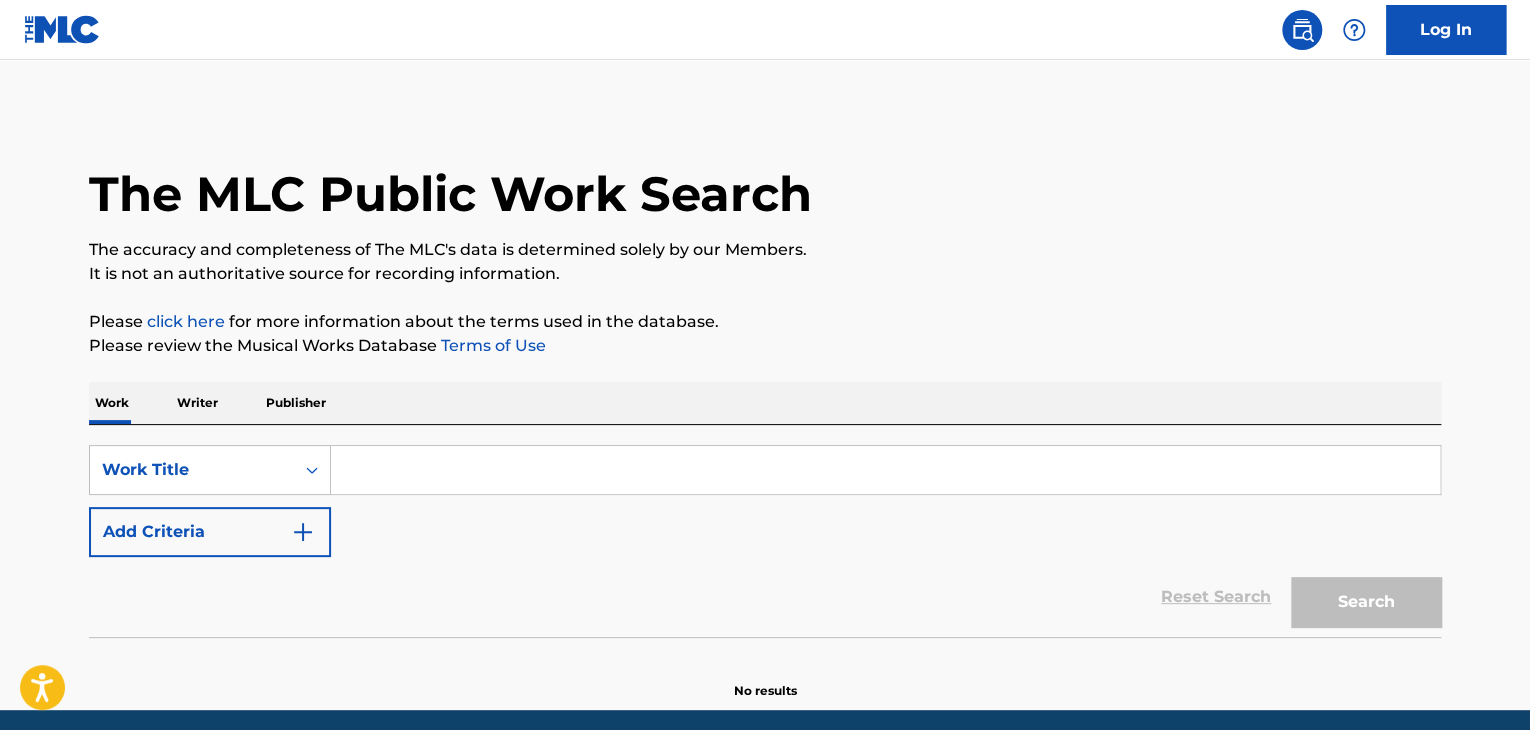 click at bounding box center [885, 470] 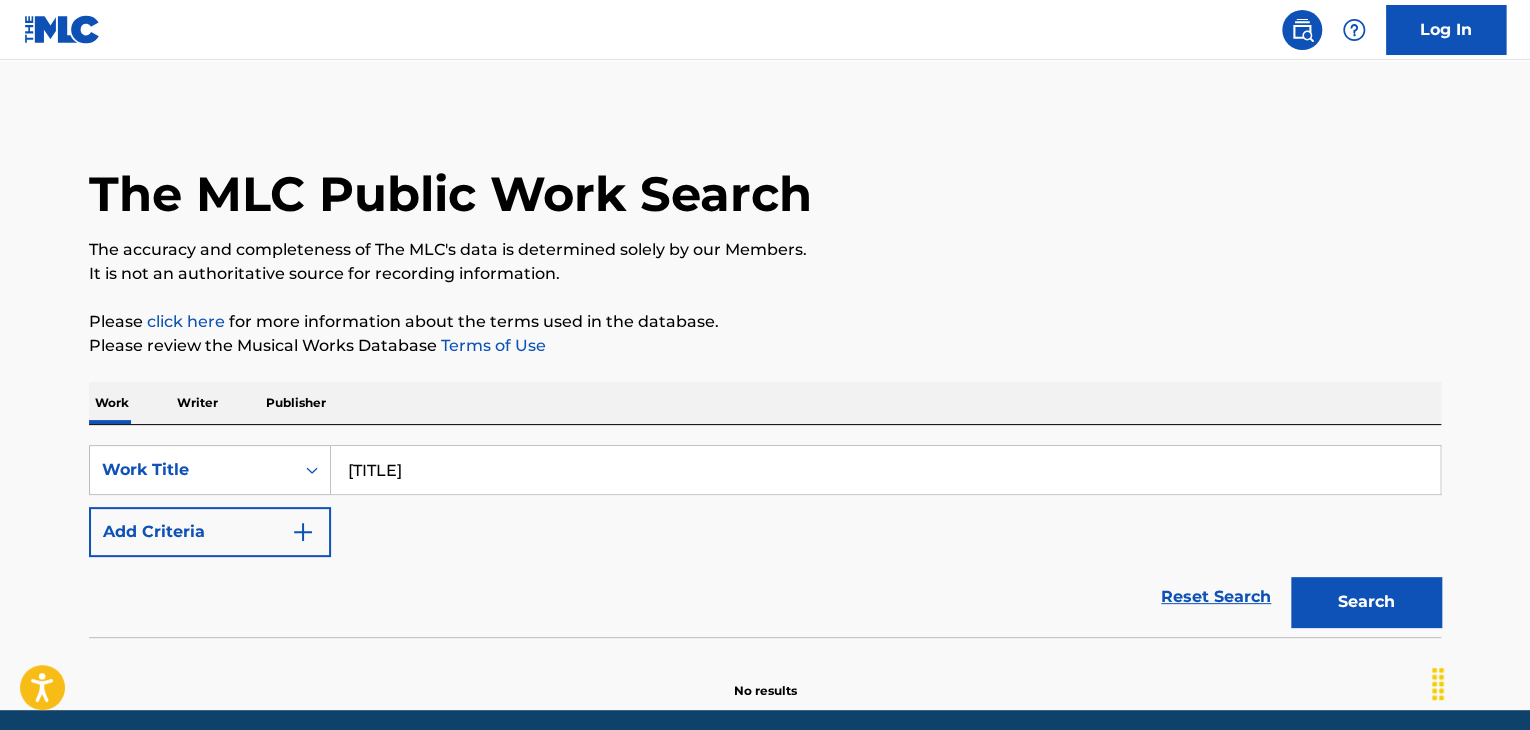 type on "[TITLE]" 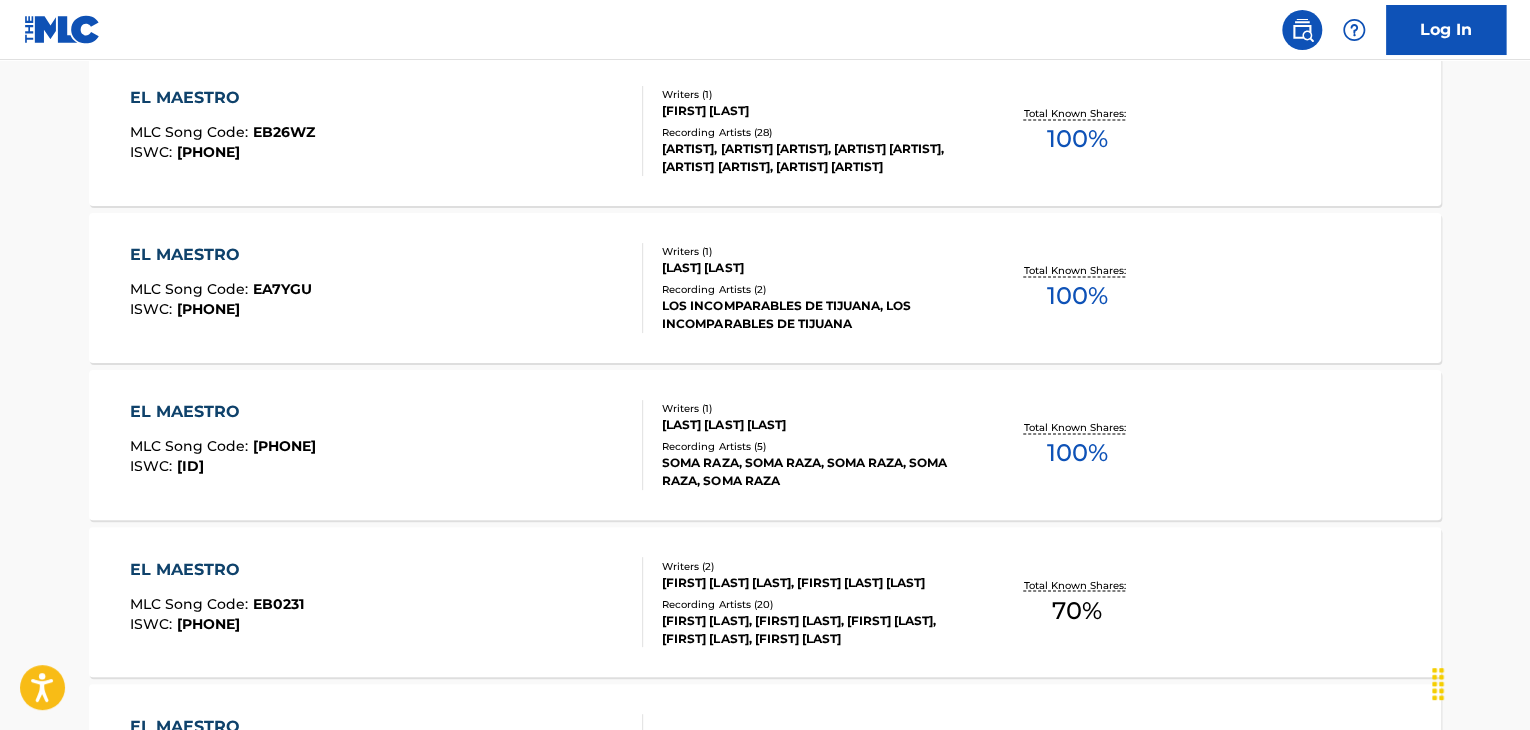 scroll, scrollTop: 1400, scrollLeft: 0, axis: vertical 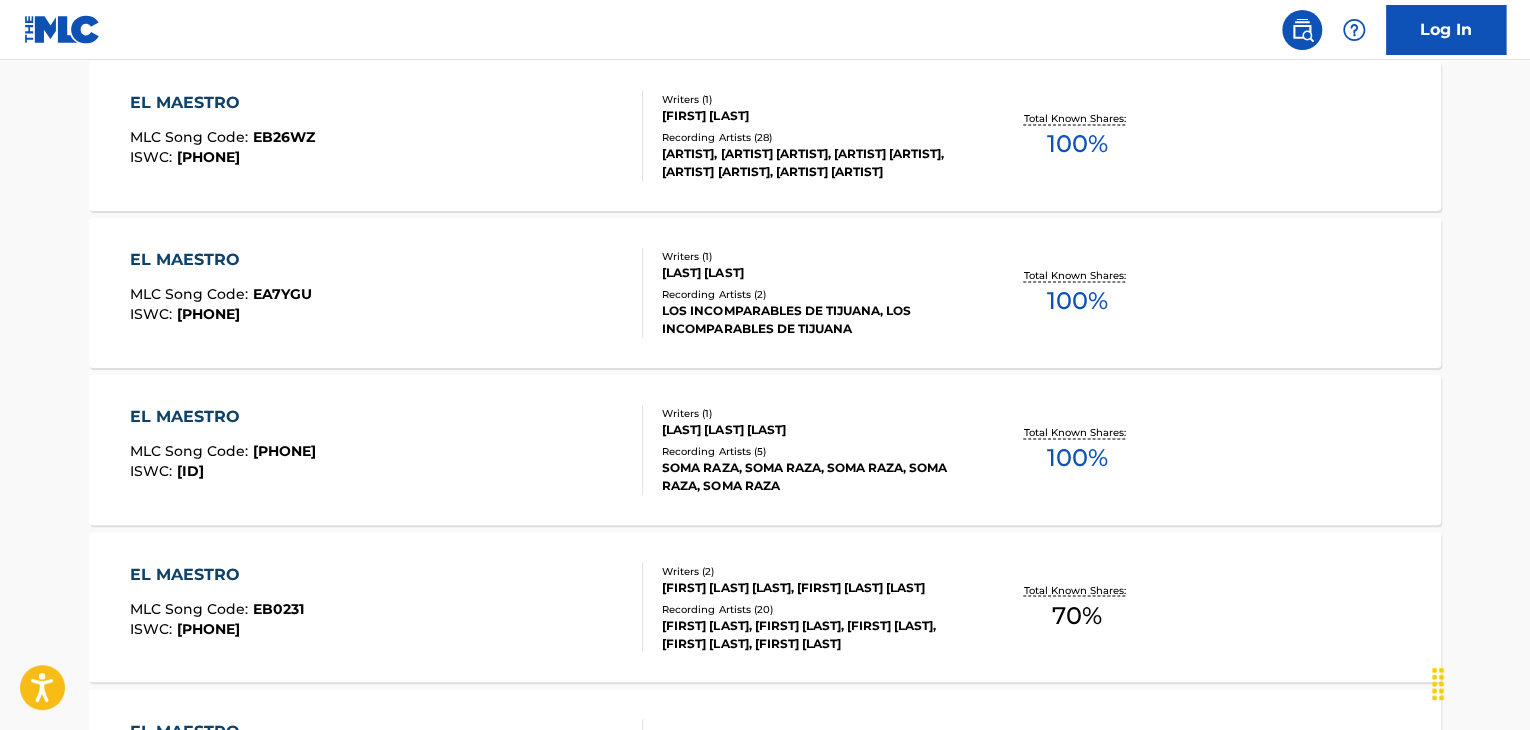 click on "EL MAESTRO" at bounding box center (221, 260) 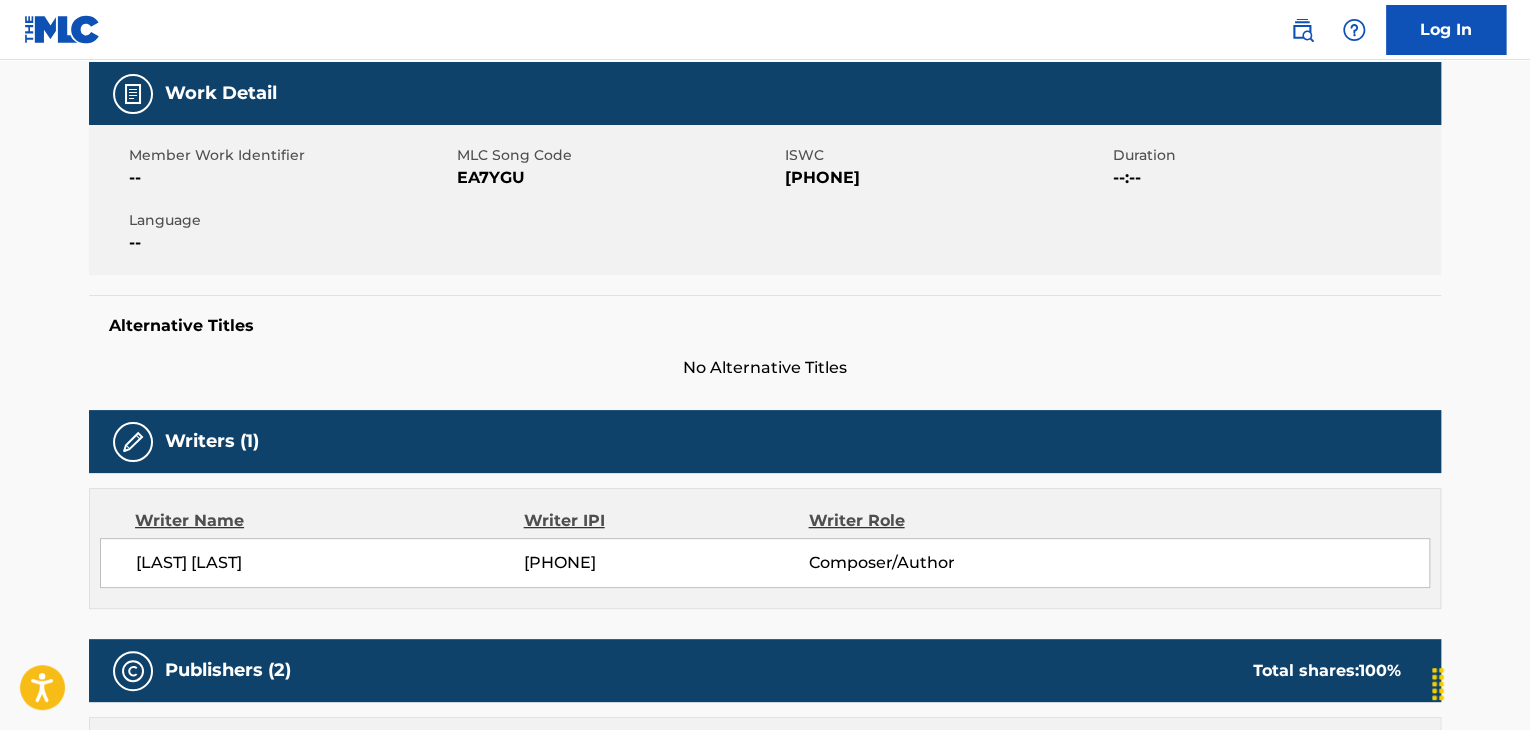 scroll, scrollTop: 0, scrollLeft: 0, axis: both 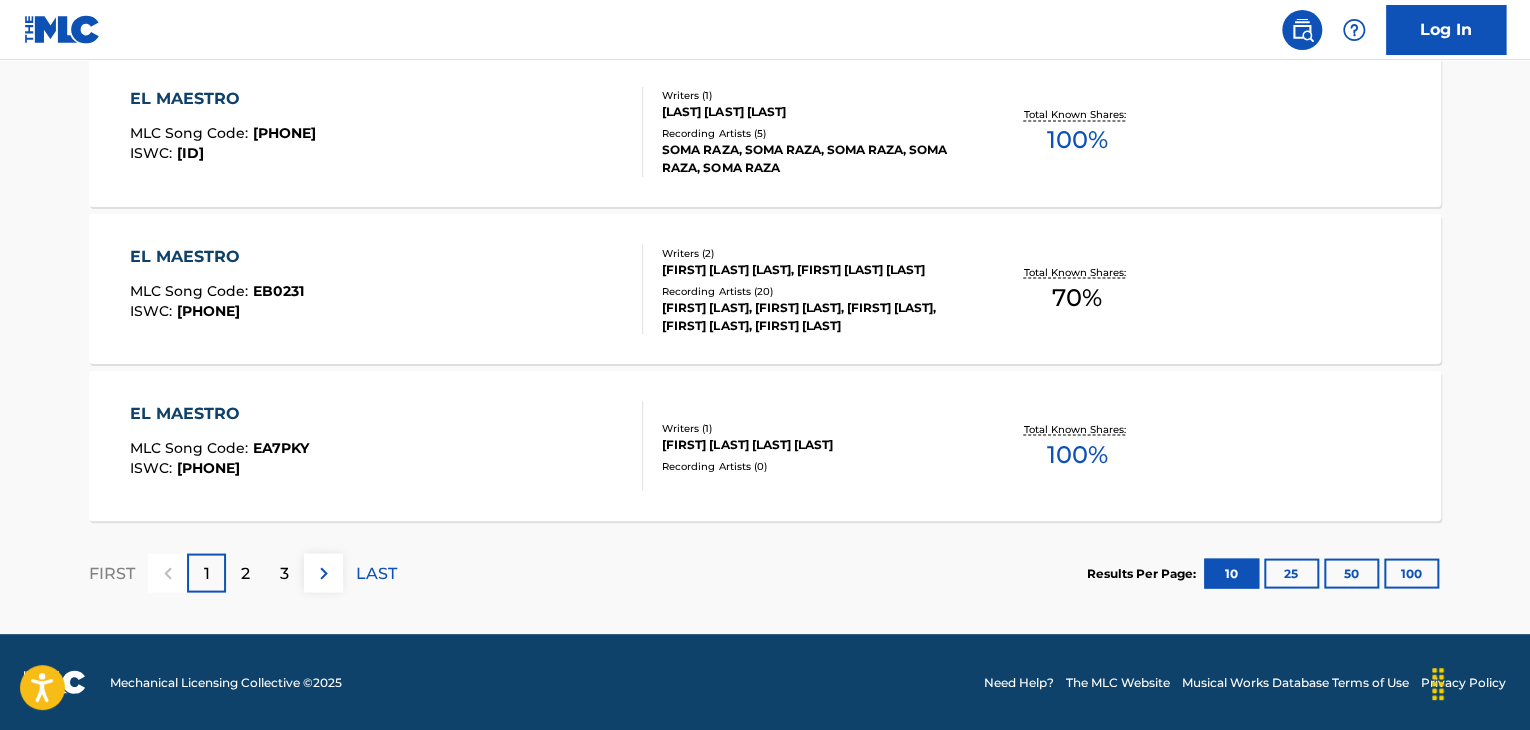 click on "2" at bounding box center (245, 573) 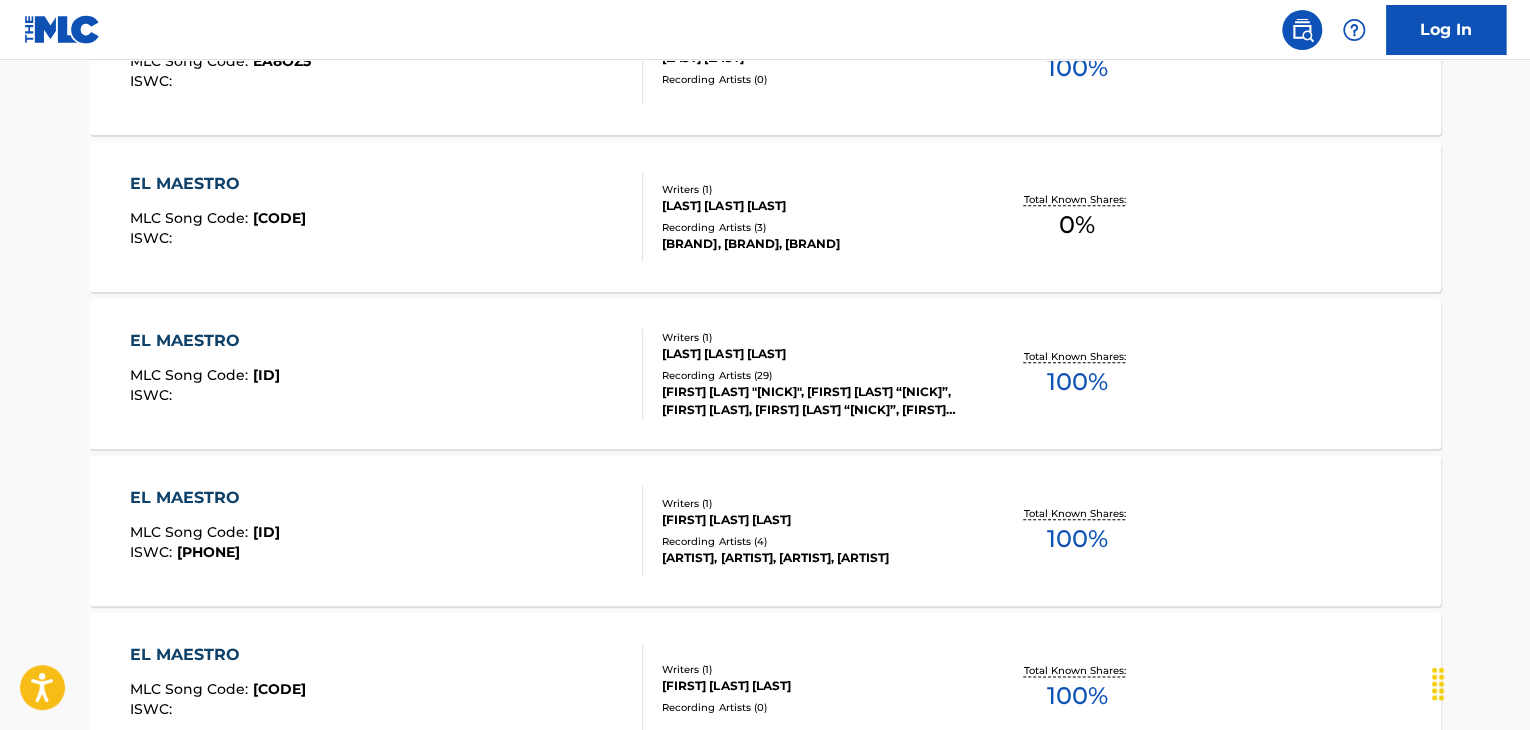 scroll, scrollTop: 918, scrollLeft: 0, axis: vertical 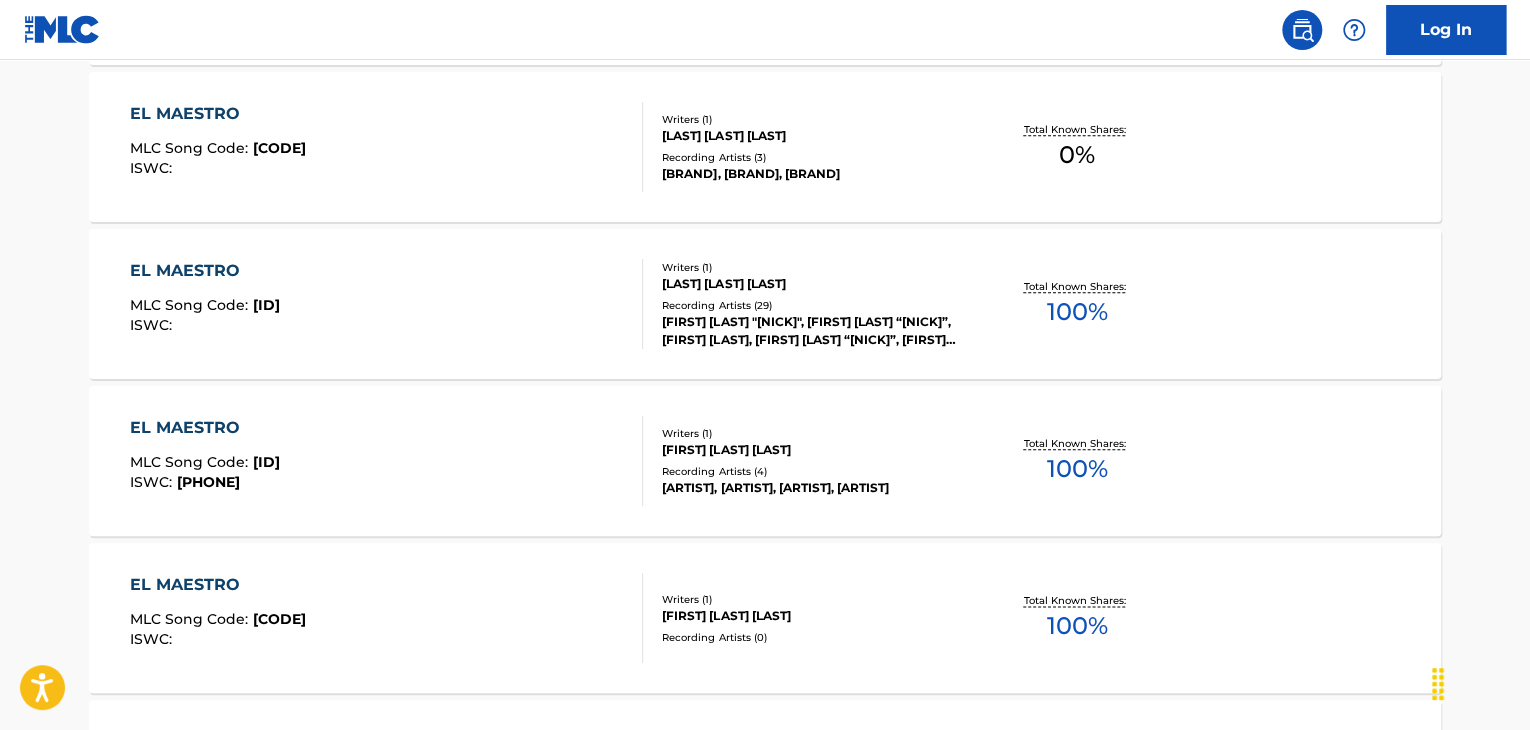click on "EL MAESTRO" at bounding box center (218, 114) 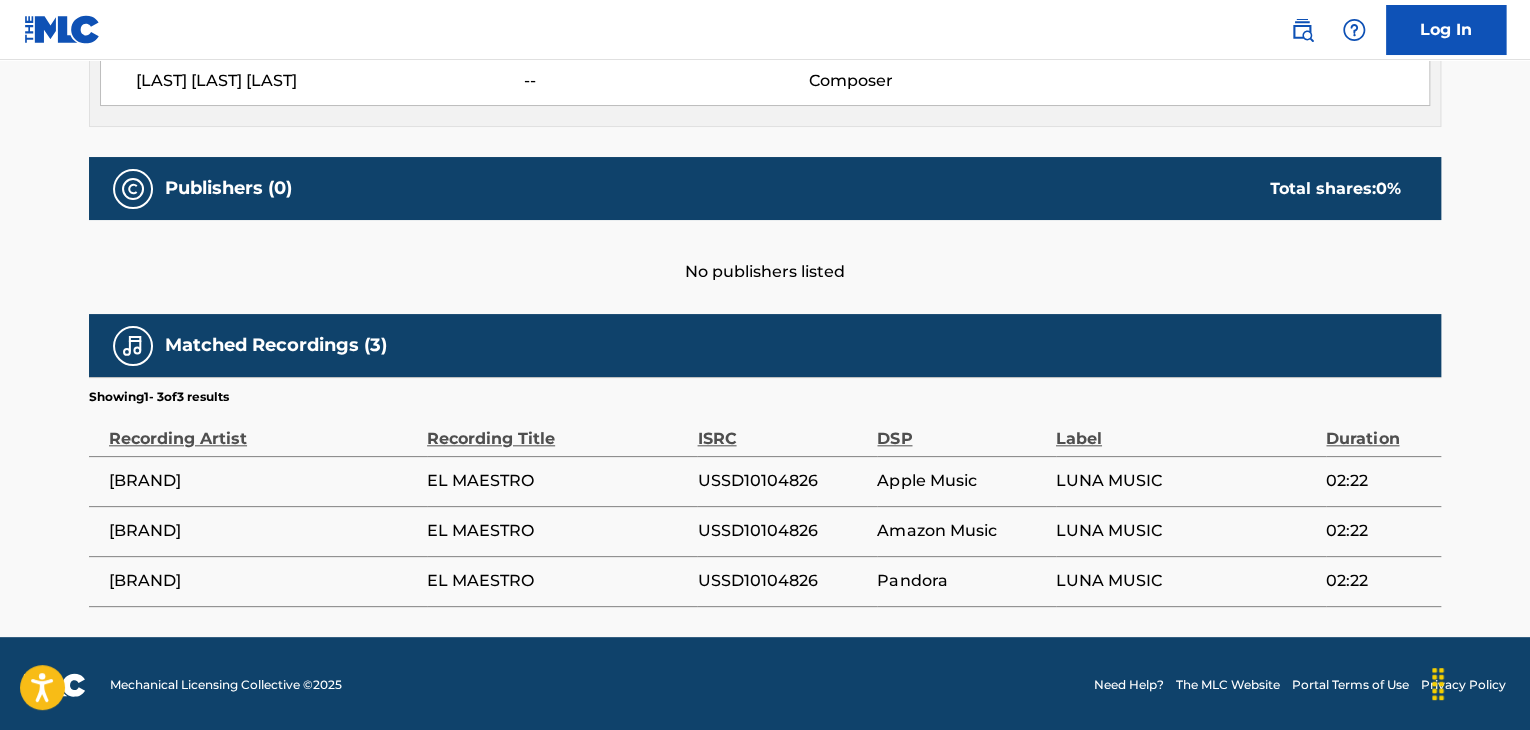 scroll, scrollTop: 777, scrollLeft: 0, axis: vertical 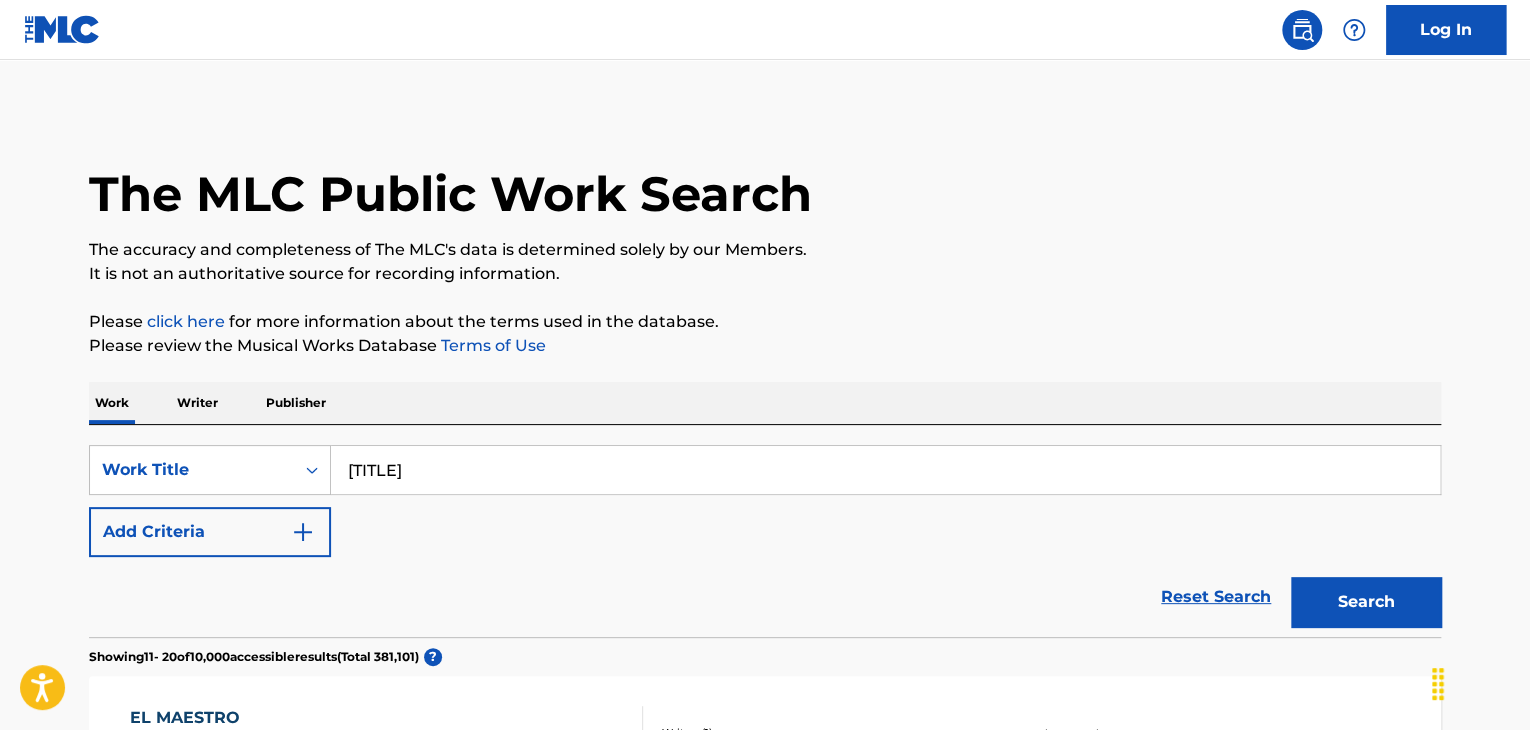 click at bounding box center [303, 532] 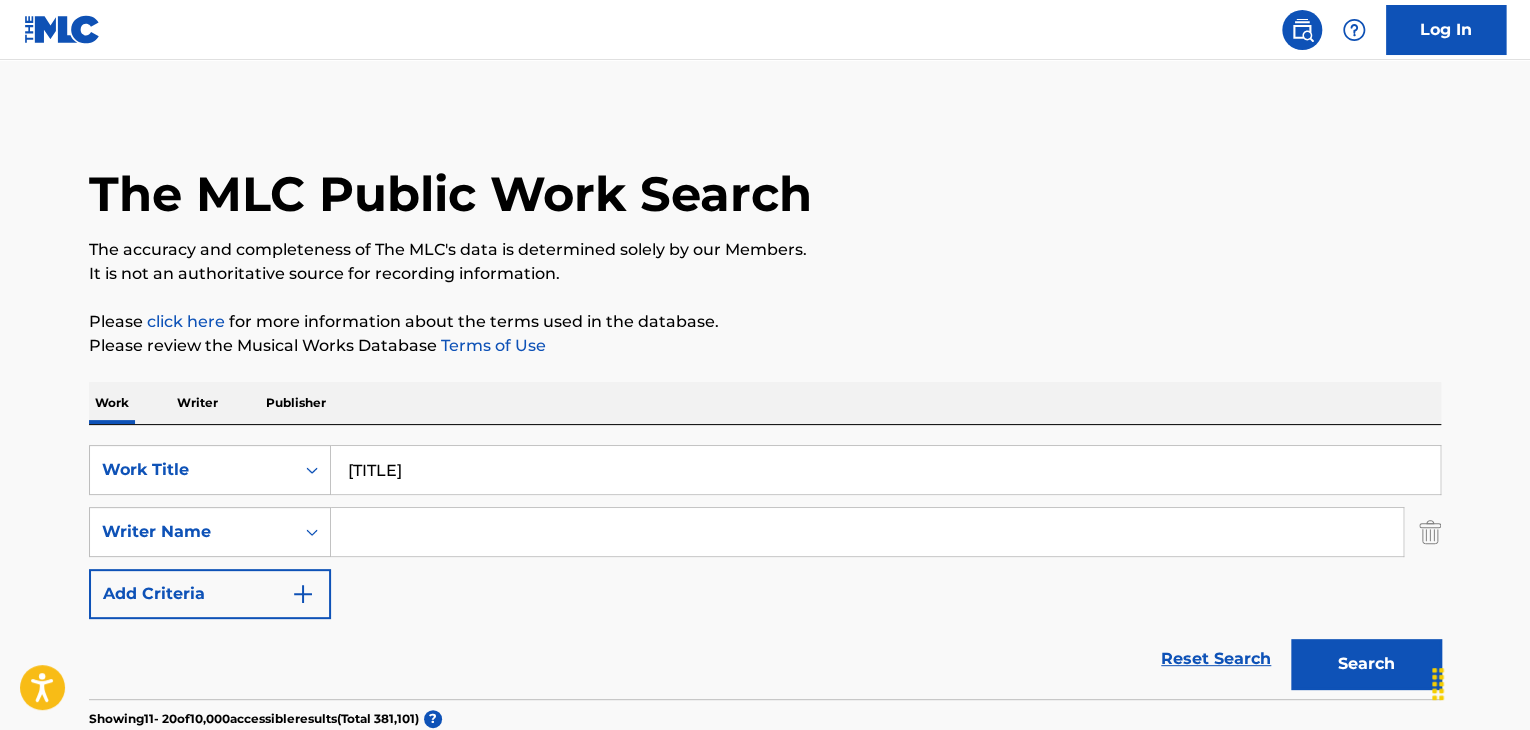 click at bounding box center [867, 532] 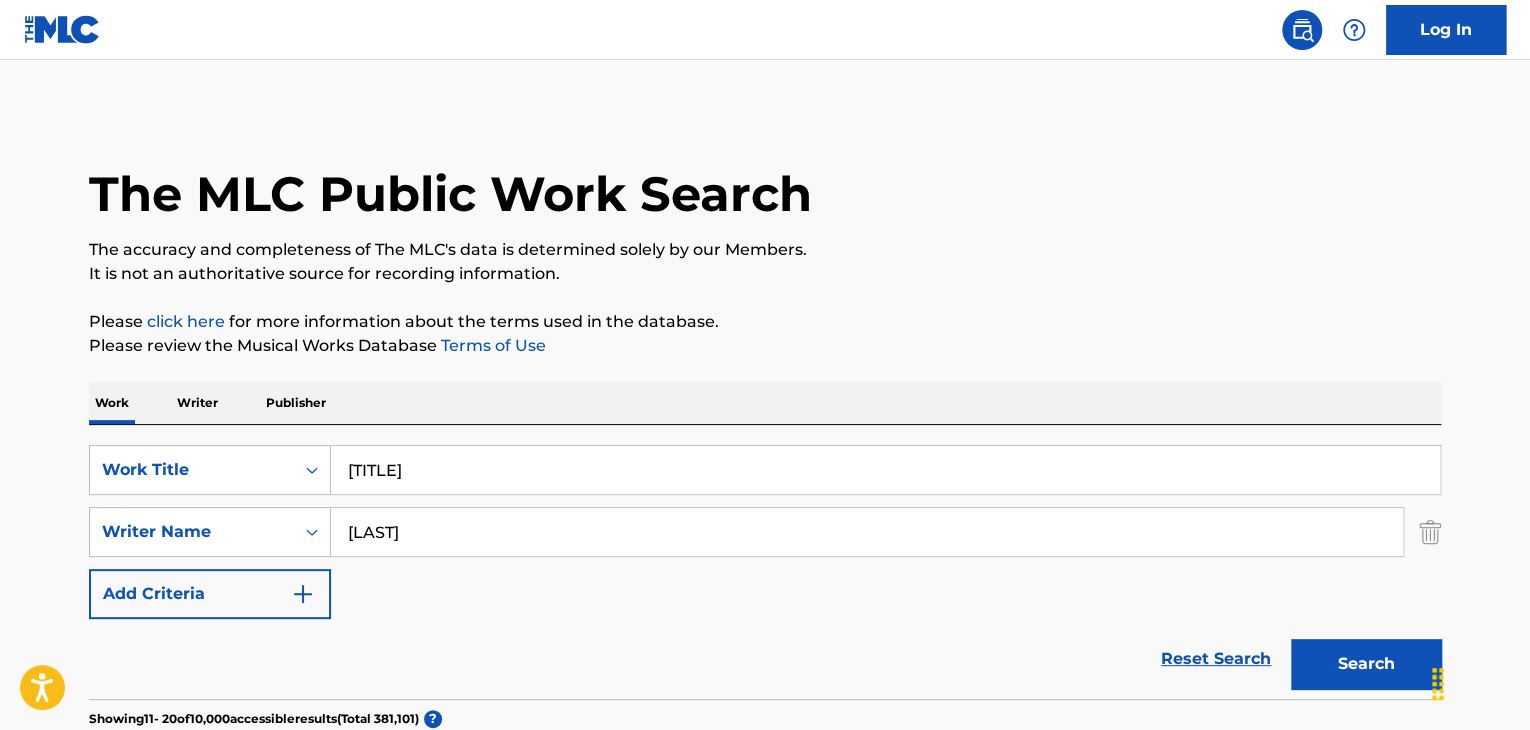 type on "[LAST]" 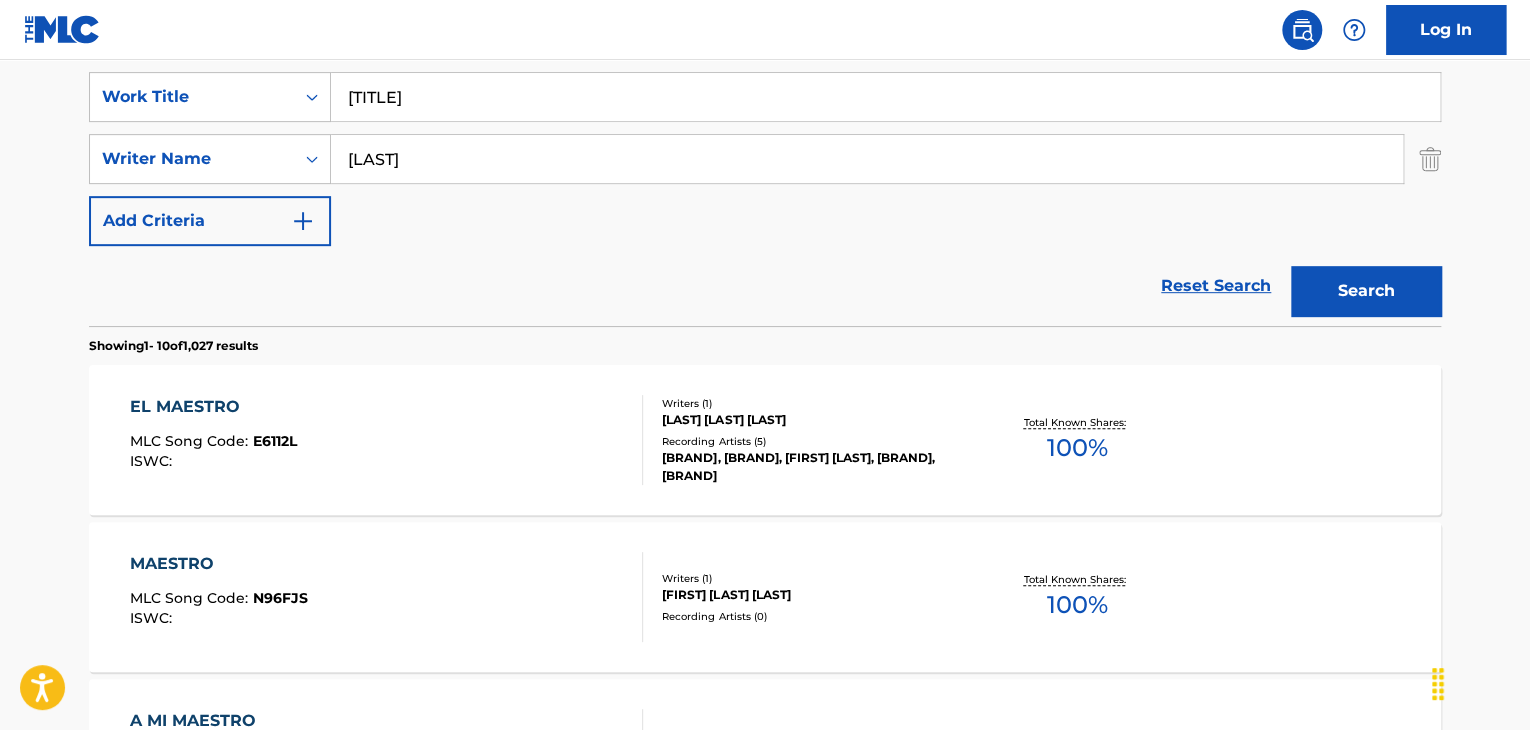 scroll, scrollTop: 400, scrollLeft: 0, axis: vertical 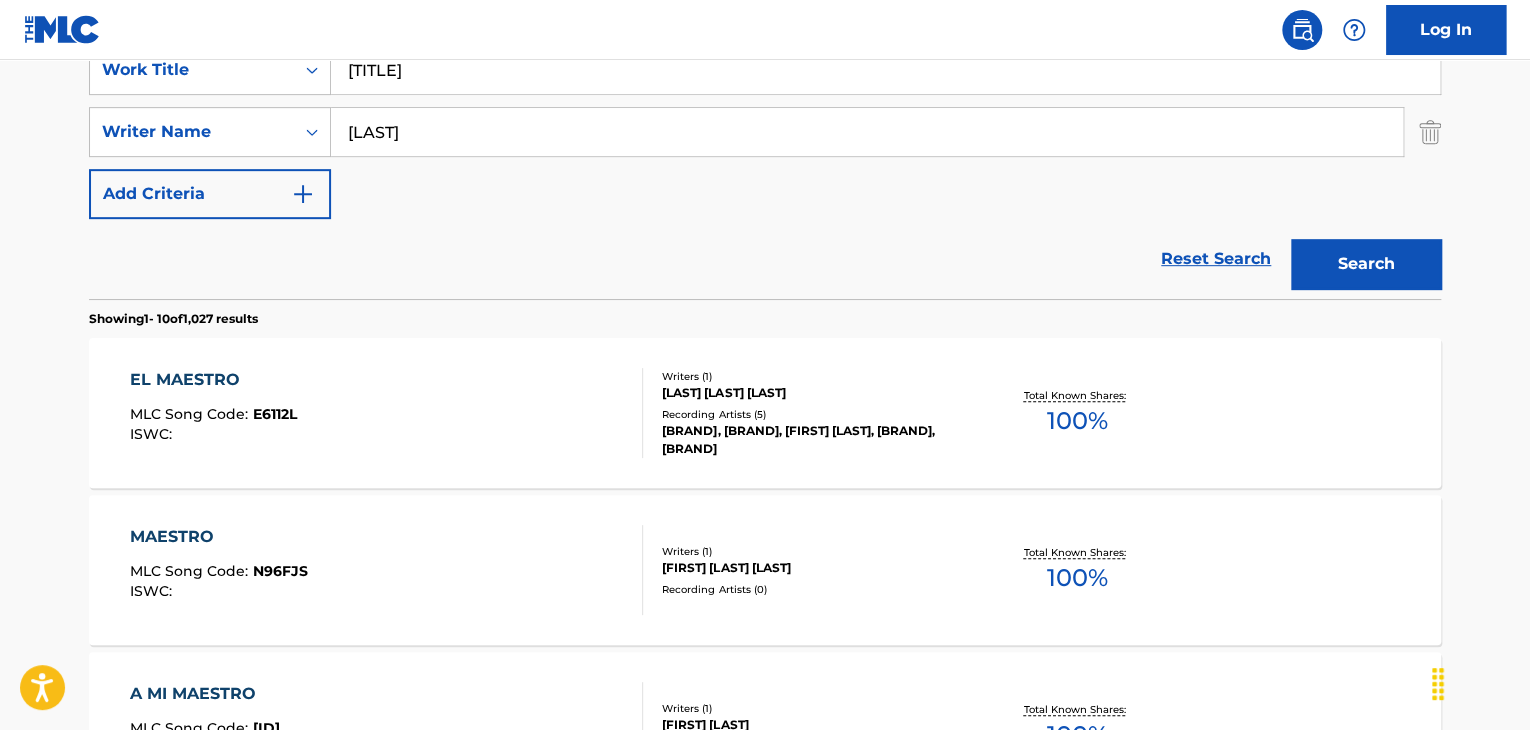 click on "EL MAESTRO" at bounding box center [213, 380] 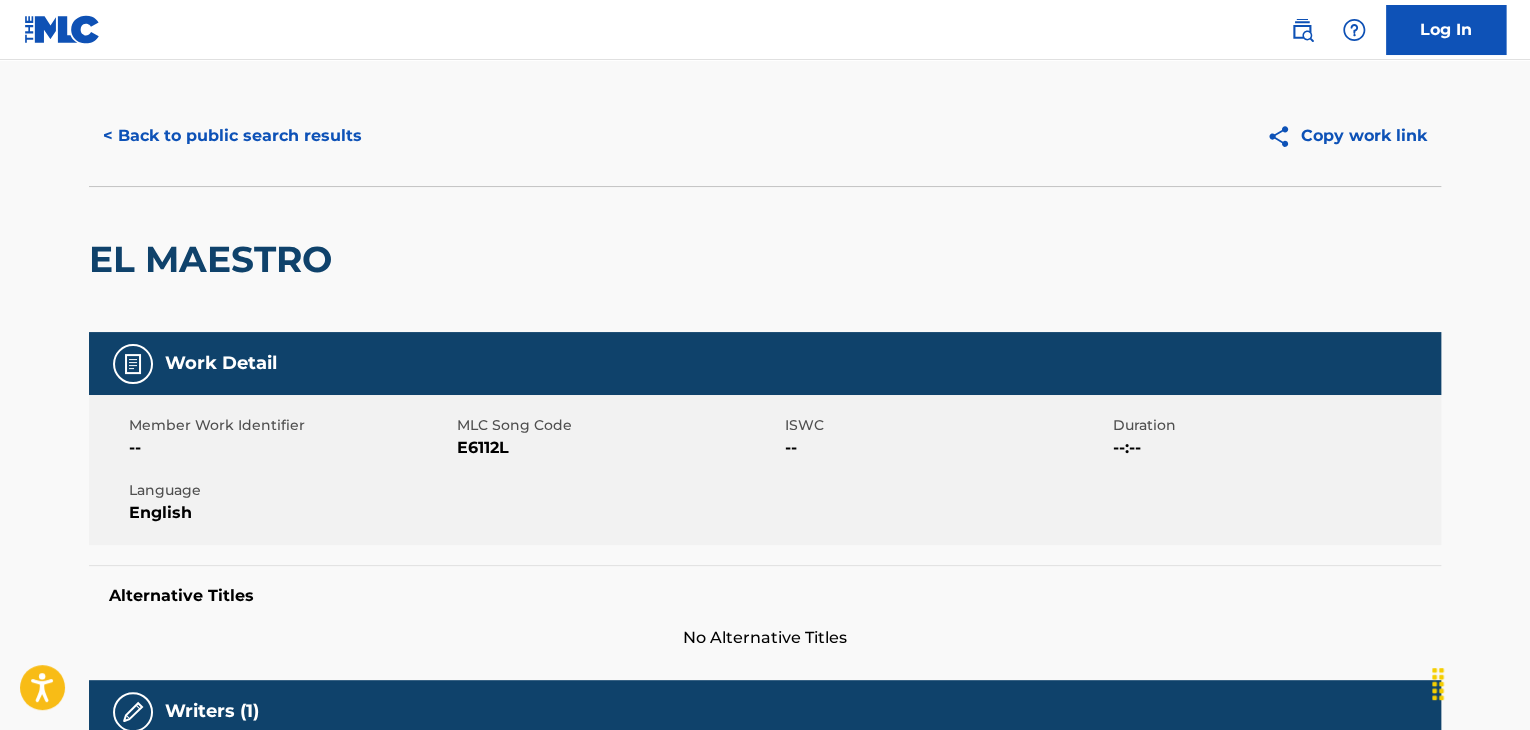 scroll, scrollTop: 0, scrollLeft: 0, axis: both 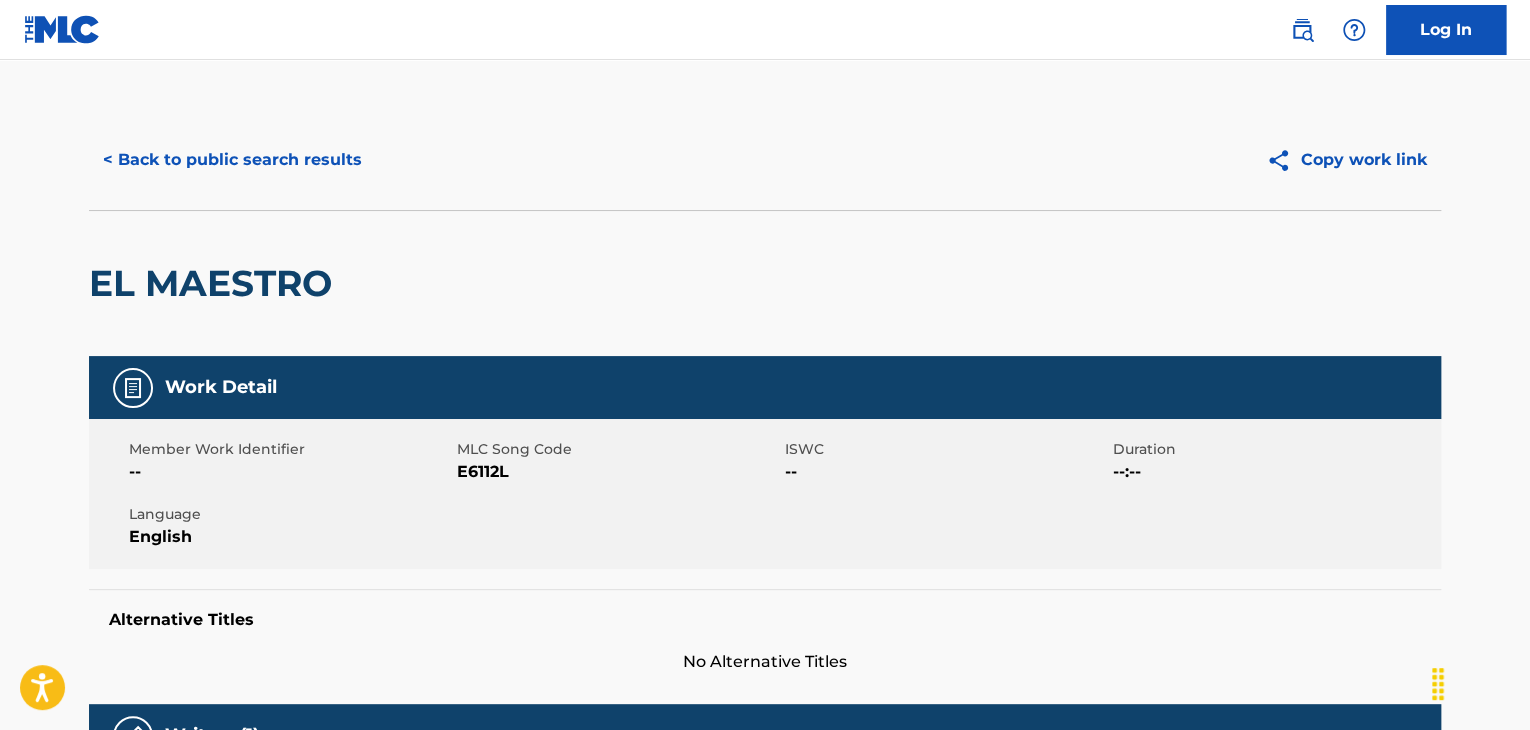 click on "< Back to public search results" at bounding box center (232, 160) 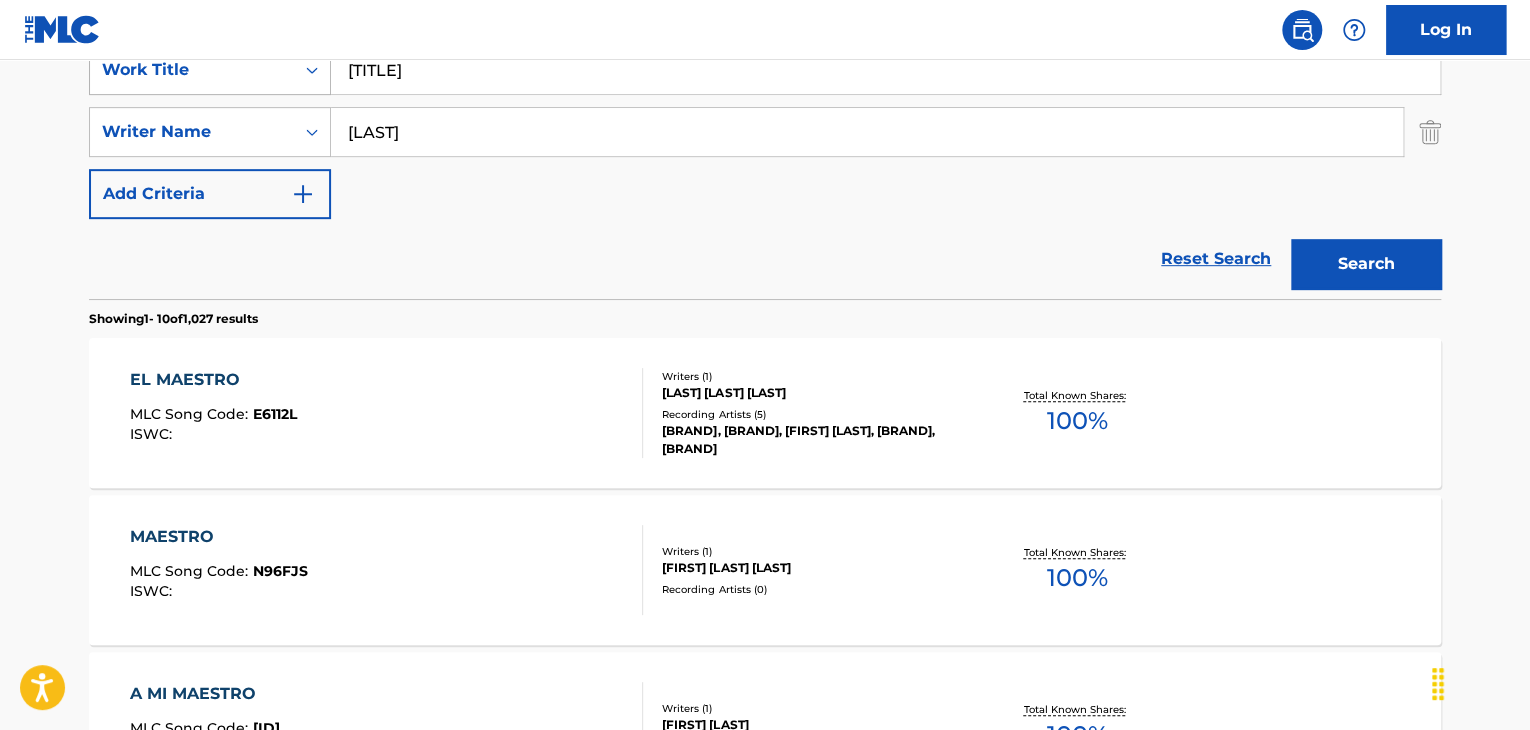 drag, startPoint x: 511, startPoint y: 69, endPoint x: 318, endPoint y: 79, distance: 193.2589 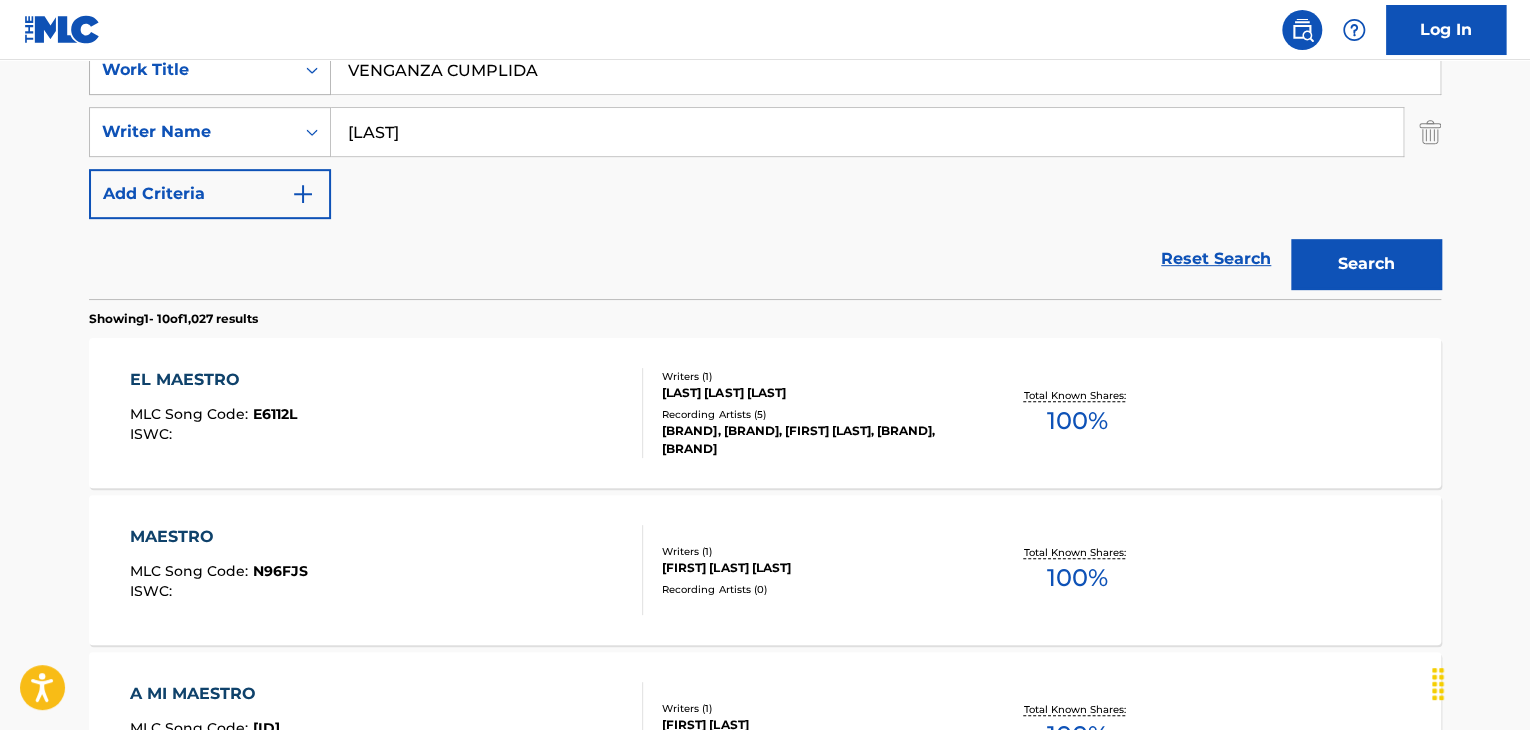 type on "VENGANZA CUMPLIDA" 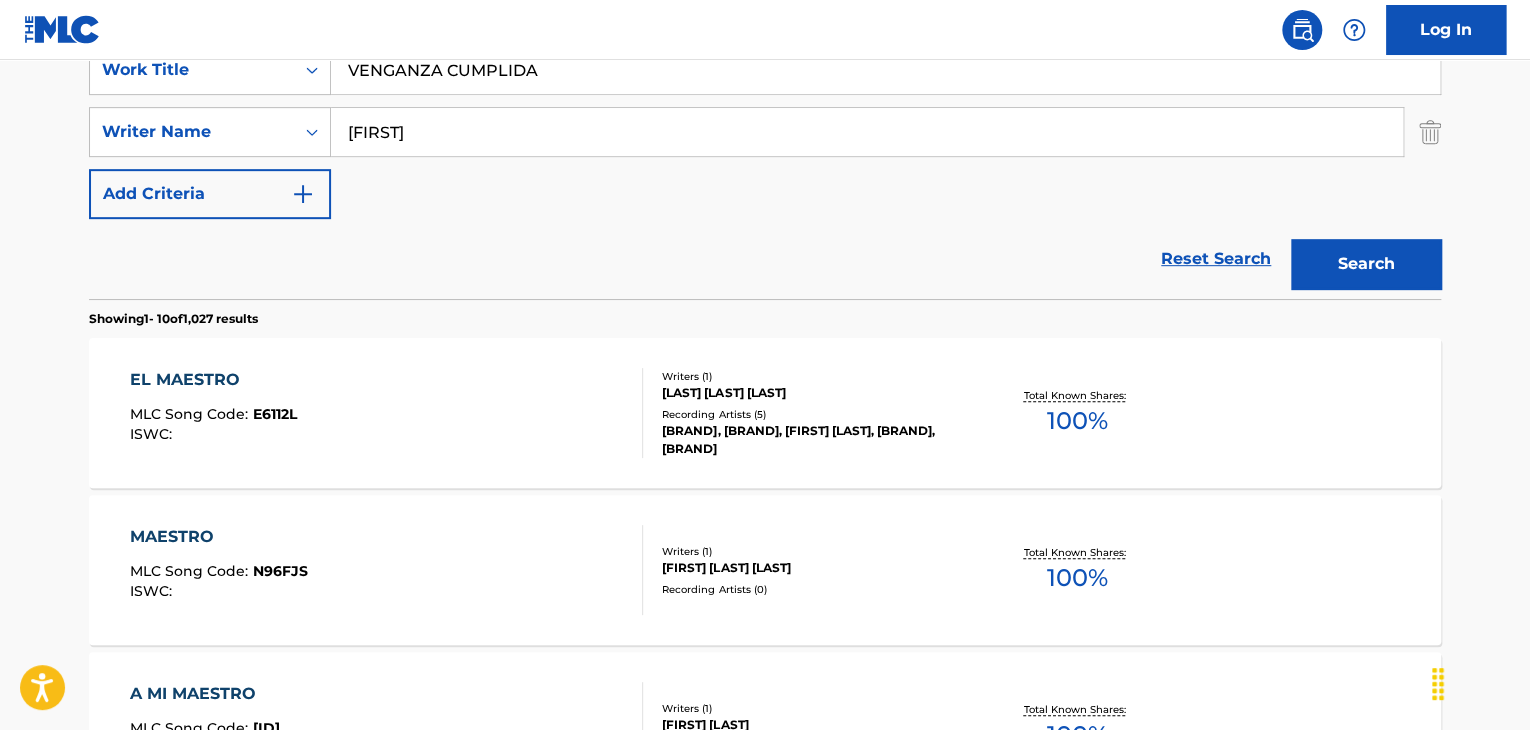 drag, startPoint x: 1400, startPoint y: 269, endPoint x: 1388, endPoint y: 274, distance: 13 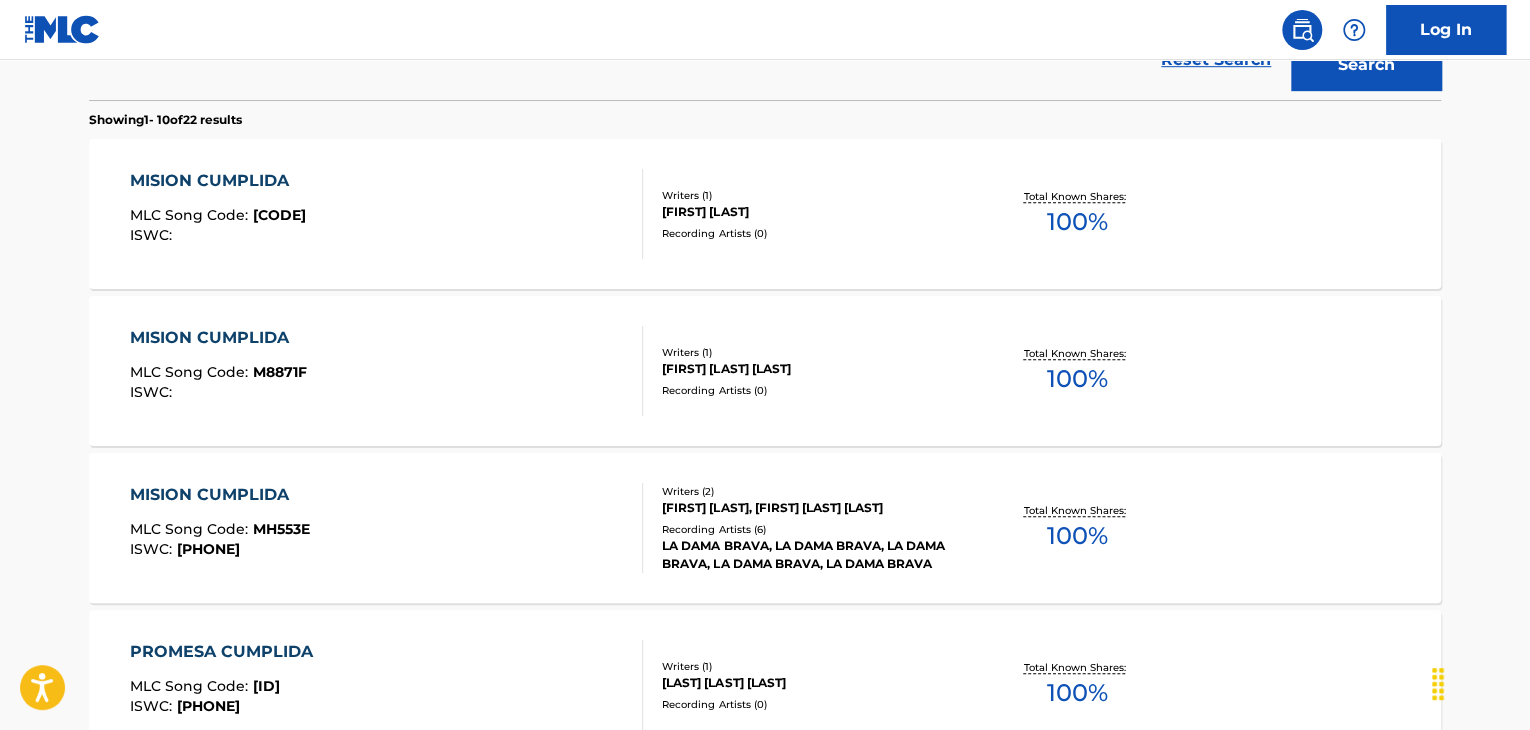 scroll, scrollTop: 300, scrollLeft: 0, axis: vertical 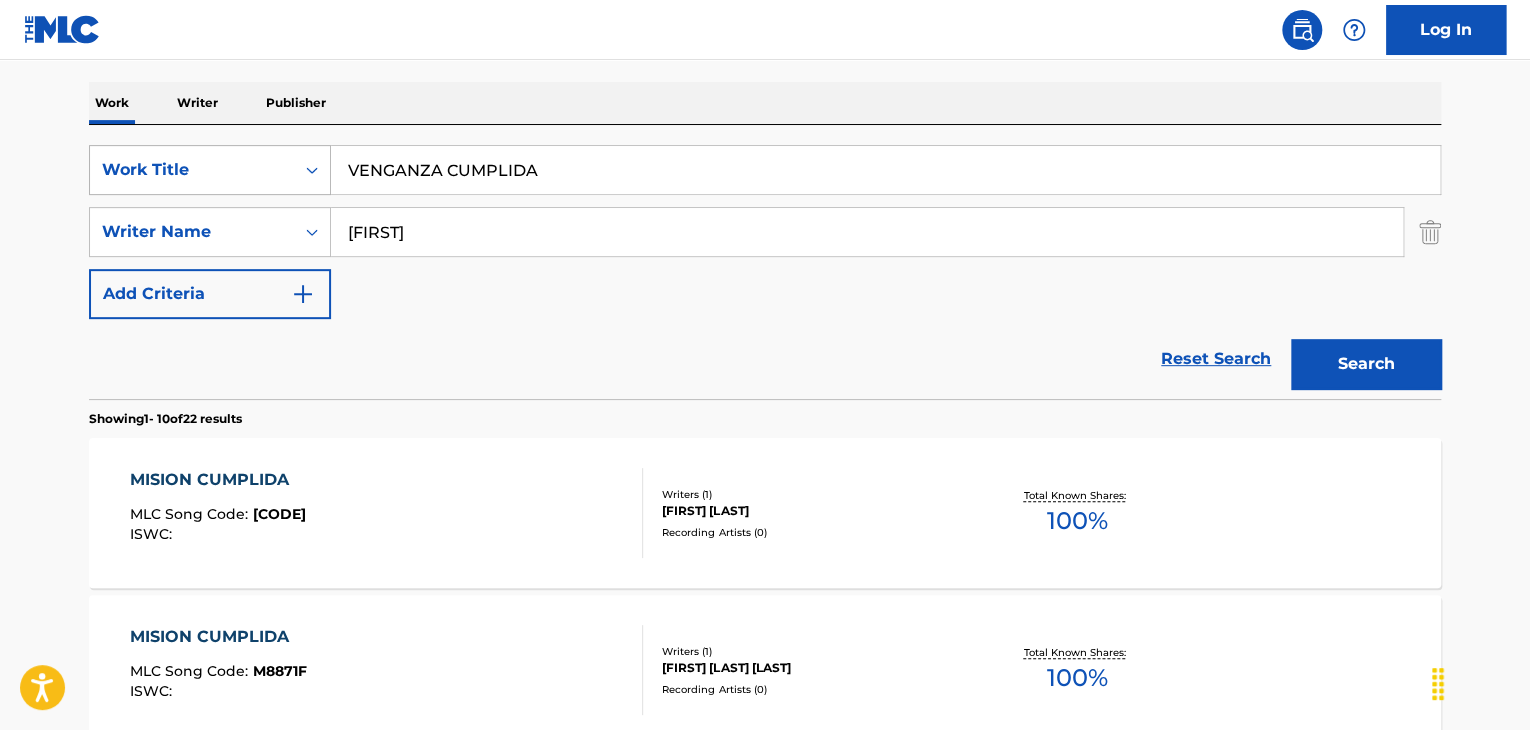 drag, startPoint x: 441, startPoint y: 231, endPoint x: 129, endPoint y: 194, distance: 314.18625 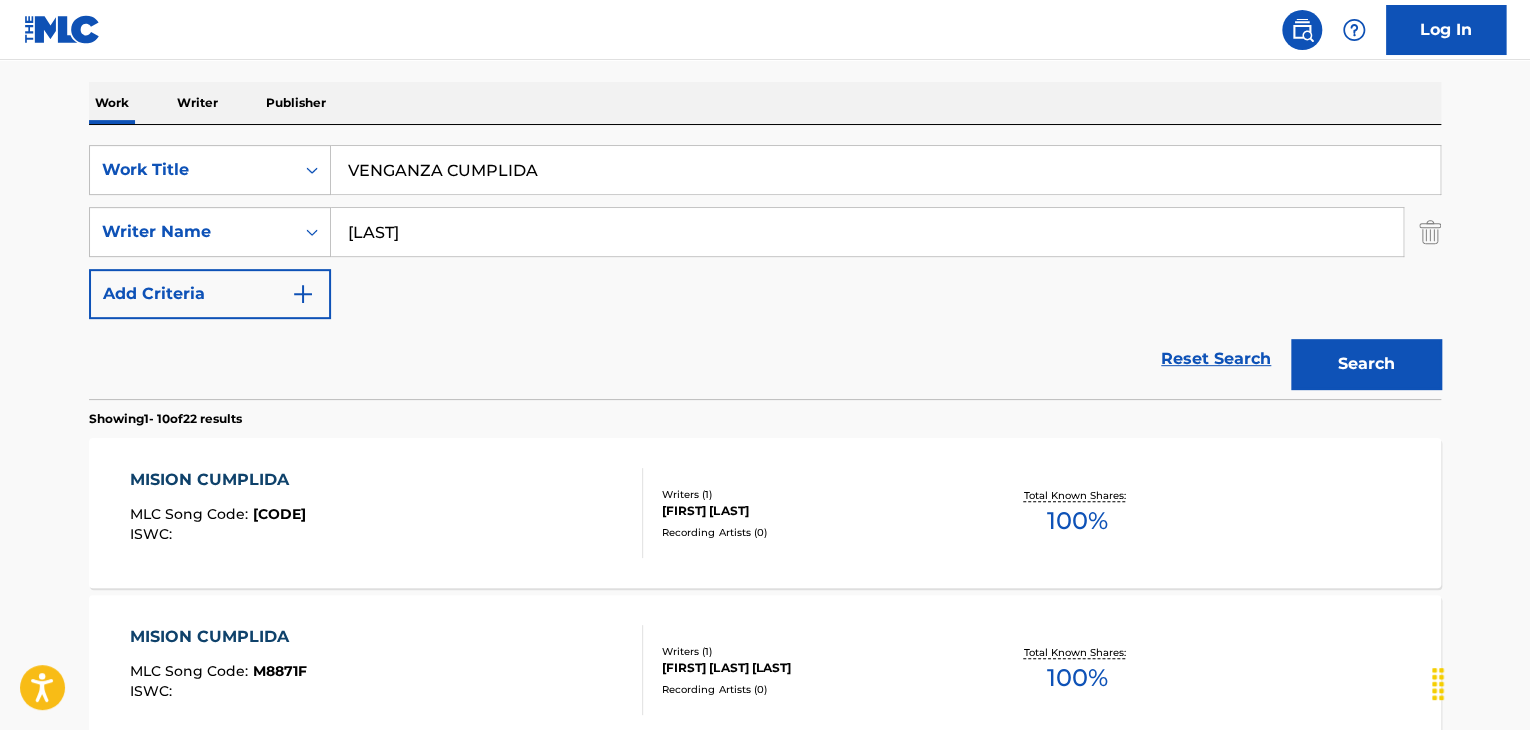 type on "[LAST]" 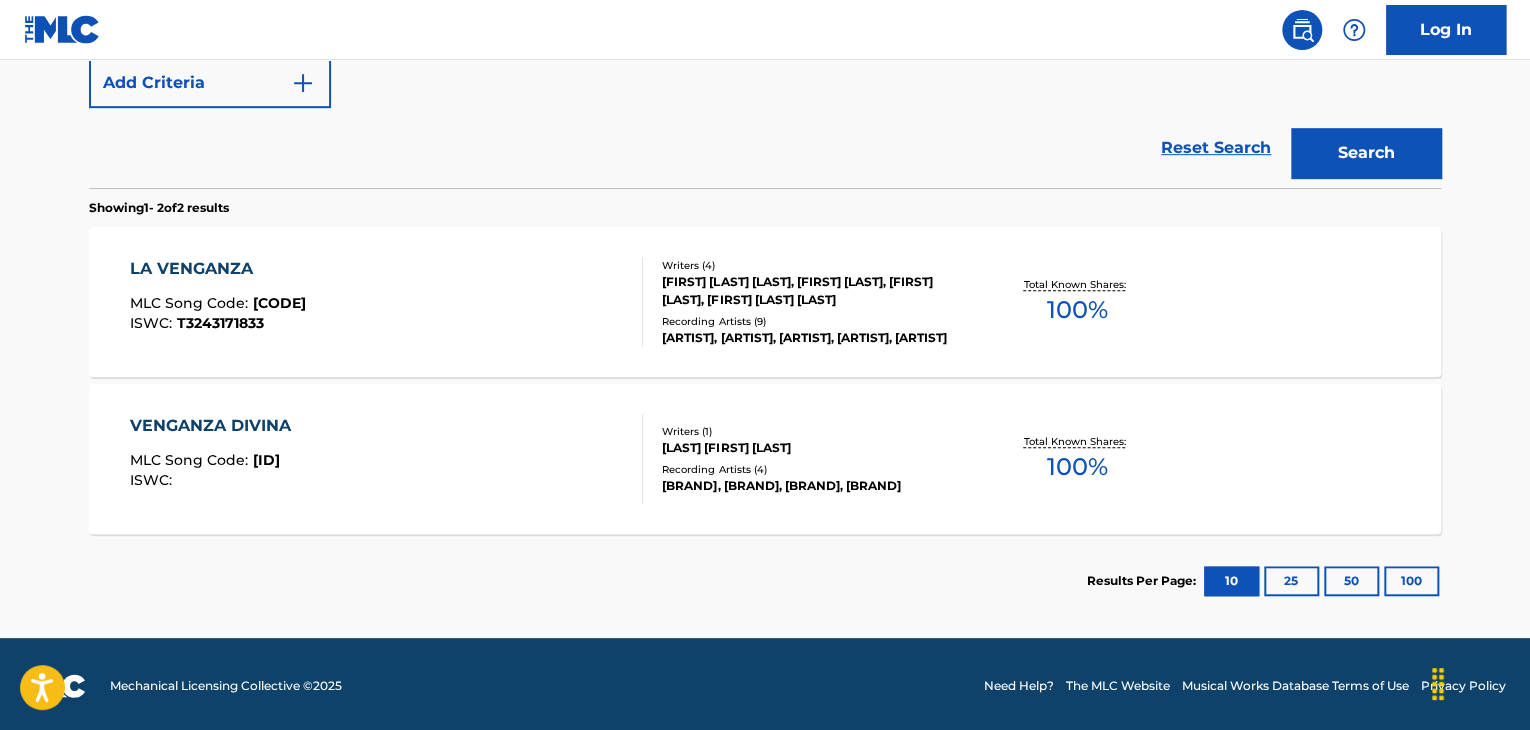 scroll, scrollTop: 515, scrollLeft: 0, axis: vertical 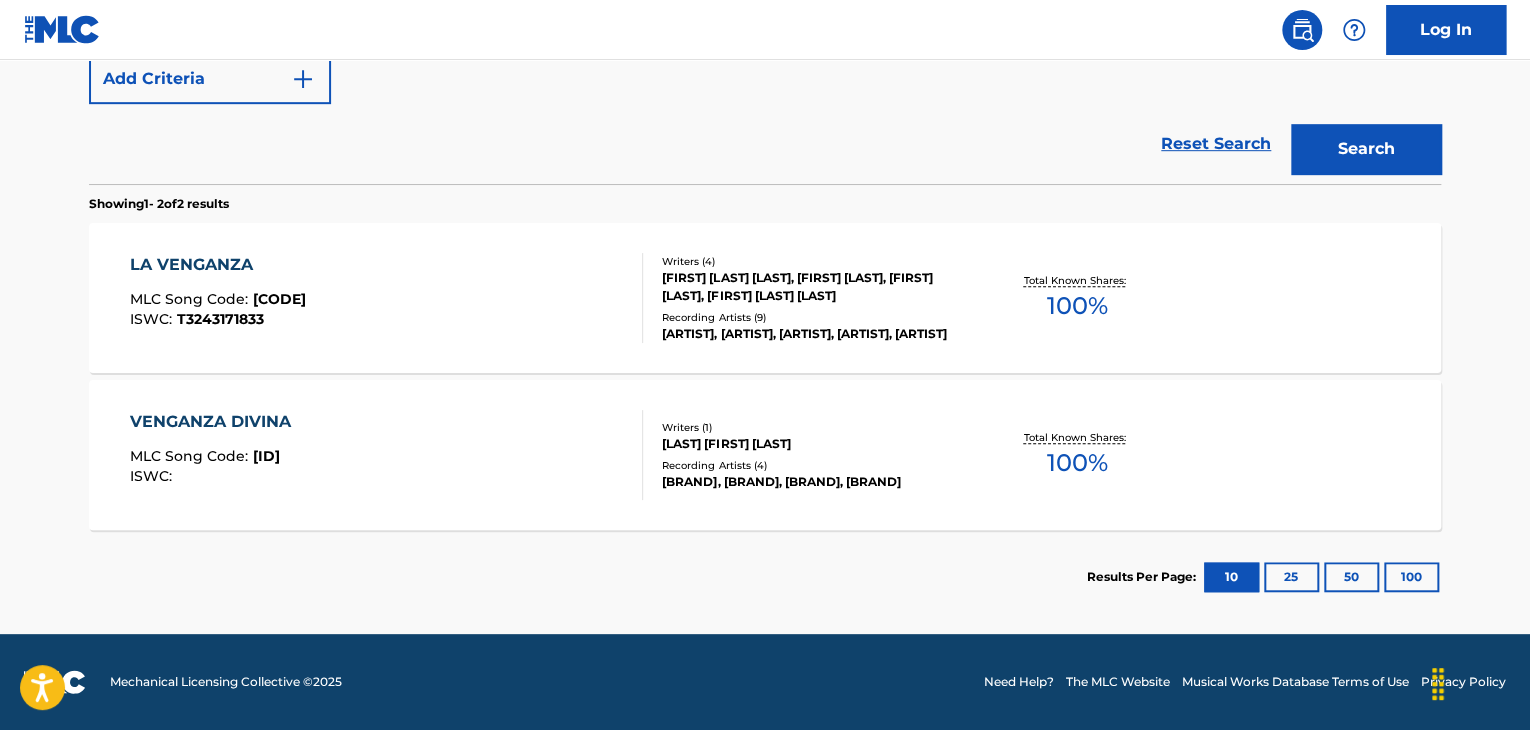 click on "VENGANZA DIVINA" at bounding box center (215, 422) 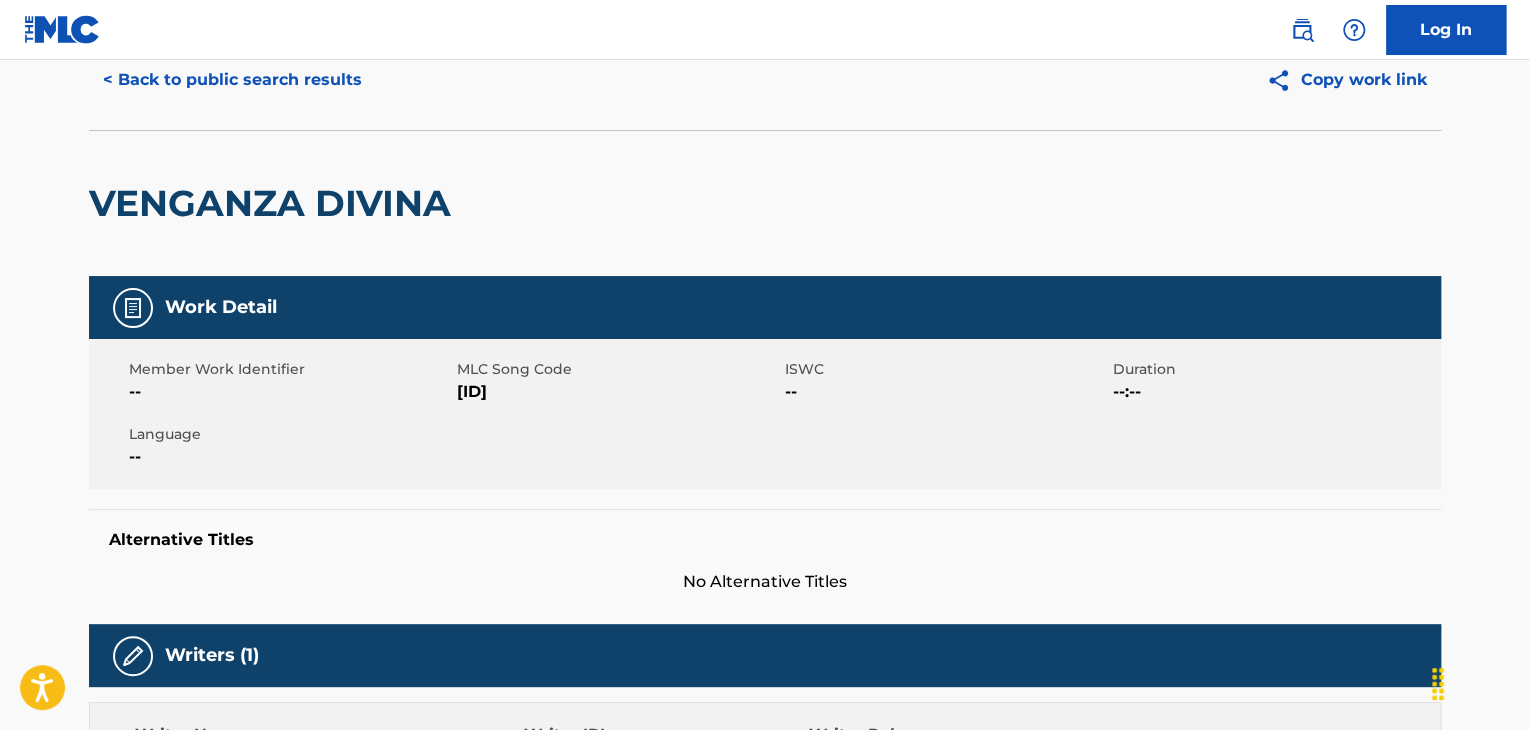 scroll, scrollTop: 0, scrollLeft: 0, axis: both 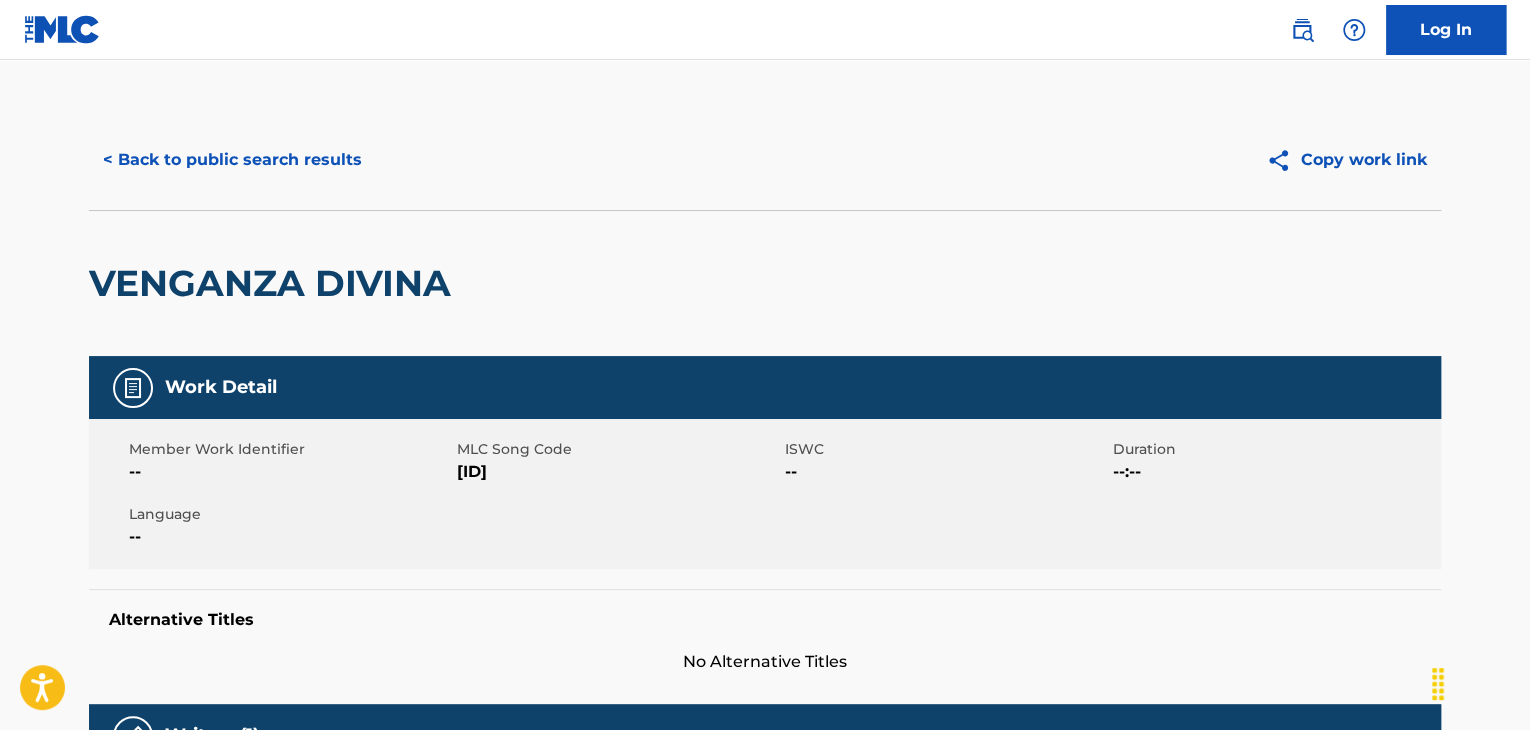 click on "< Back to public search results" at bounding box center [232, 160] 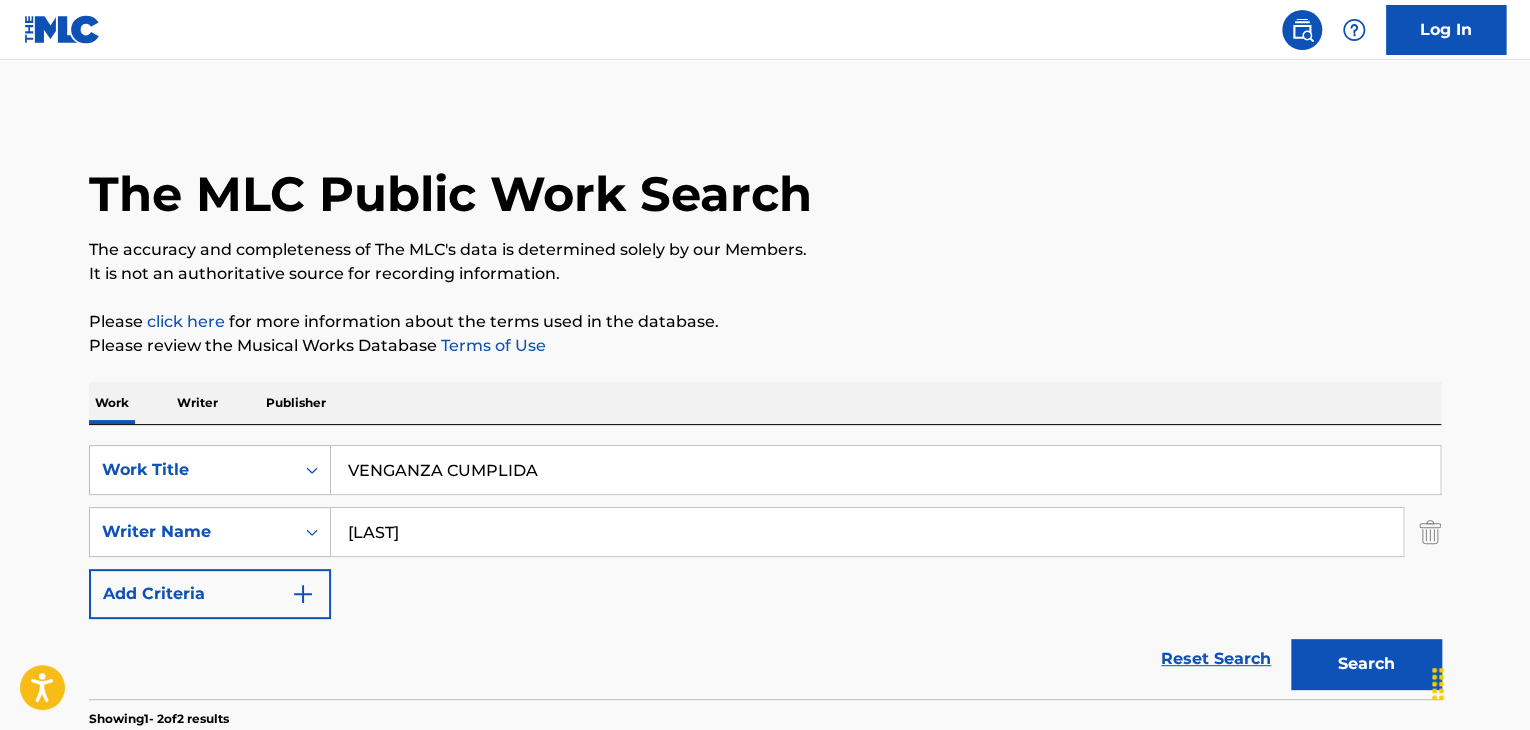 scroll, scrollTop: 400, scrollLeft: 0, axis: vertical 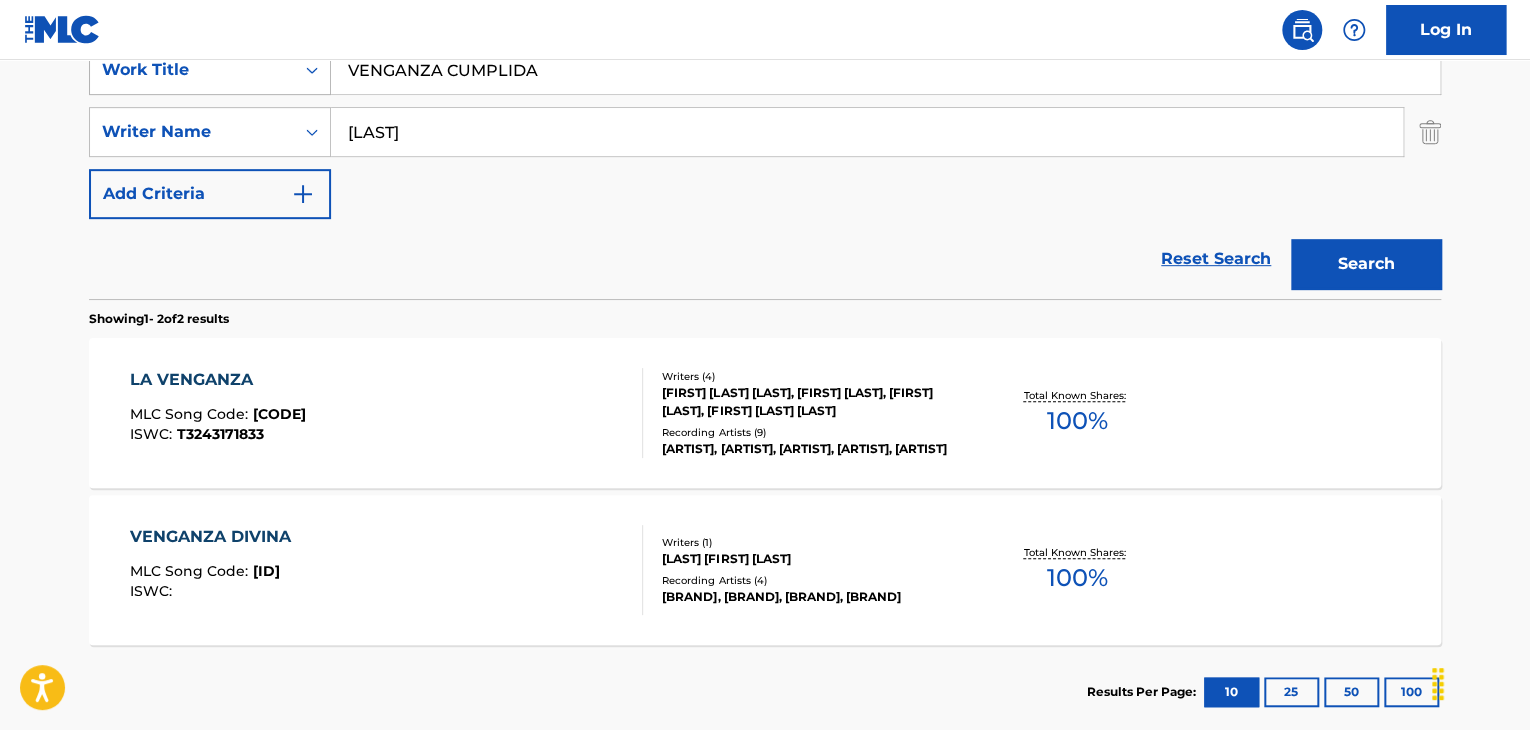 drag, startPoint x: 561, startPoint y: 88, endPoint x: 285, endPoint y: 68, distance: 276.7237 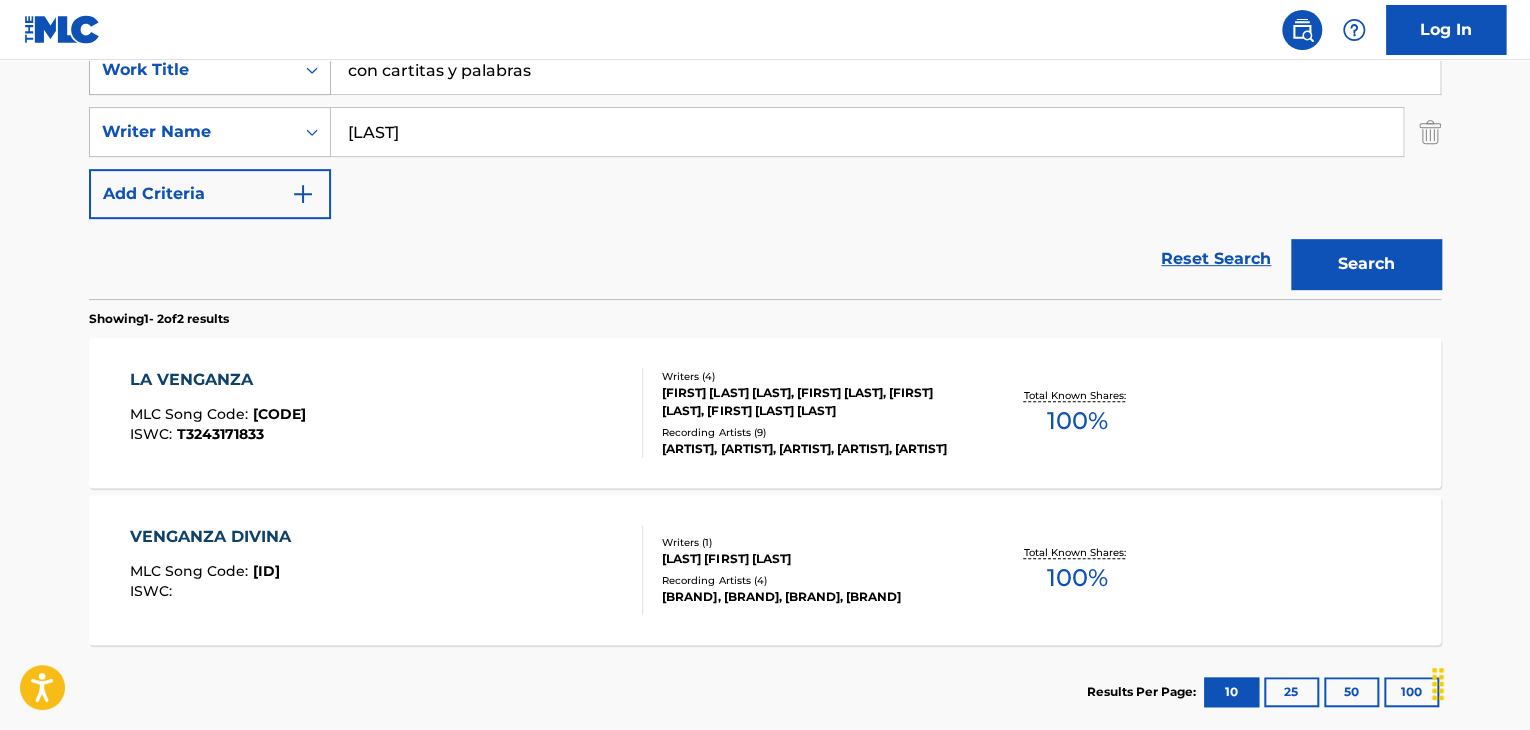 type on "con cartitas y palabras" 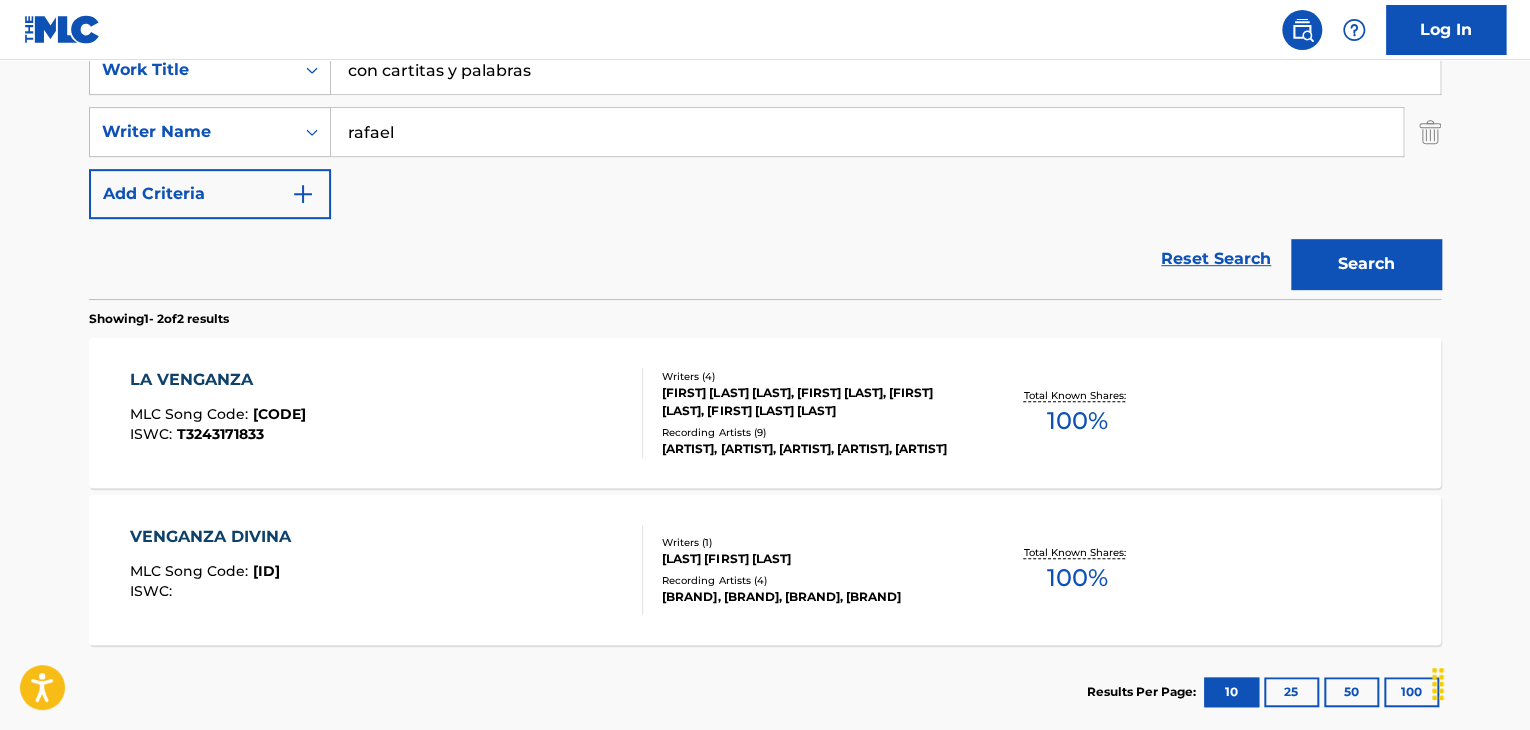 click on "Search" at bounding box center (1366, 264) 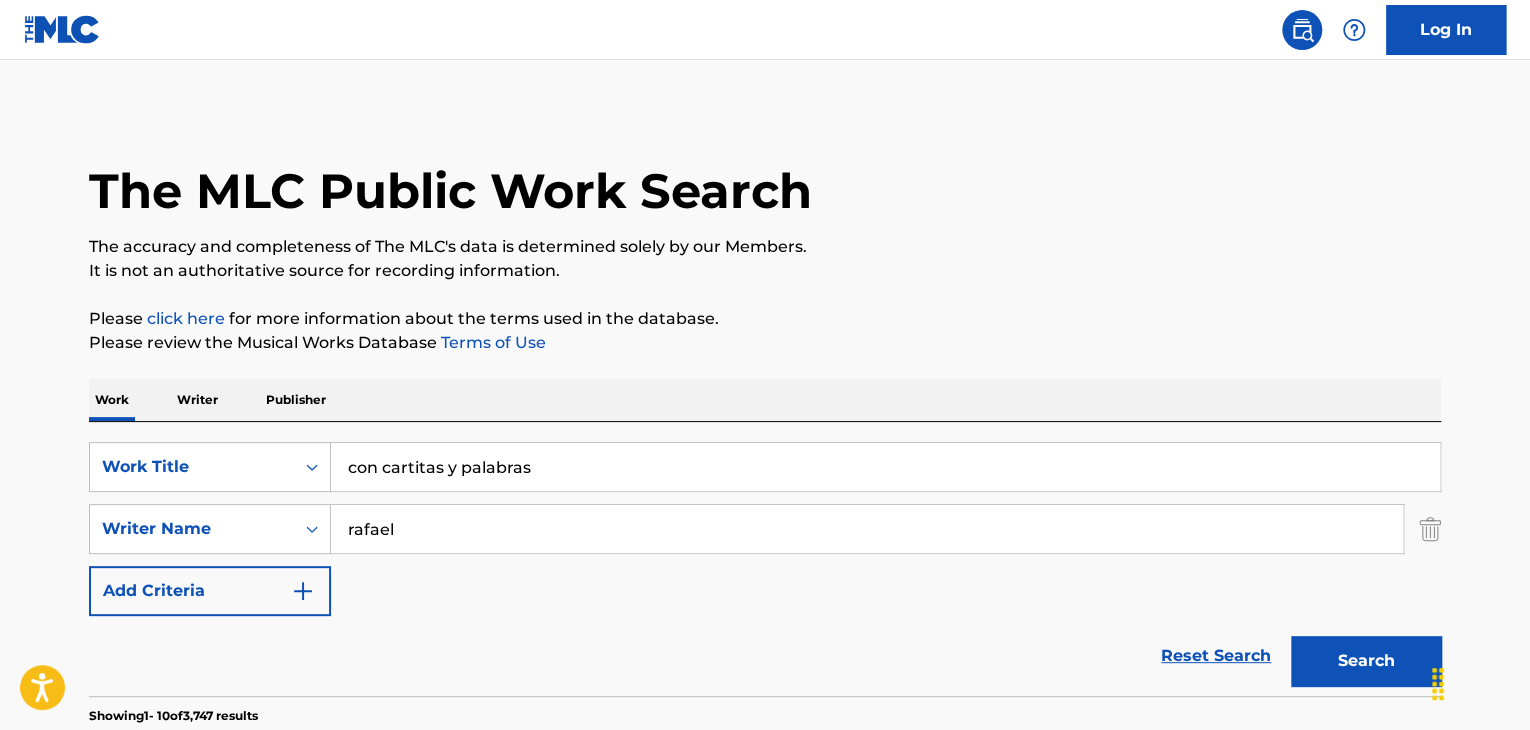 scroll, scrollTop: 0, scrollLeft: 0, axis: both 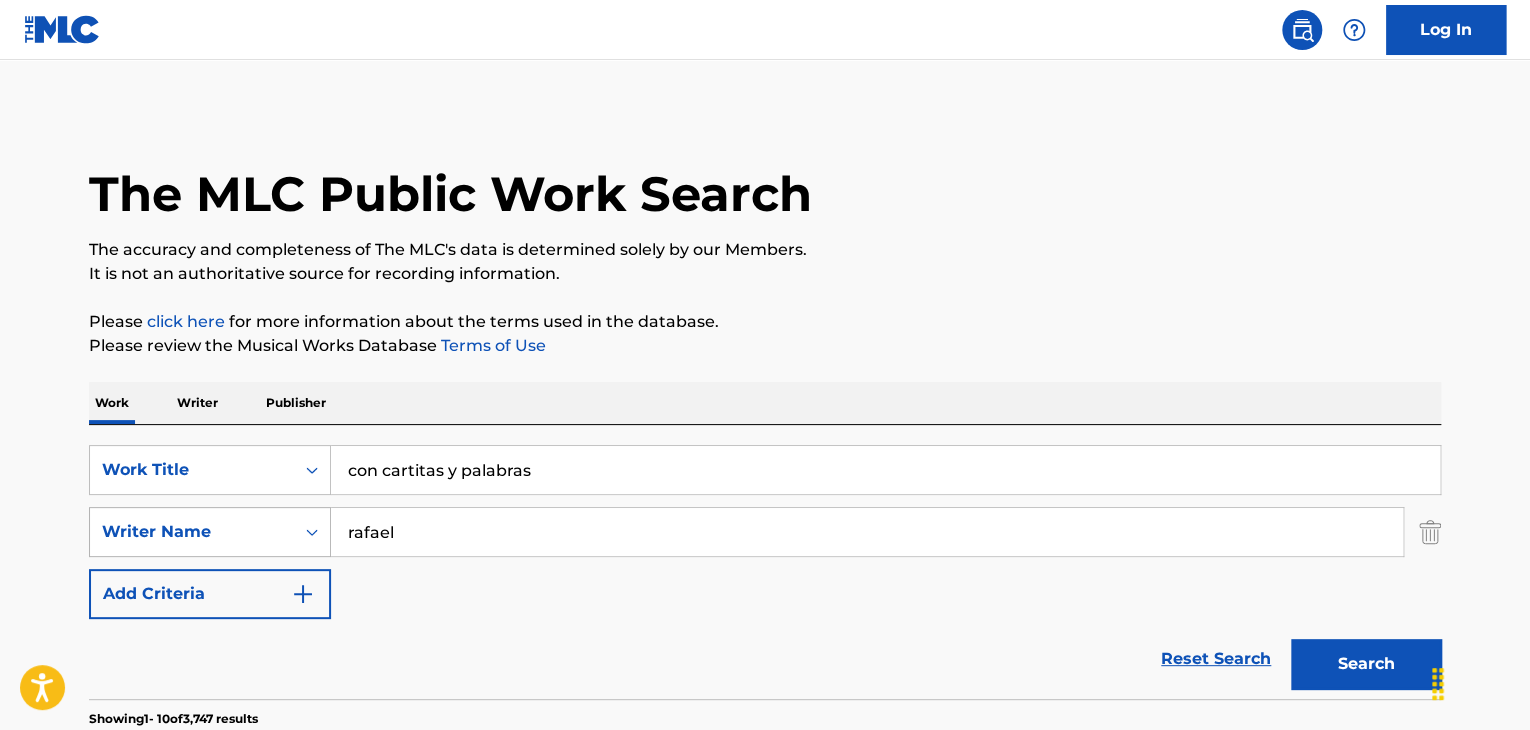 drag, startPoint x: 429, startPoint y: 539, endPoint x: 238, endPoint y: 539, distance: 191 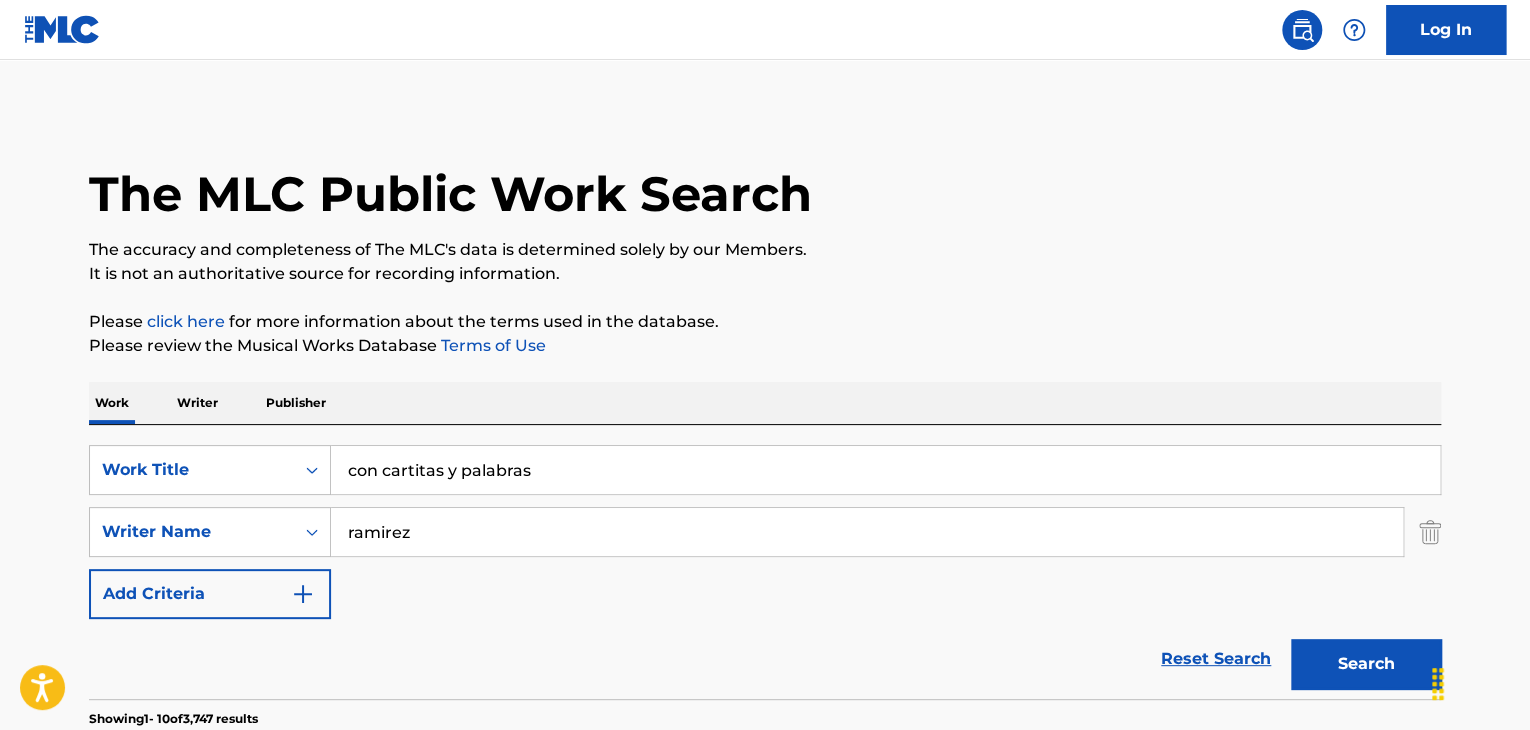 click on "Search" at bounding box center (1366, 664) 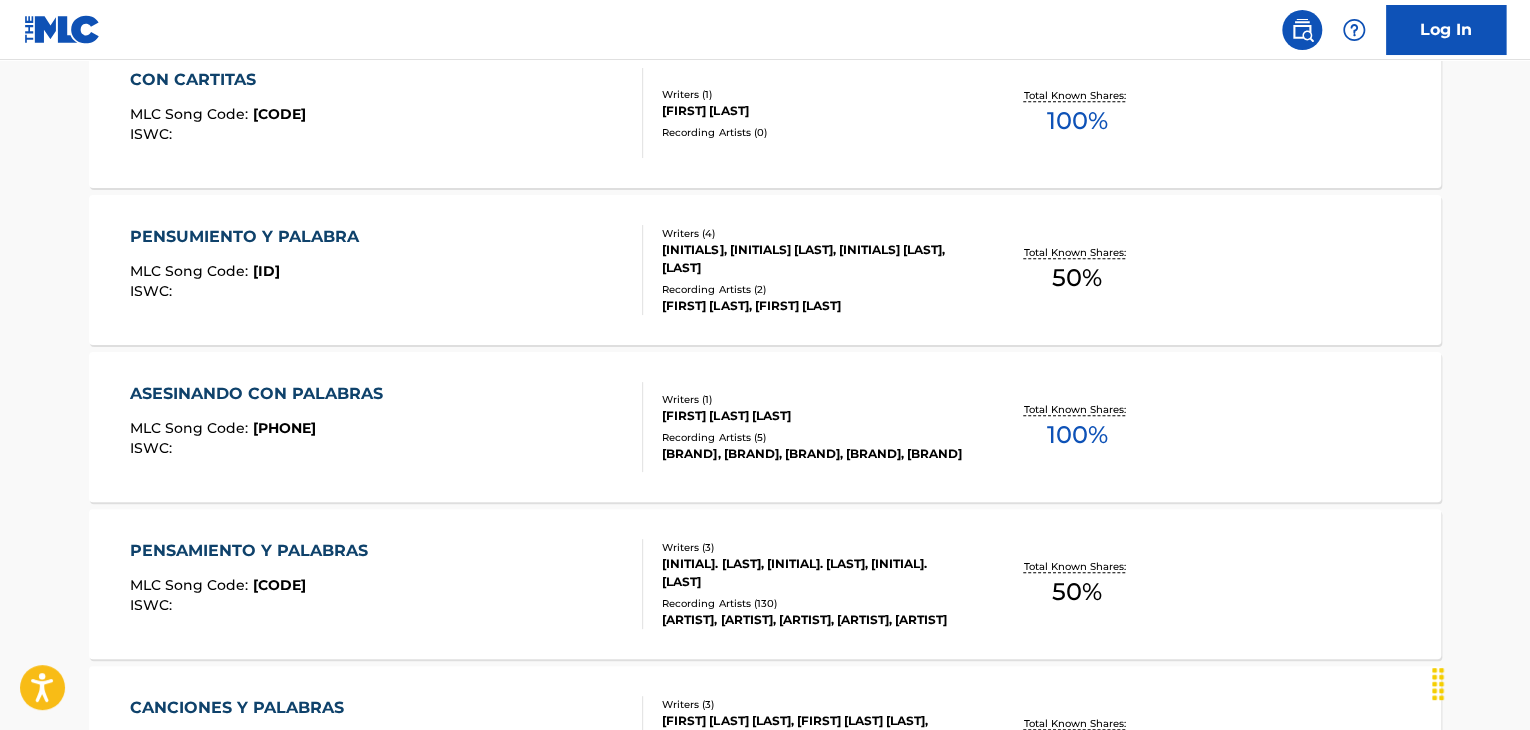 scroll, scrollTop: 300, scrollLeft: 0, axis: vertical 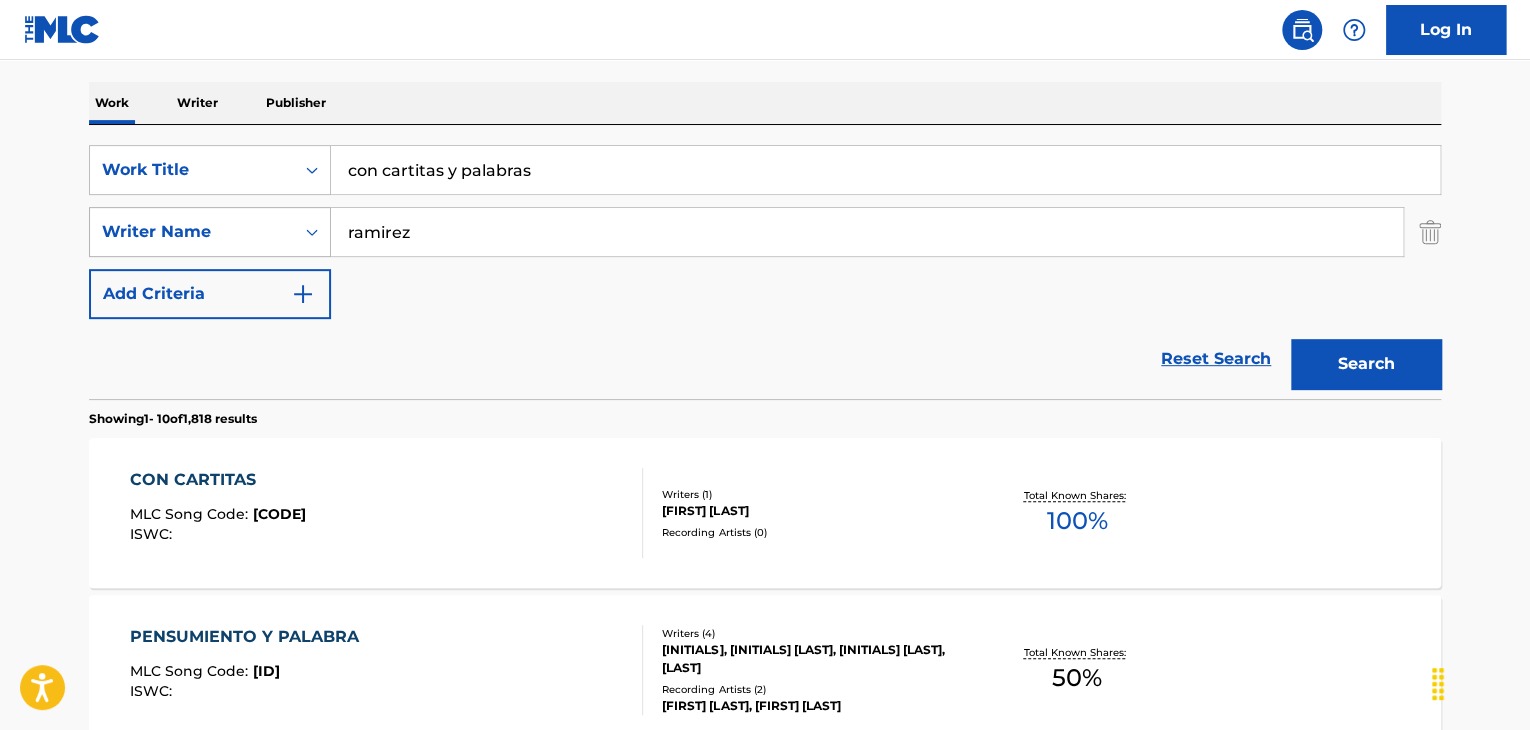 drag, startPoint x: 442, startPoint y: 236, endPoint x: 297, endPoint y: 248, distance: 145.4957 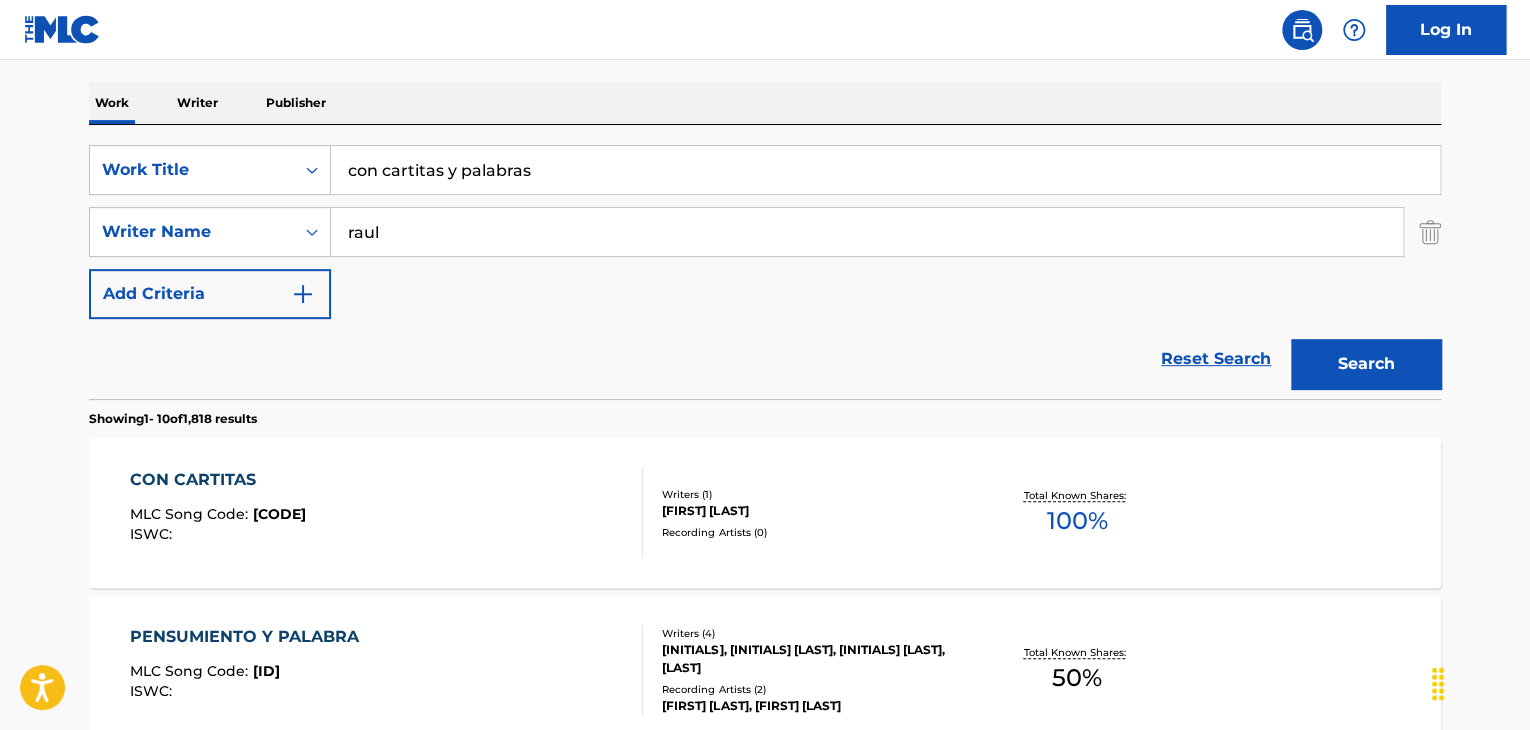 click on "Search" at bounding box center (1366, 364) 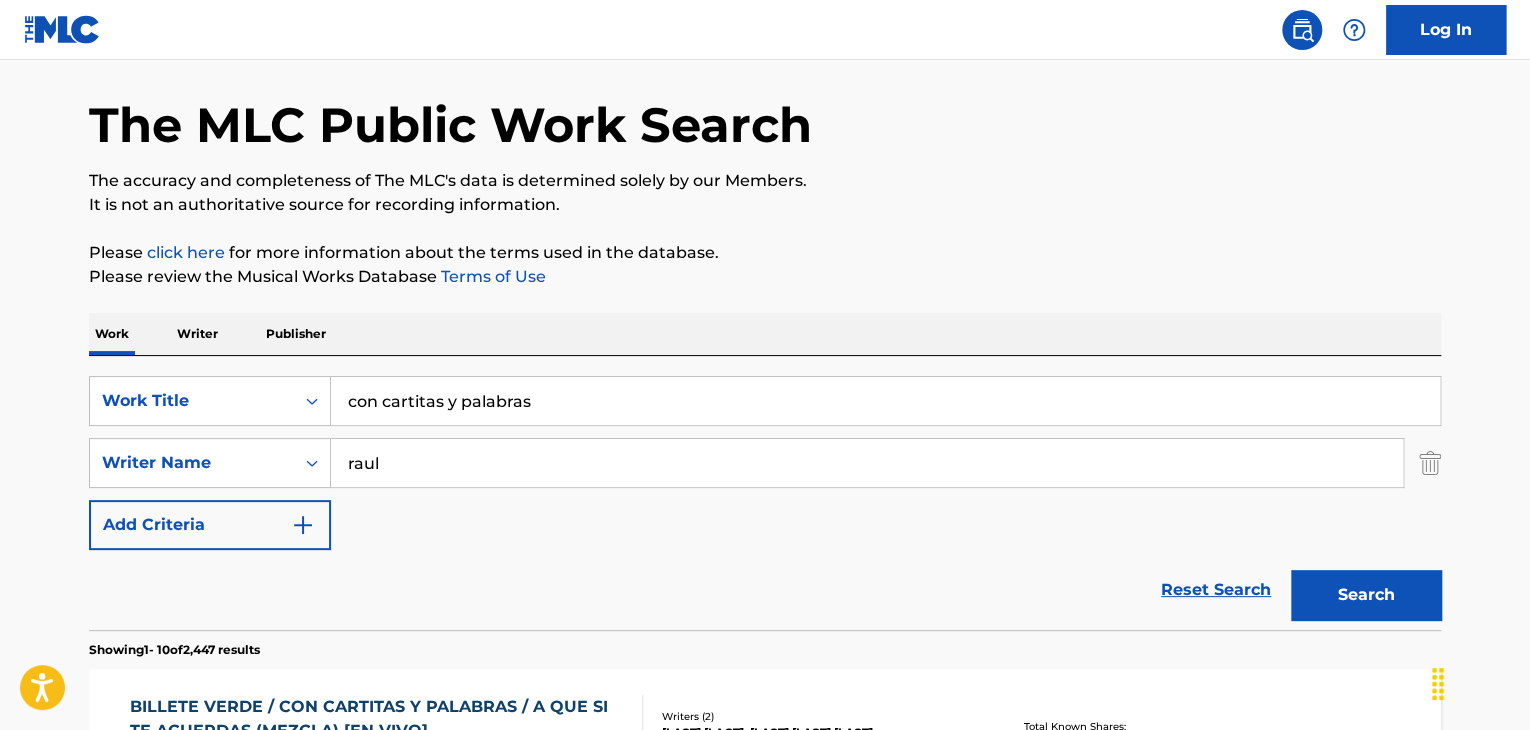 scroll, scrollTop: 0, scrollLeft: 0, axis: both 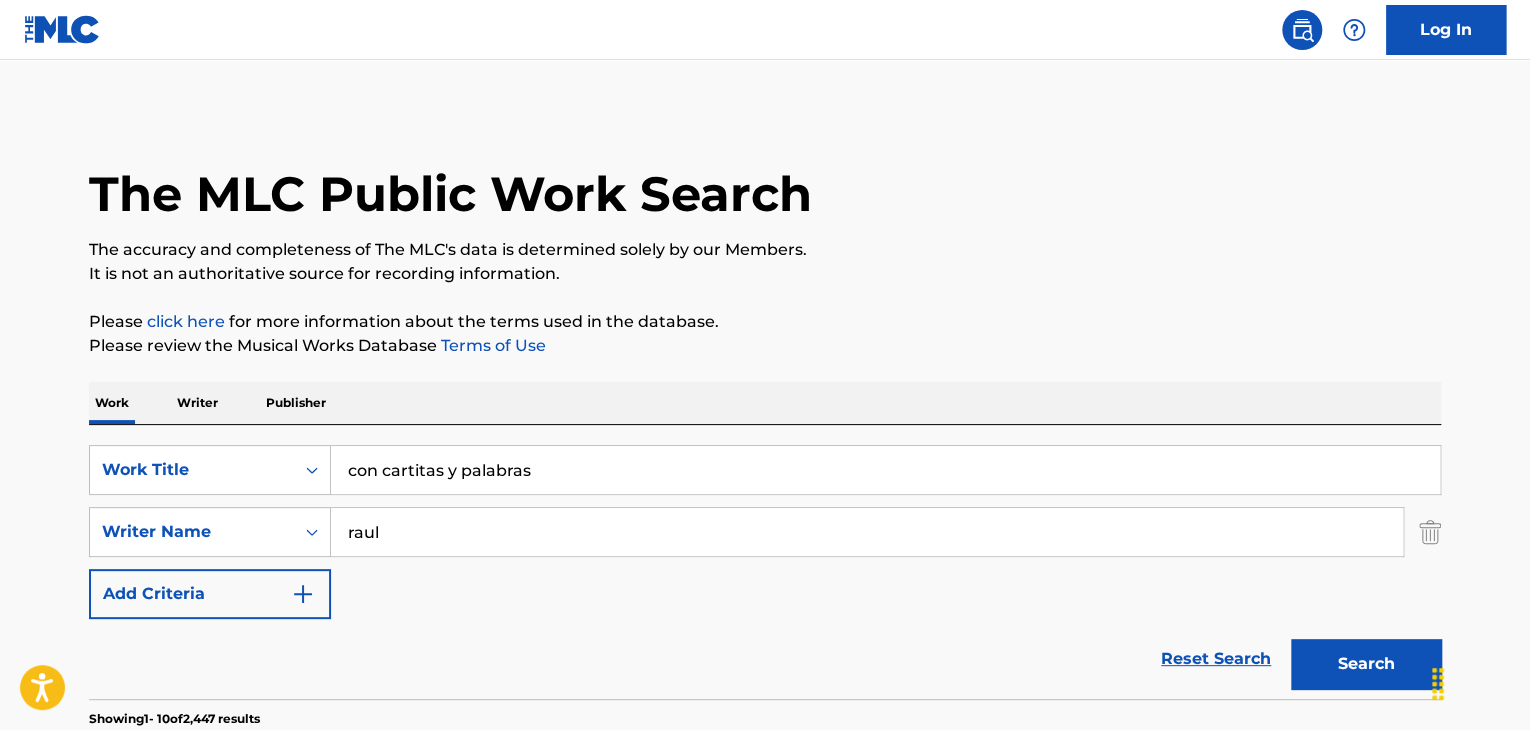 click on "raul" at bounding box center [867, 532] 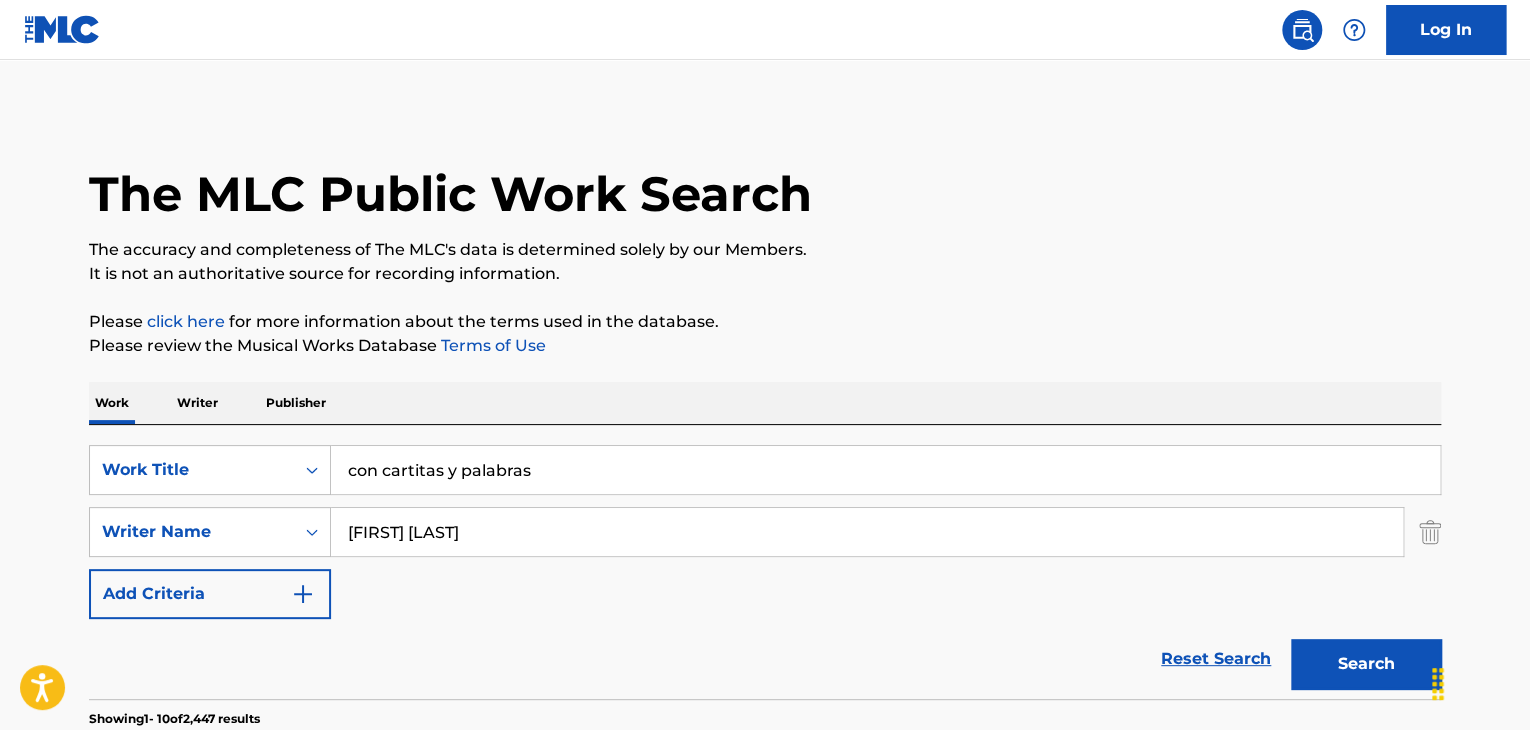 click on "Search" at bounding box center [1366, 664] 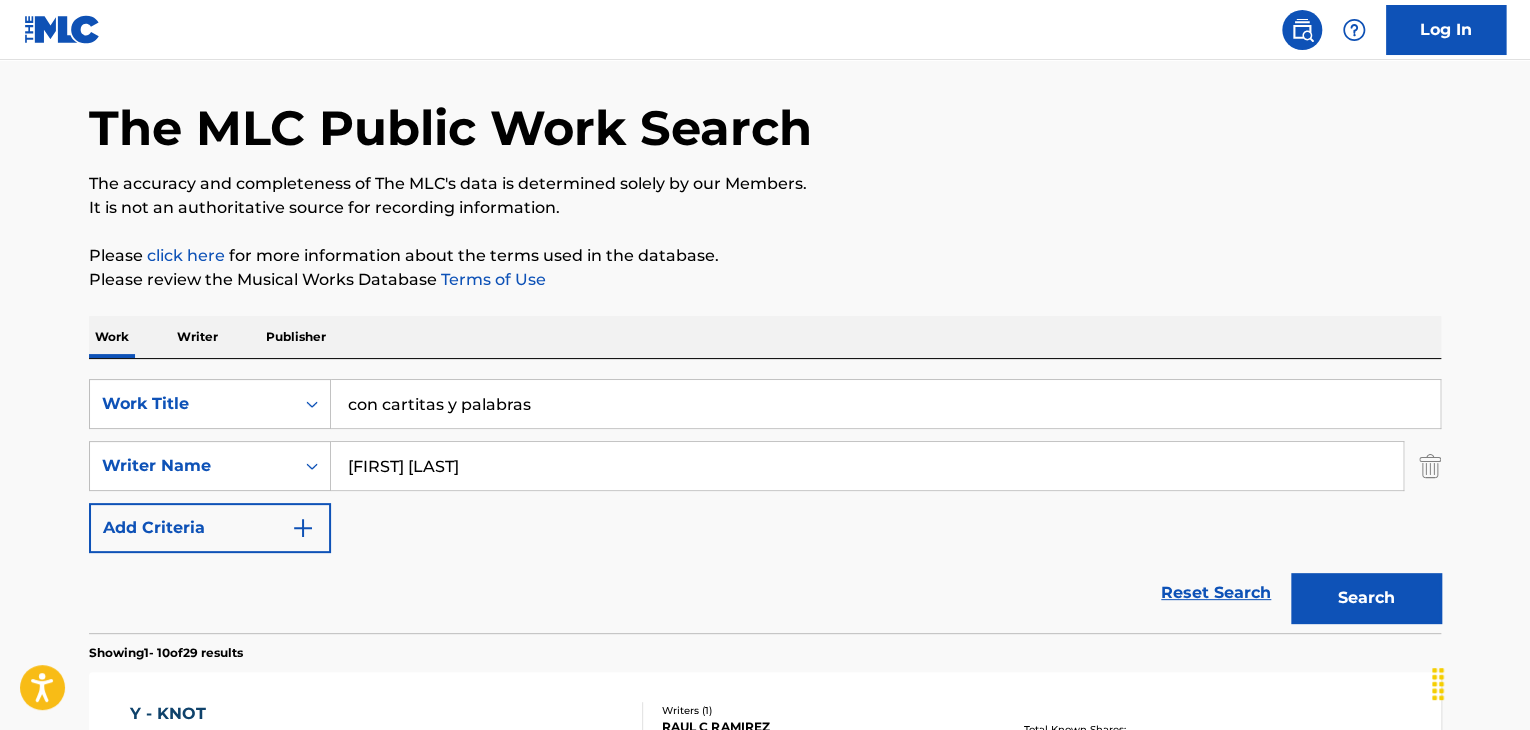 scroll, scrollTop: 0, scrollLeft: 0, axis: both 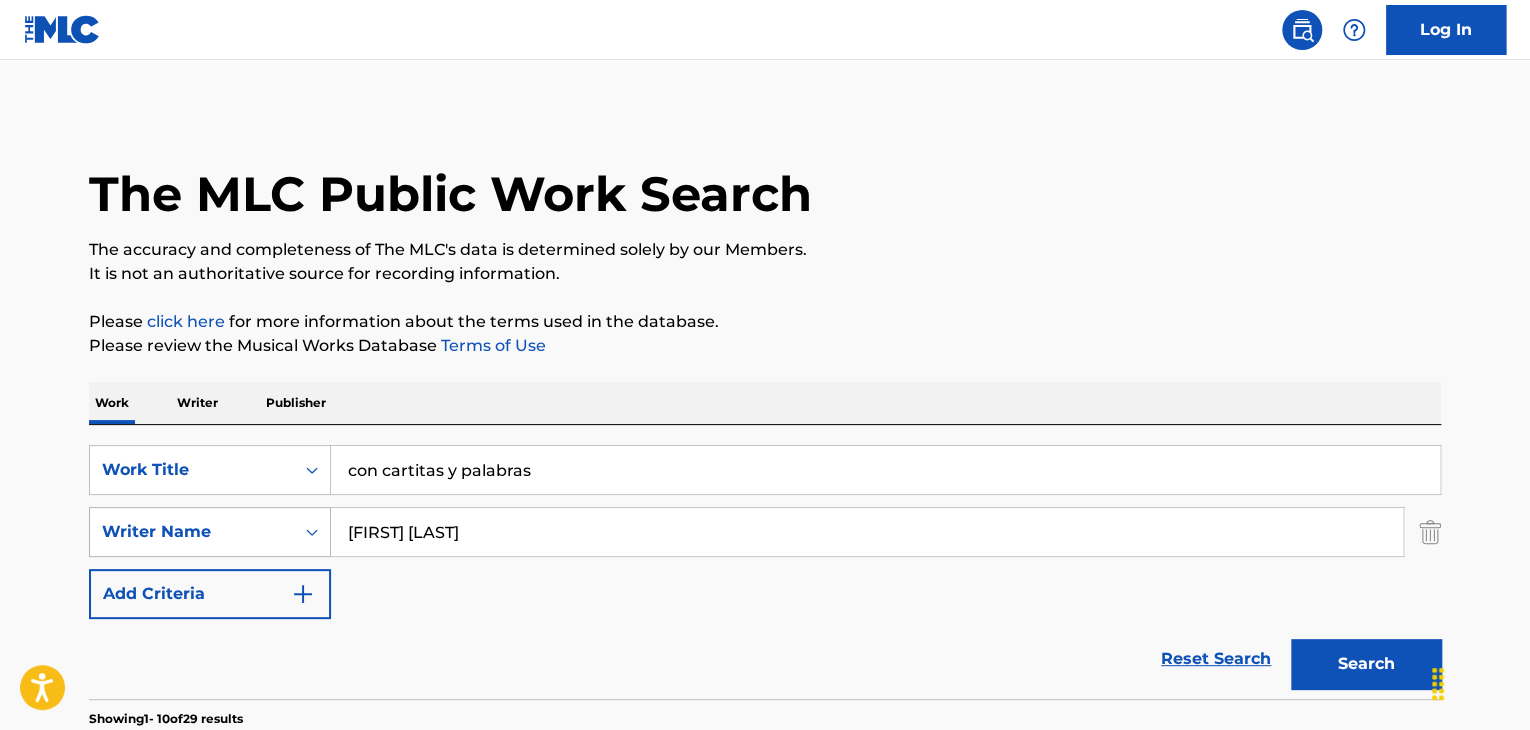 drag, startPoint x: 478, startPoint y: 529, endPoint x: 166, endPoint y: 526, distance: 312.01443 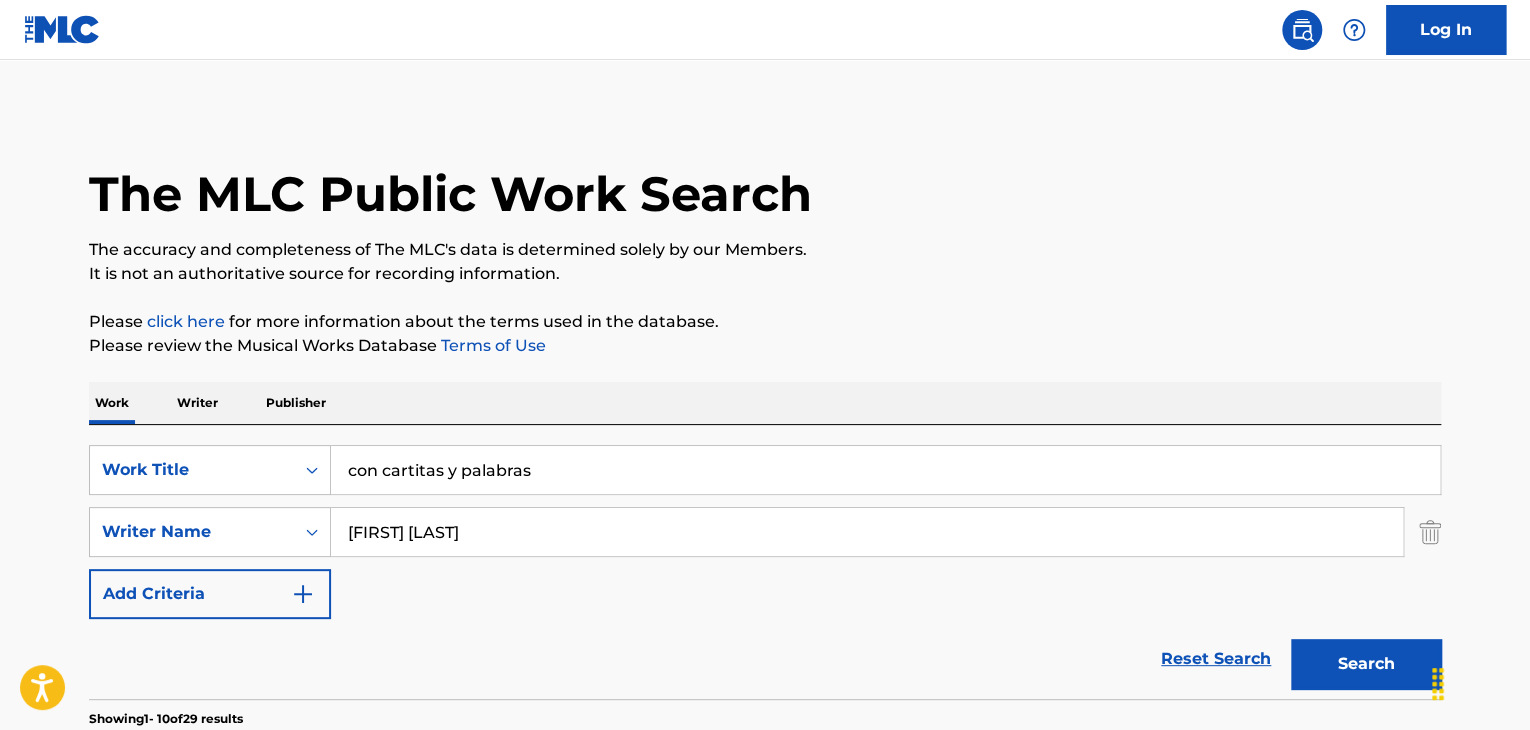 type on "[FIRST] [LAST]" 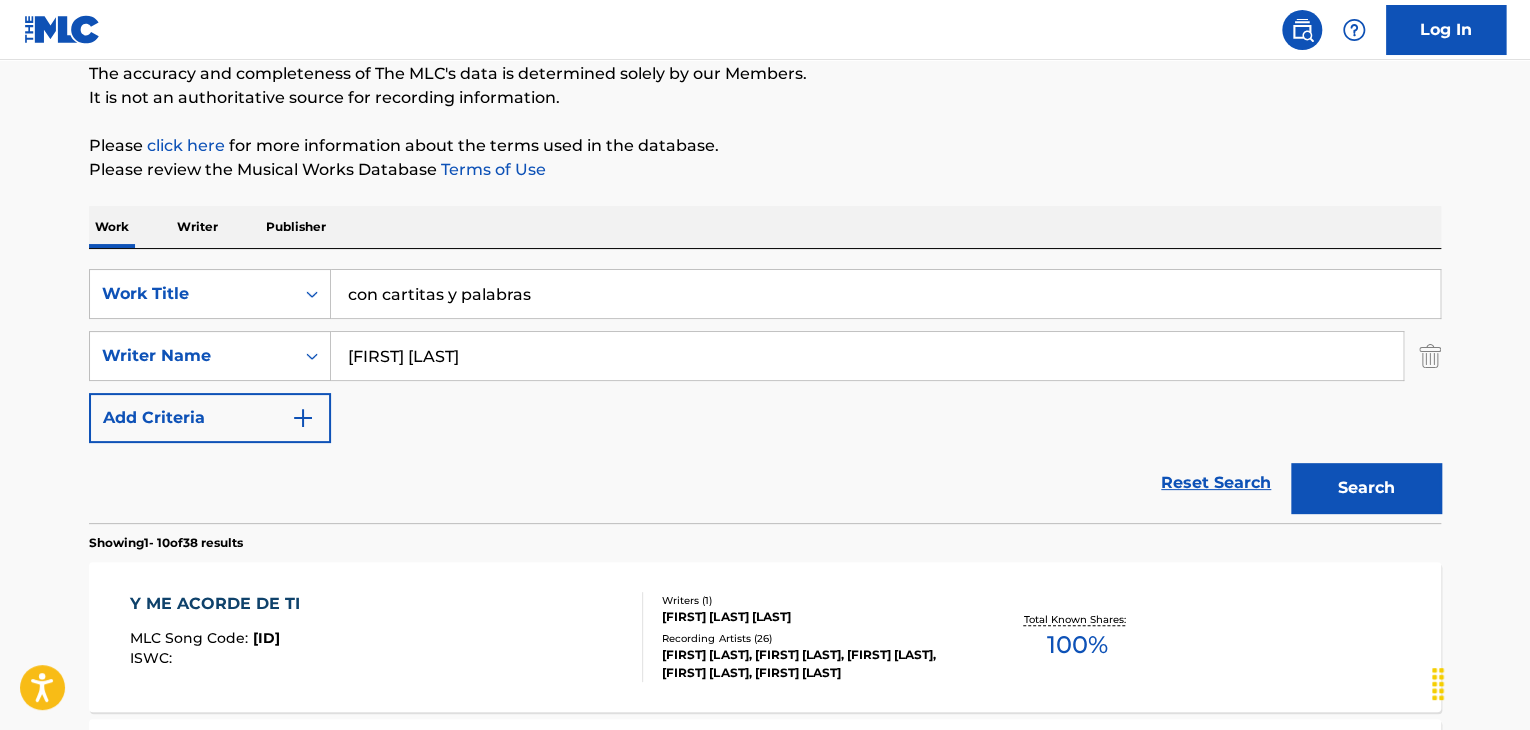 scroll, scrollTop: 0, scrollLeft: 0, axis: both 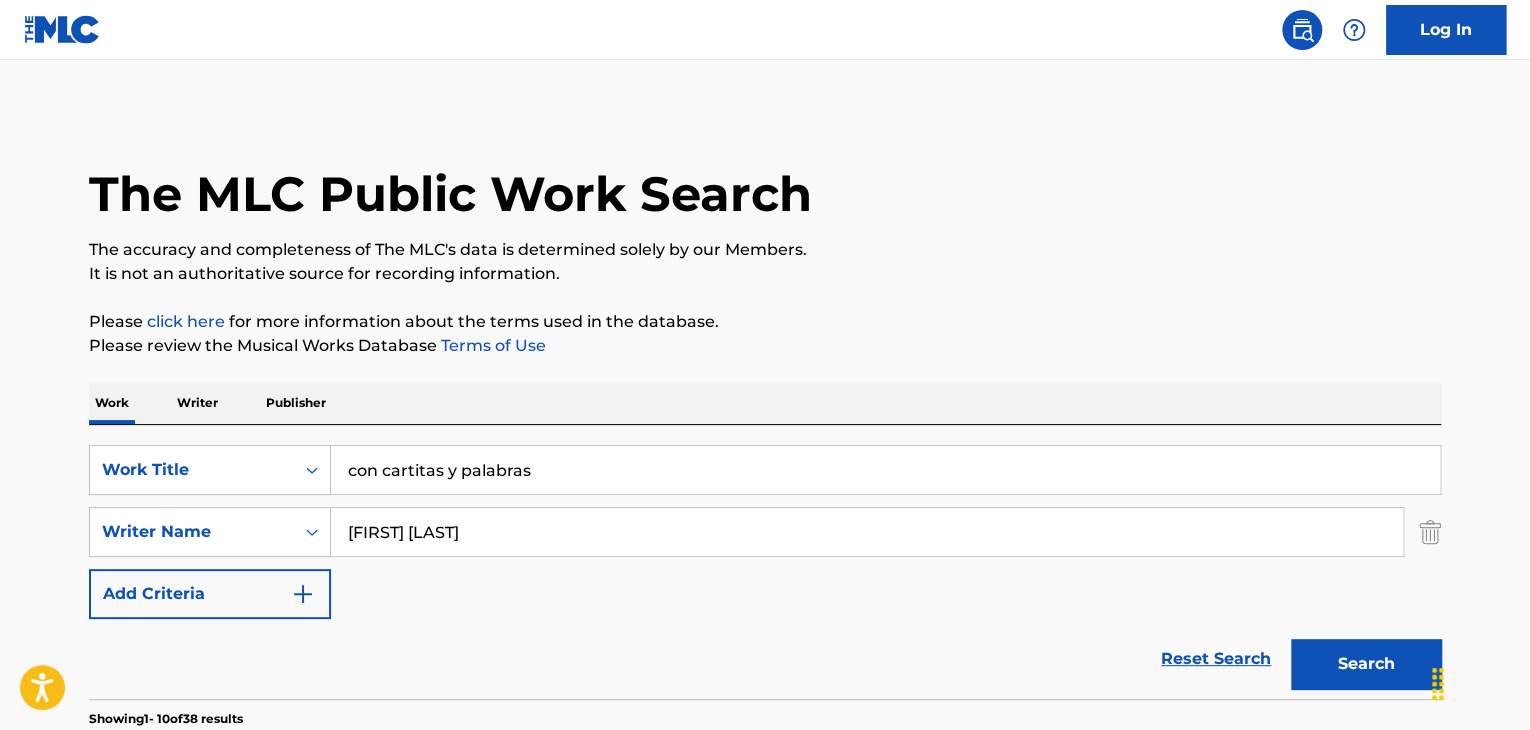 drag, startPoint x: 449, startPoint y: 478, endPoint x: 593, endPoint y: 478, distance: 144 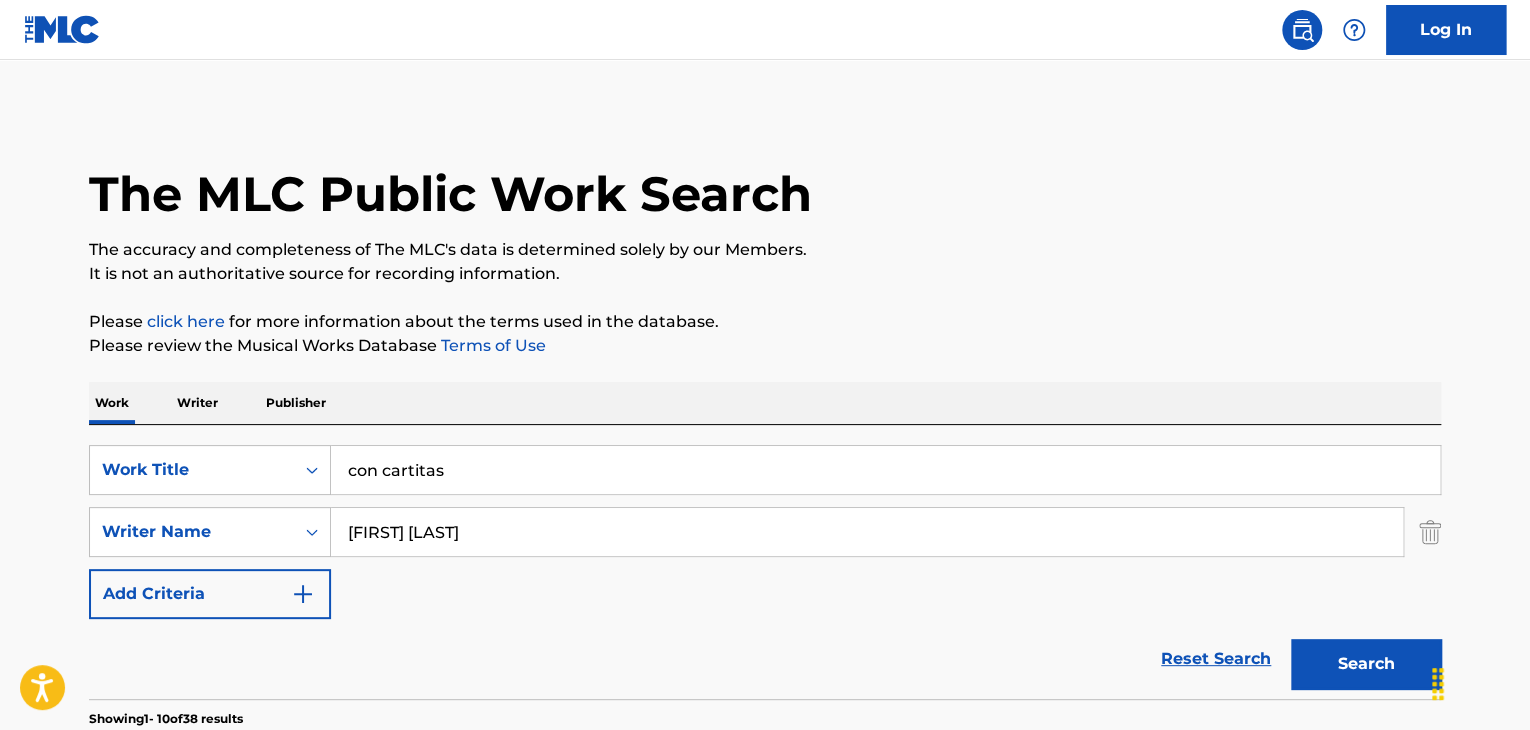 type on "con cartitas" 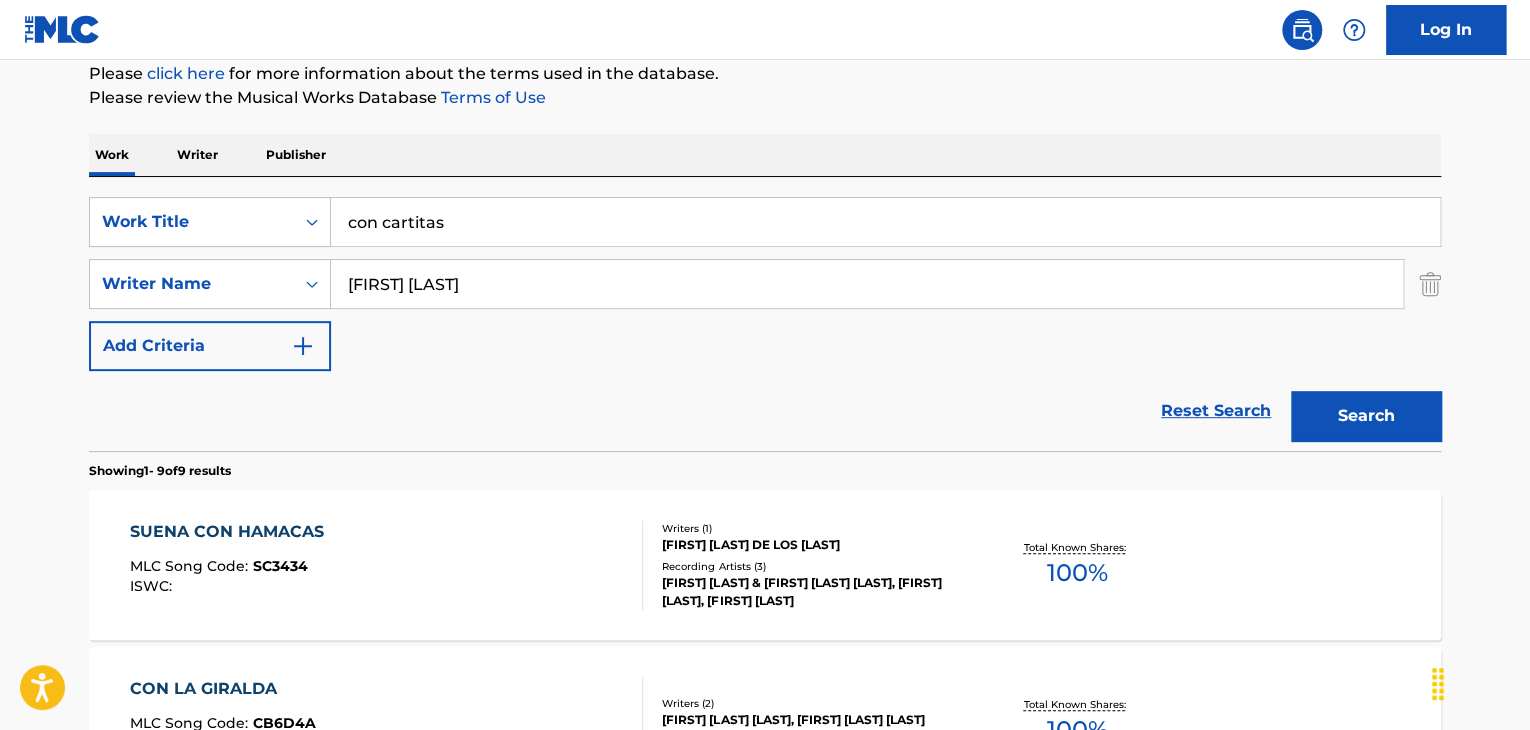 scroll, scrollTop: 400, scrollLeft: 0, axis: vertical 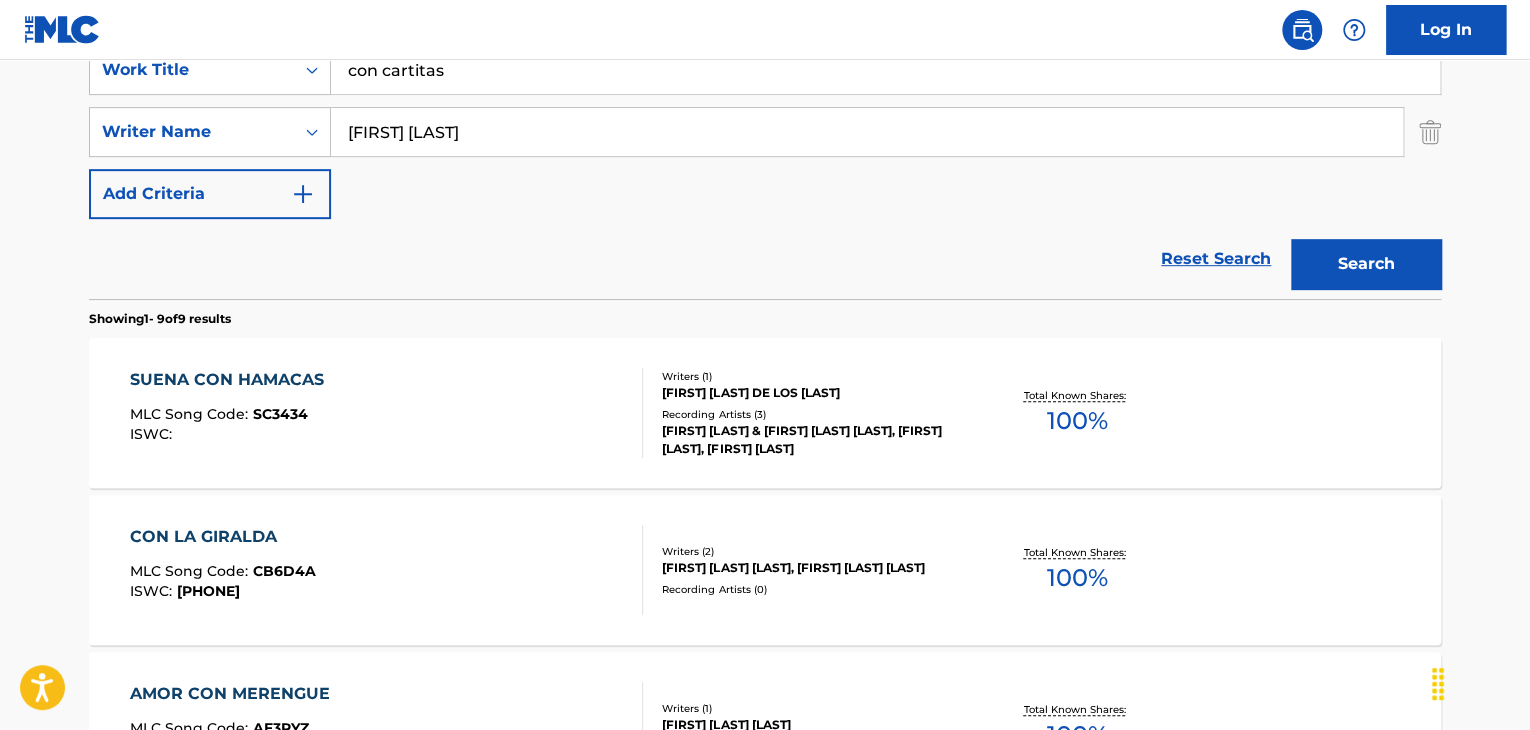click on "Search" at bounding box center [1366, 264] 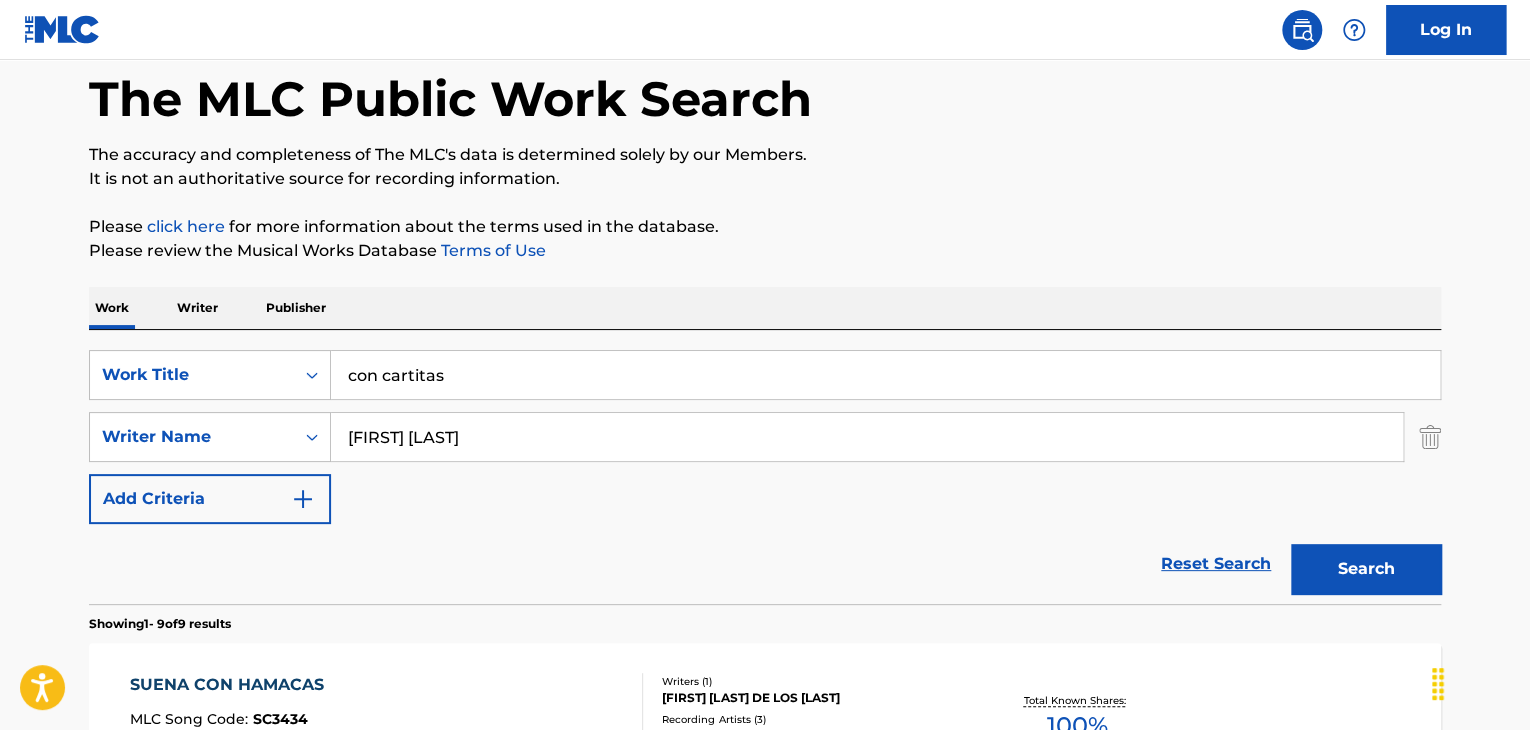 scroll, scrollTop: 0, scrollLeft: 0, axis: both 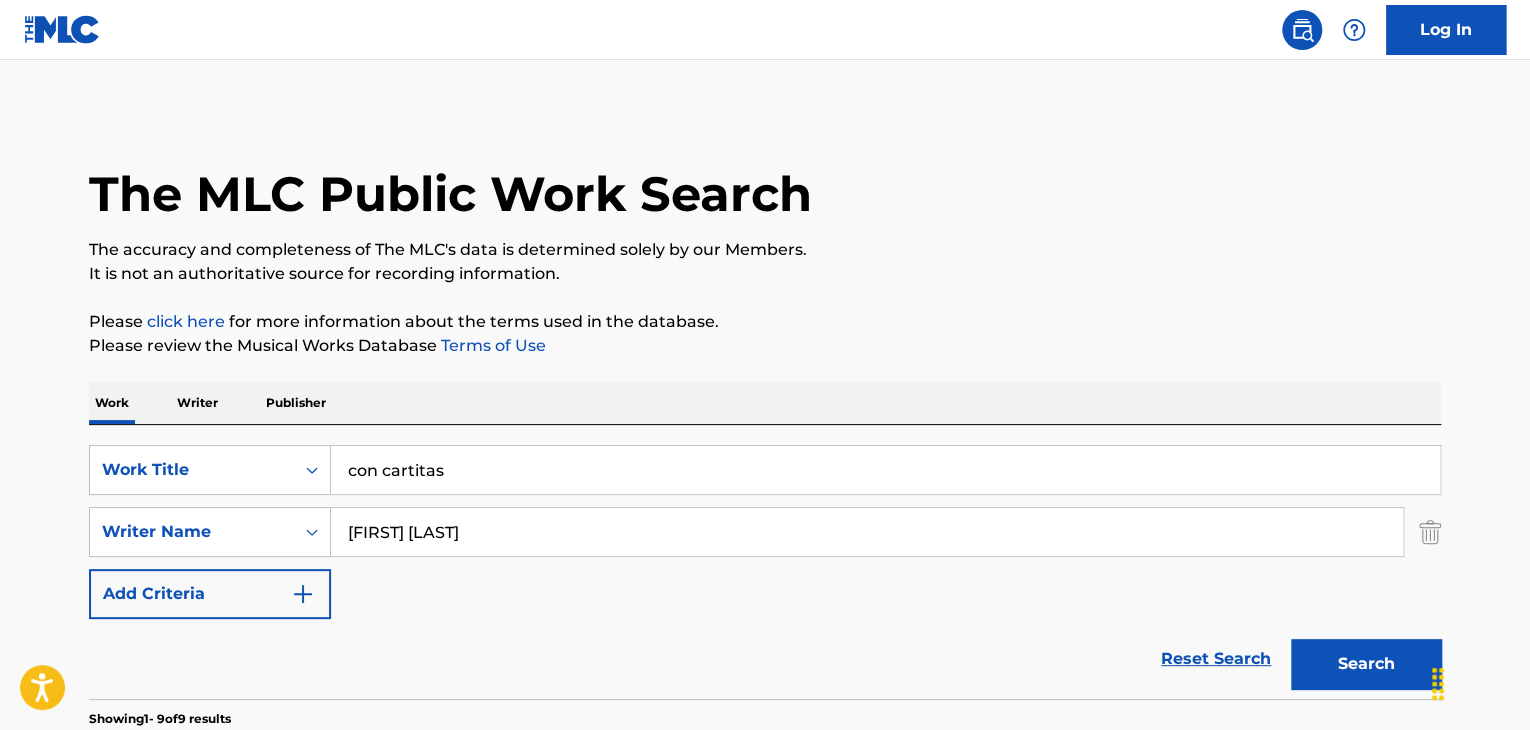 click on "Writer" at bounding box center (197, 403) 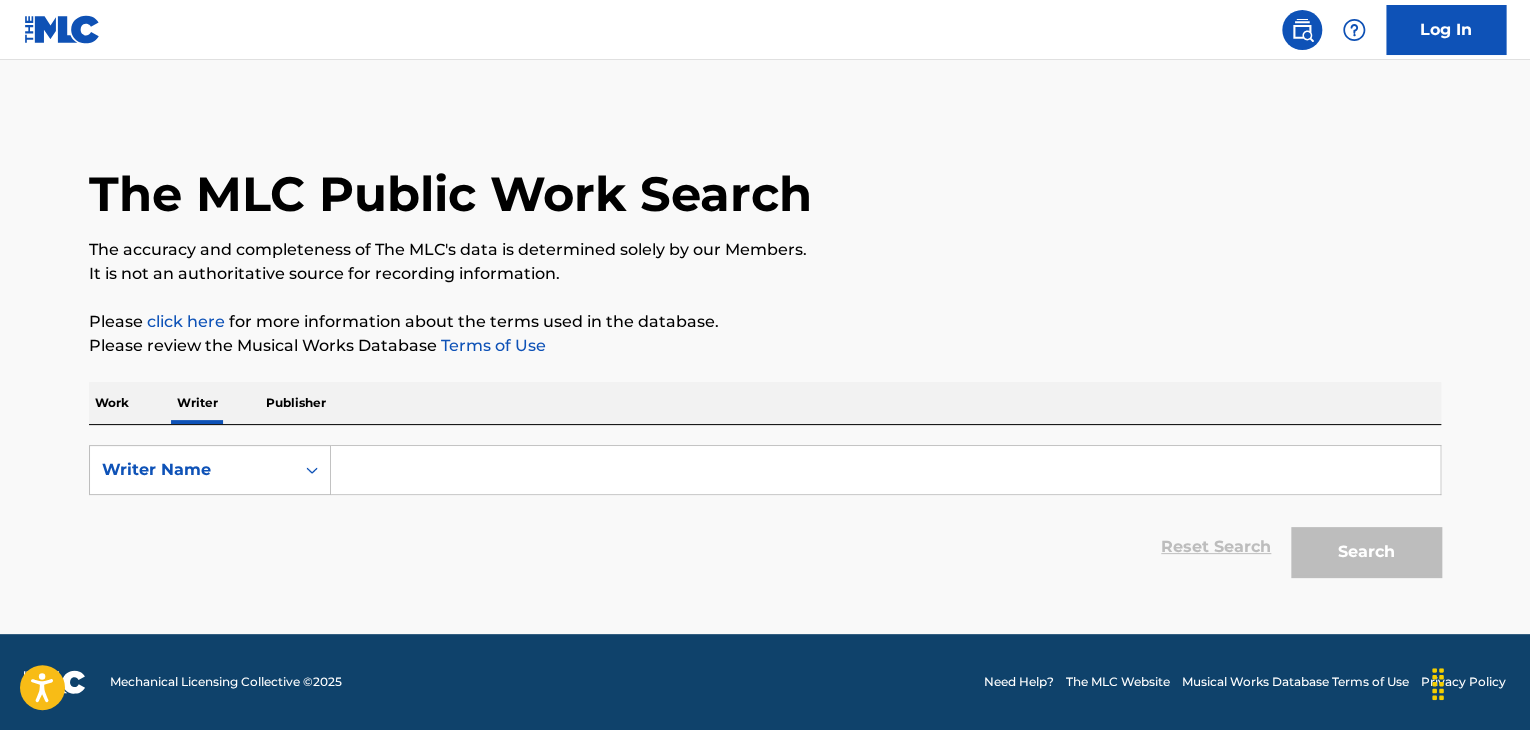 click at bounding box center (885, 470) 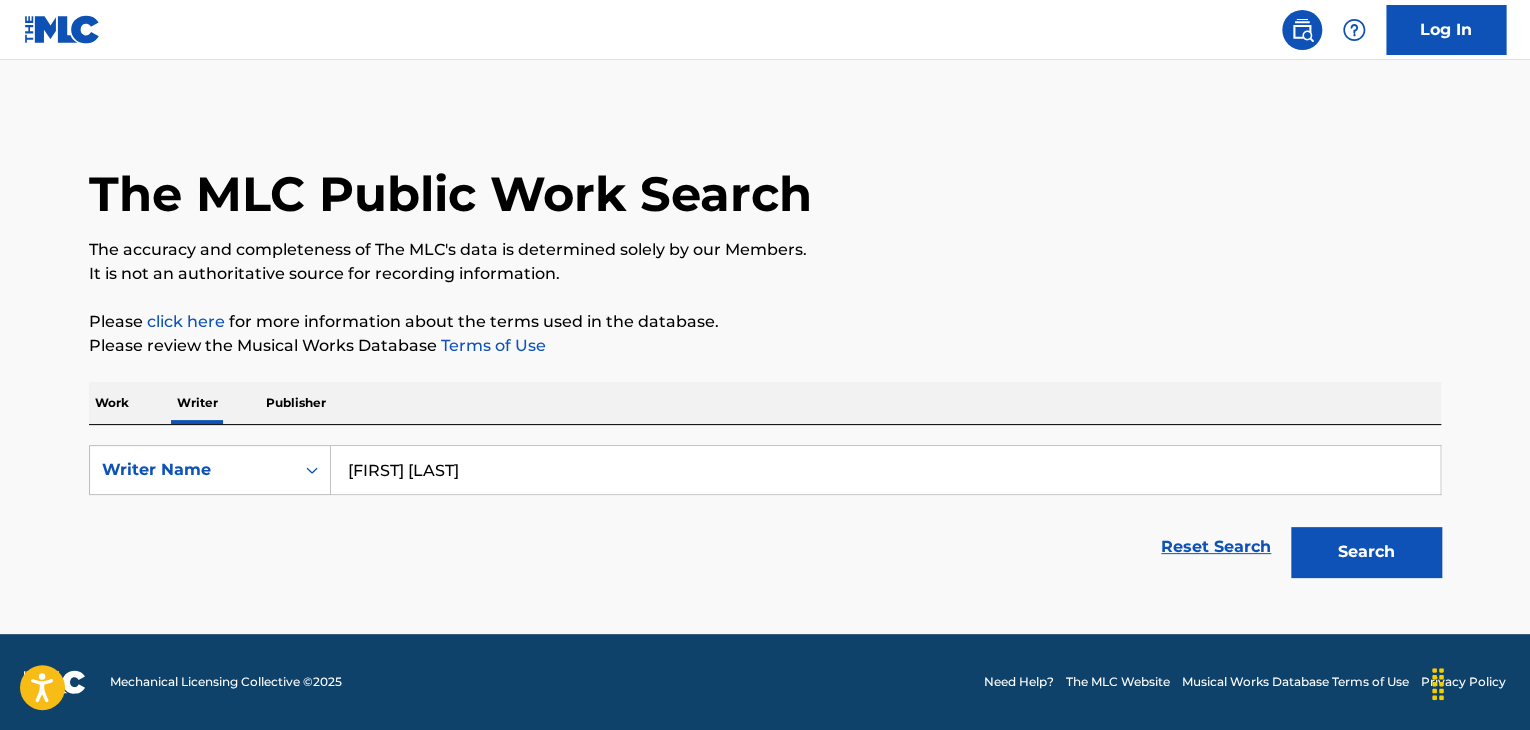 type on "[FIRST] [LAST]" 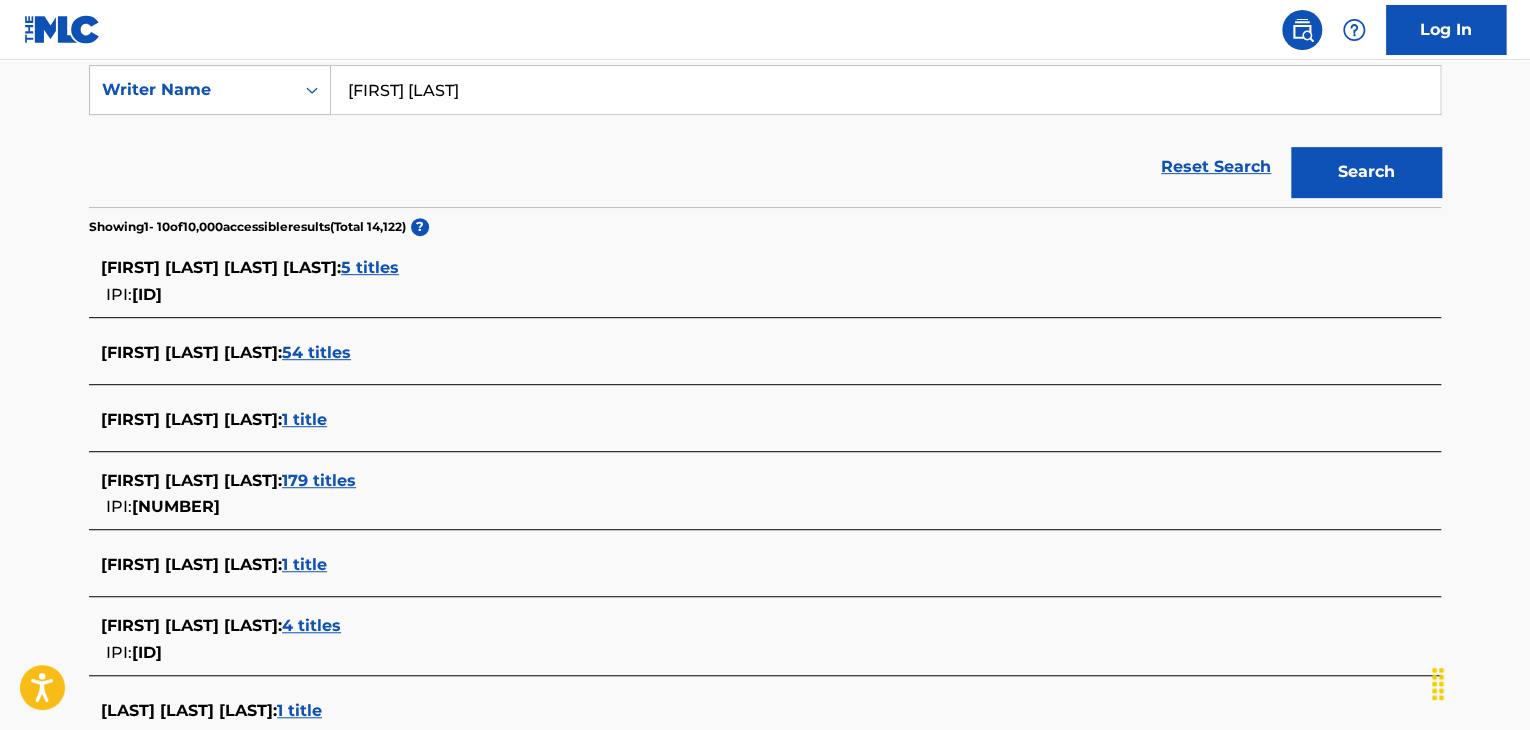 scroll, scrollTop: 391, scrollLeft: 0, axis: vertical 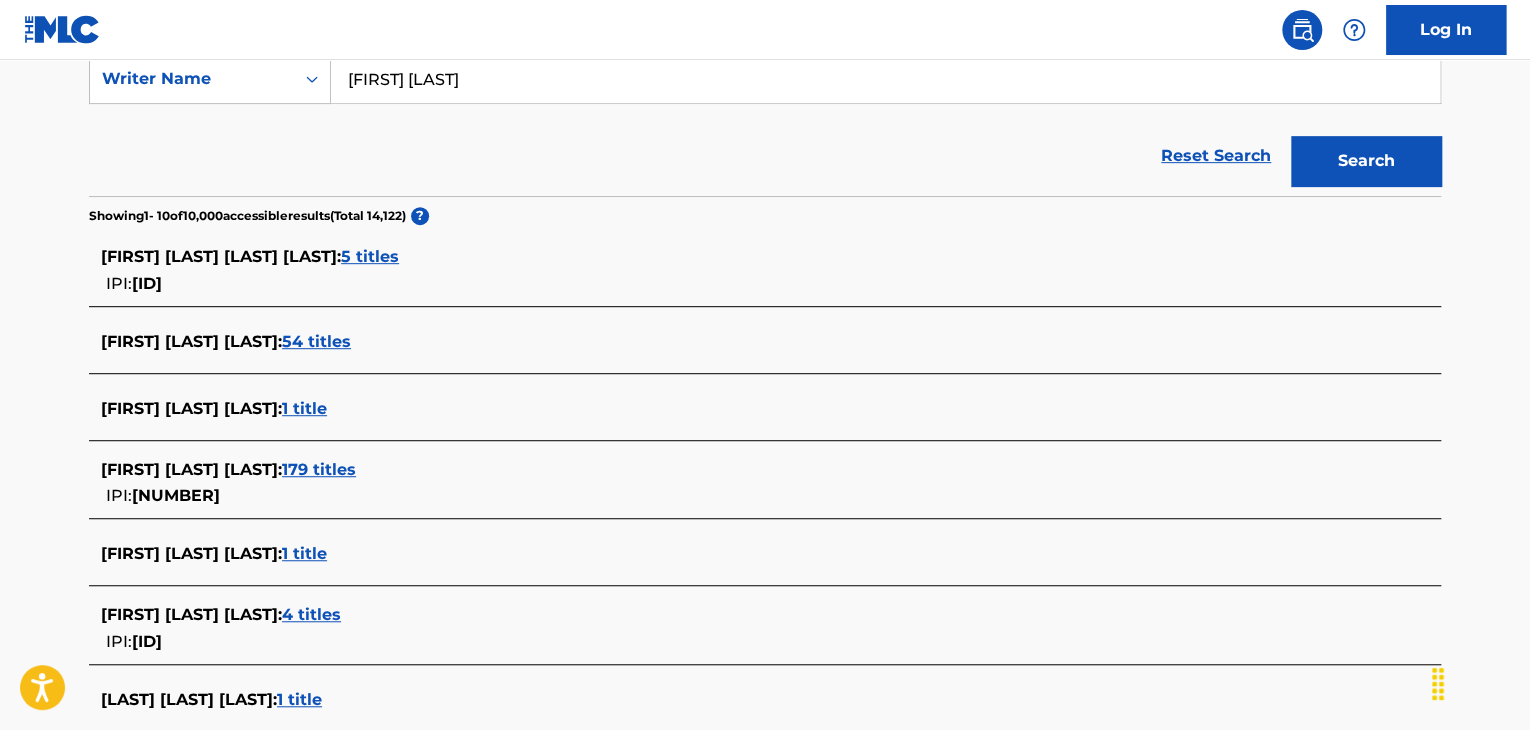 click on "54 titles" at bounding box center [316, 341] 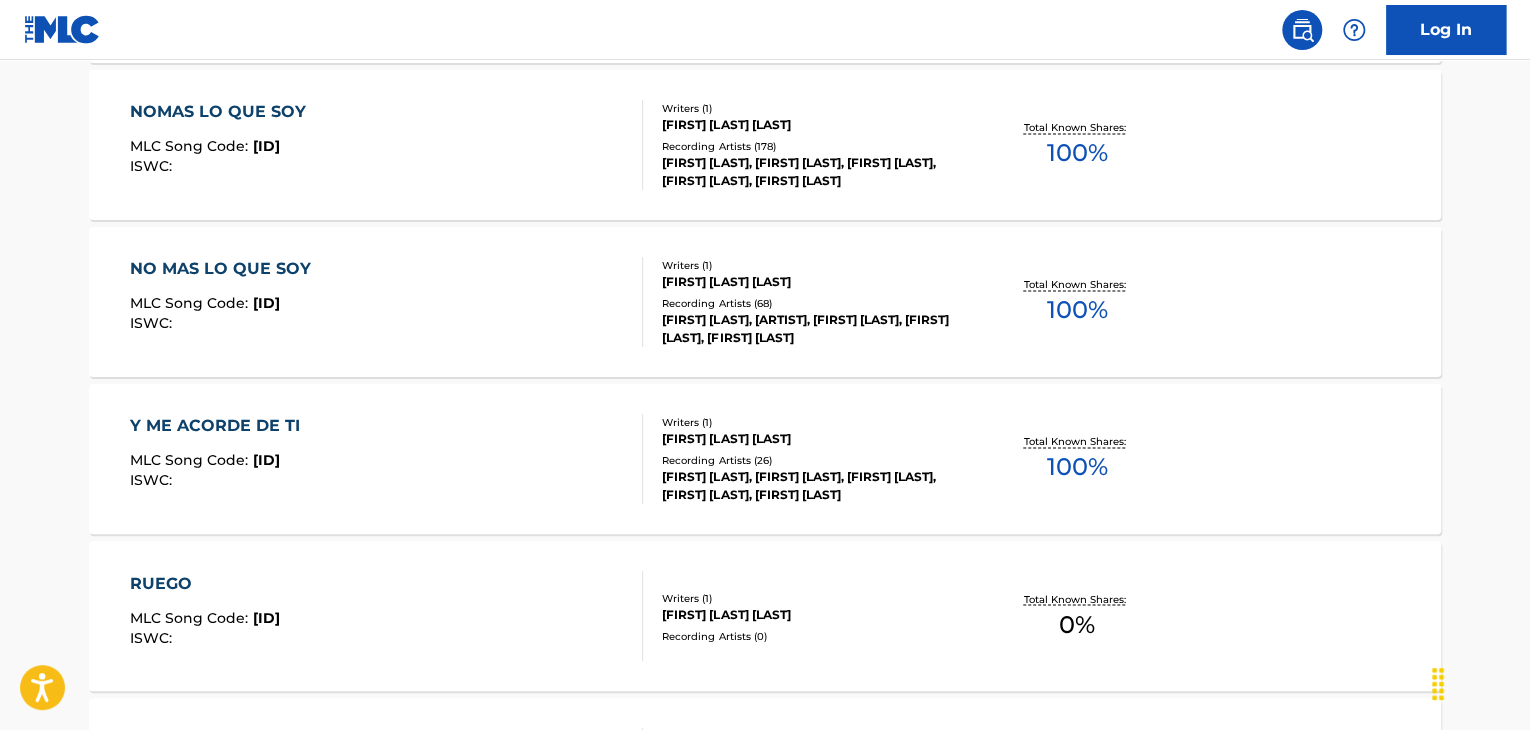 scroll, scrollTop: 1718, scrollLeft: 0, axis: vertical 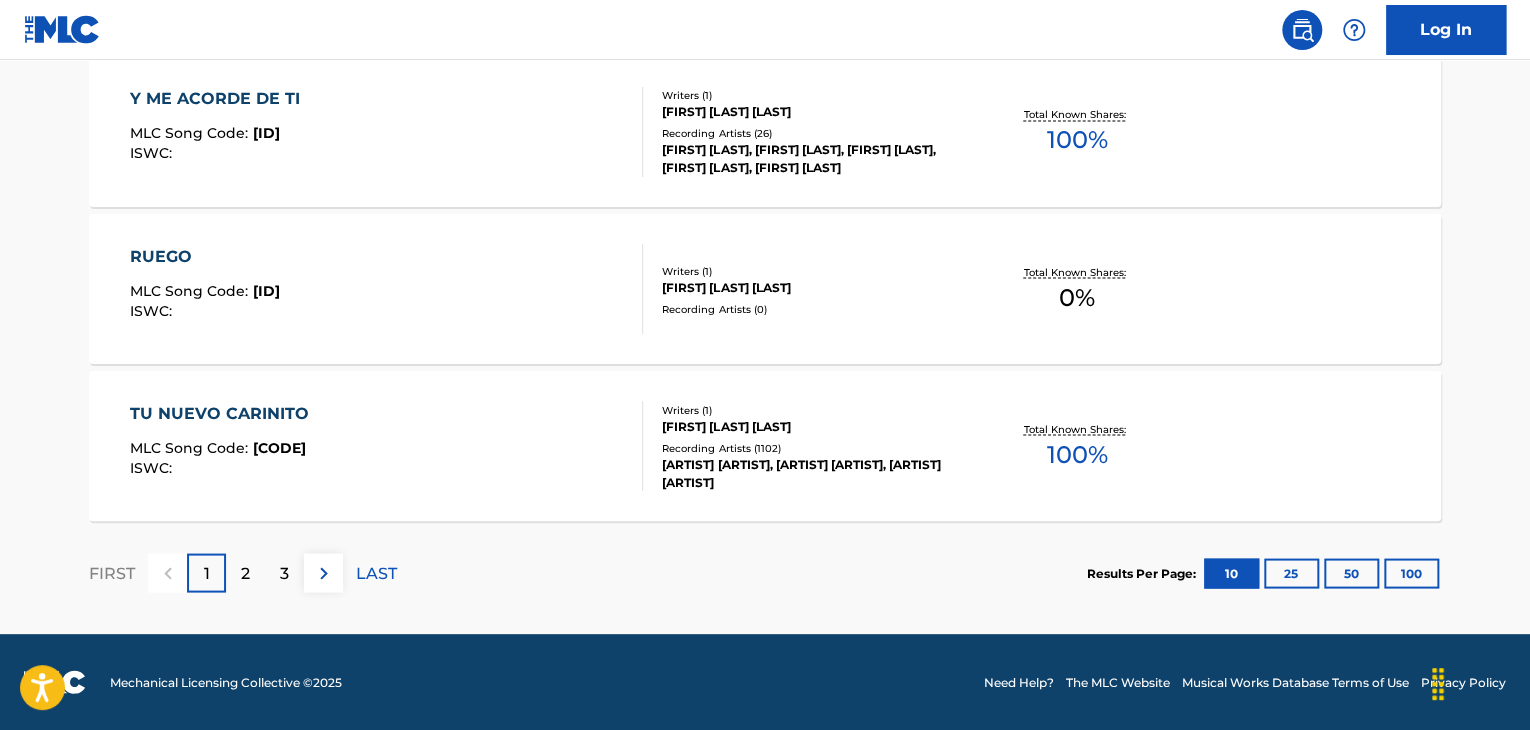 click on "2" at bounding box center [245, 573] 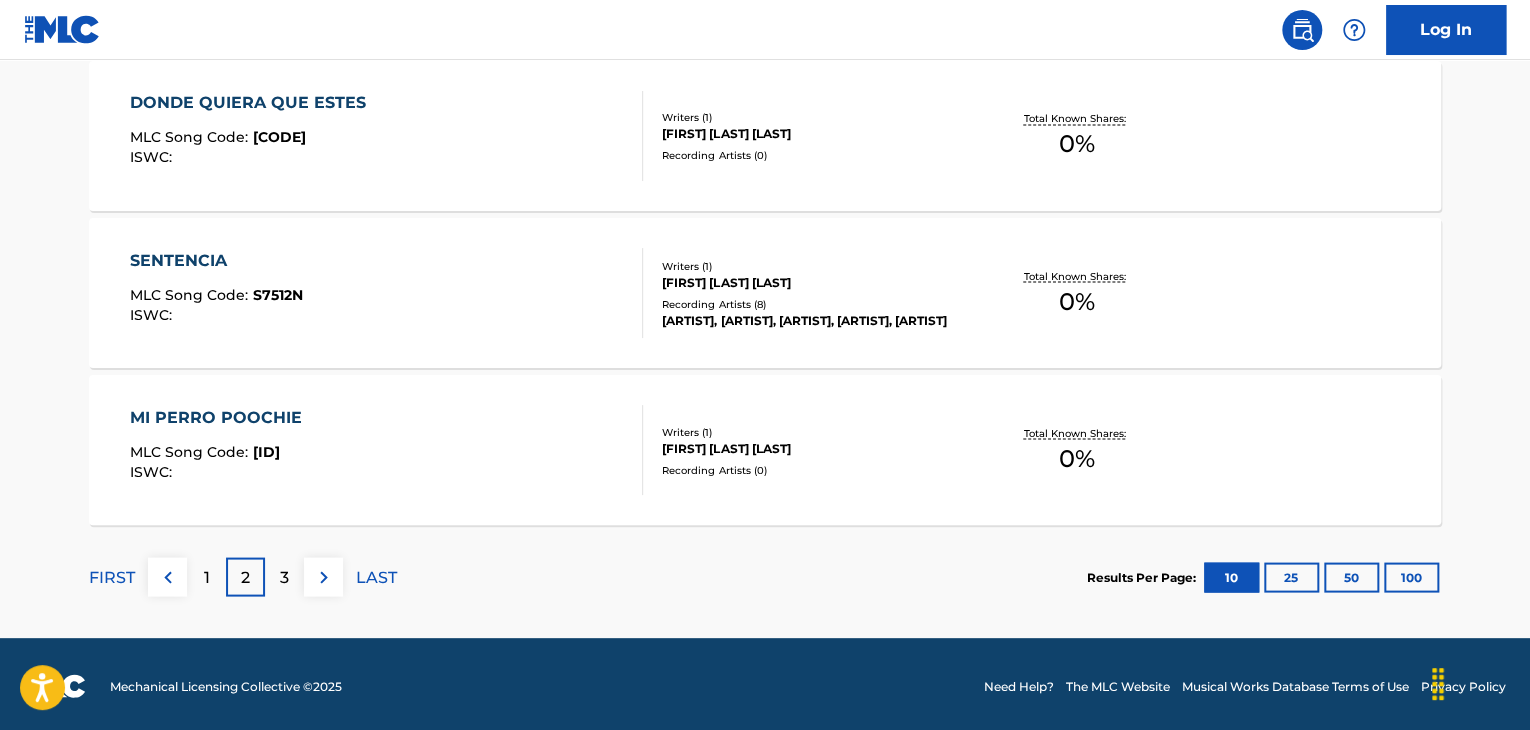 scroll, scrollTop: 1718, scrollLeft: 0, axis: vertical 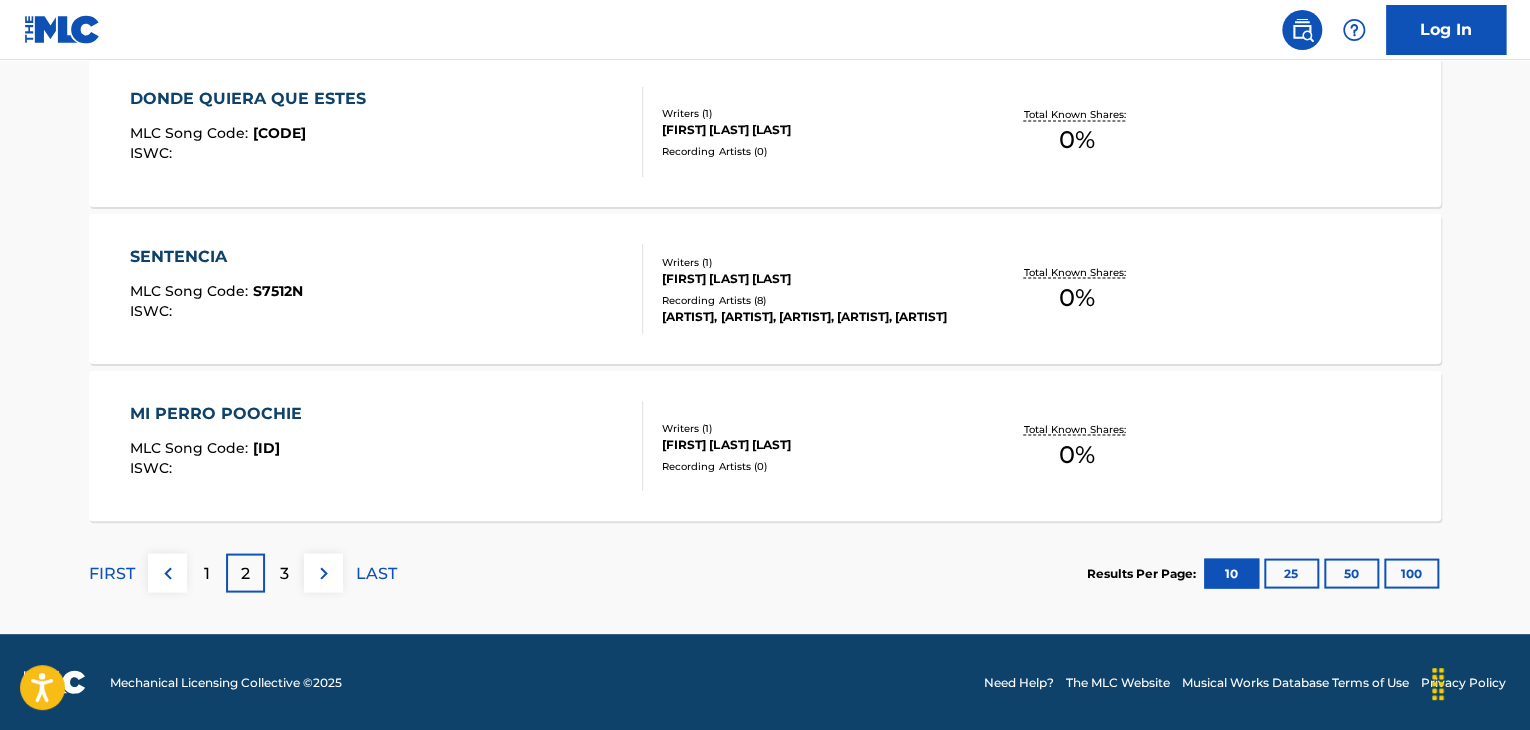 click on "3" at bounding box center (284, 572) 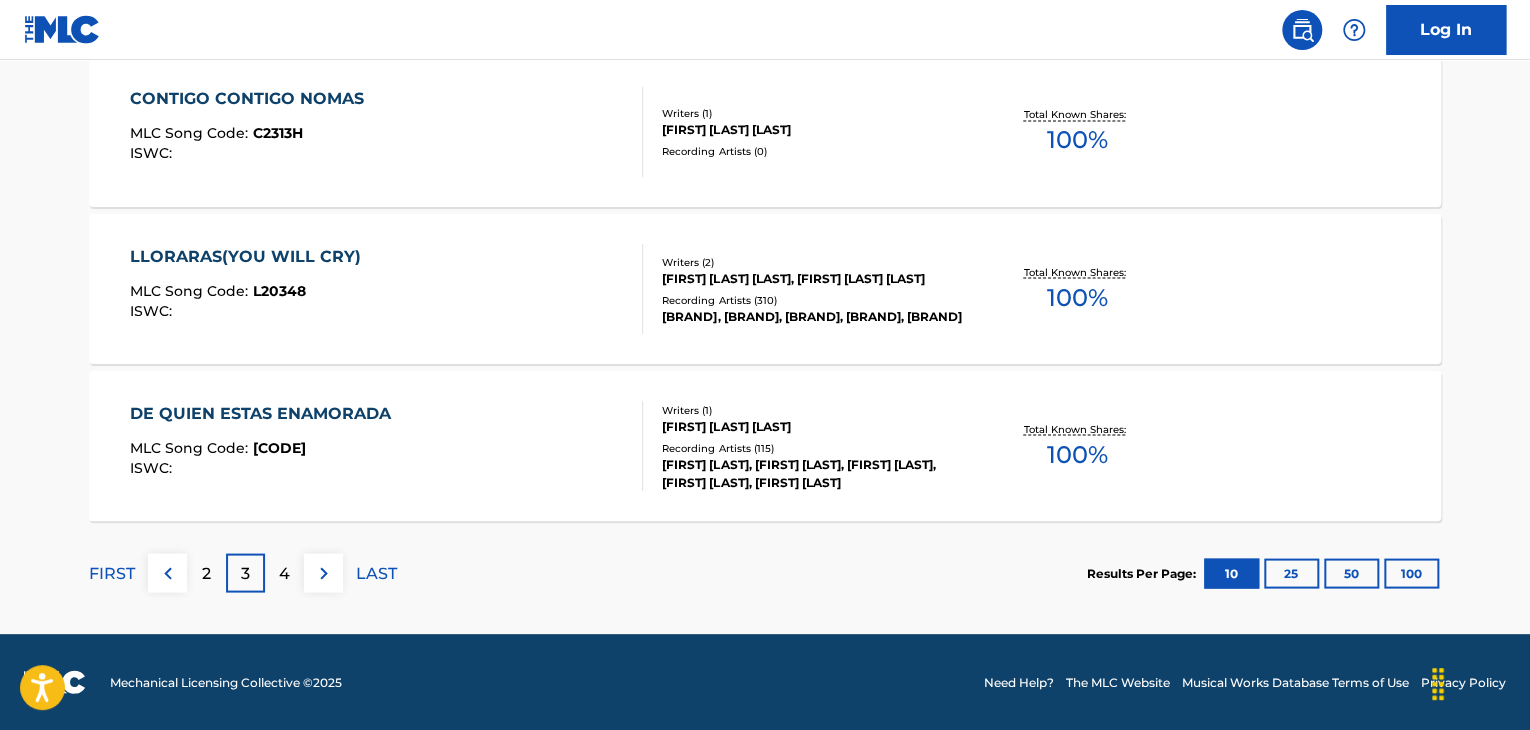 click on "4" at bounding box center (284, 573) 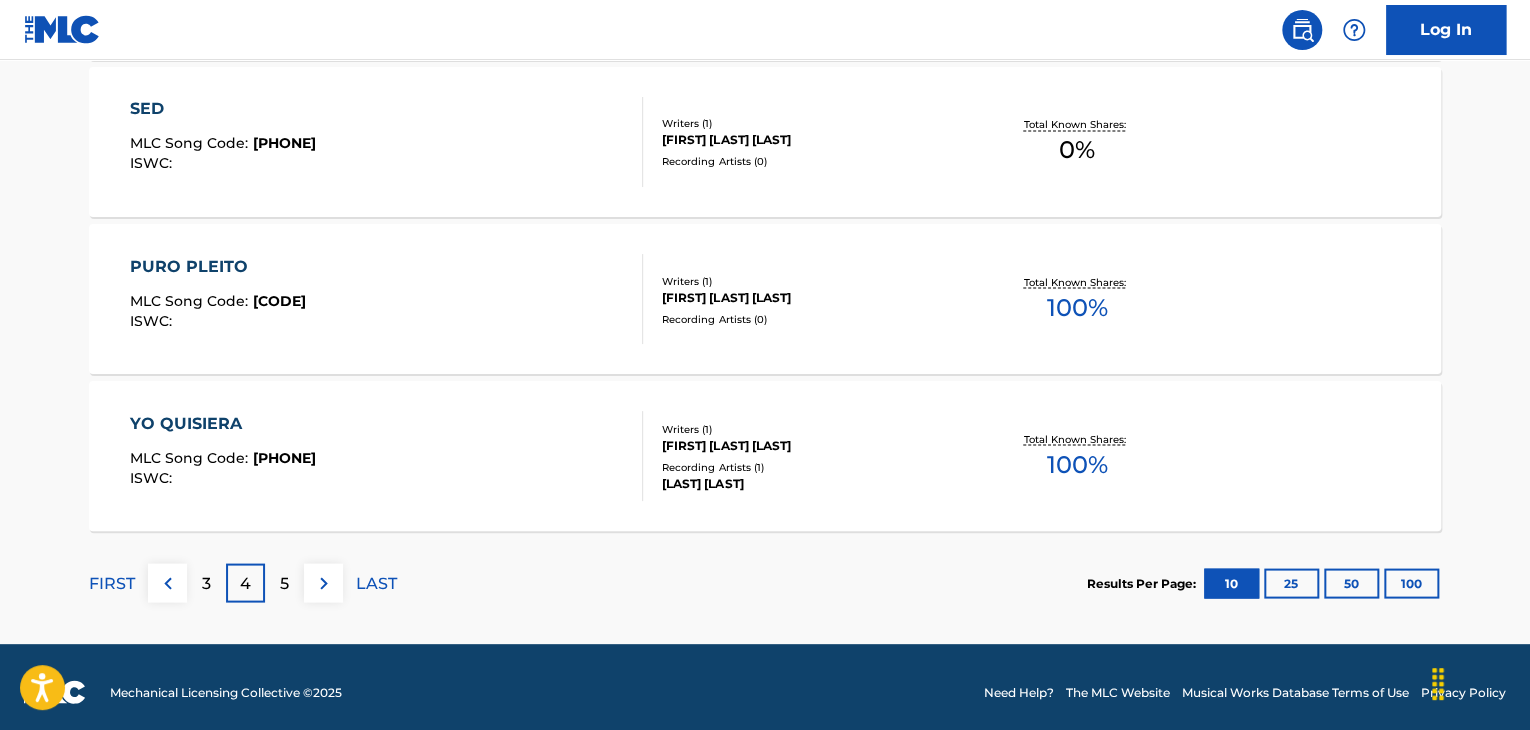 scroll, scrollTop: 1718, scrollLeft: 0, axis: vertical 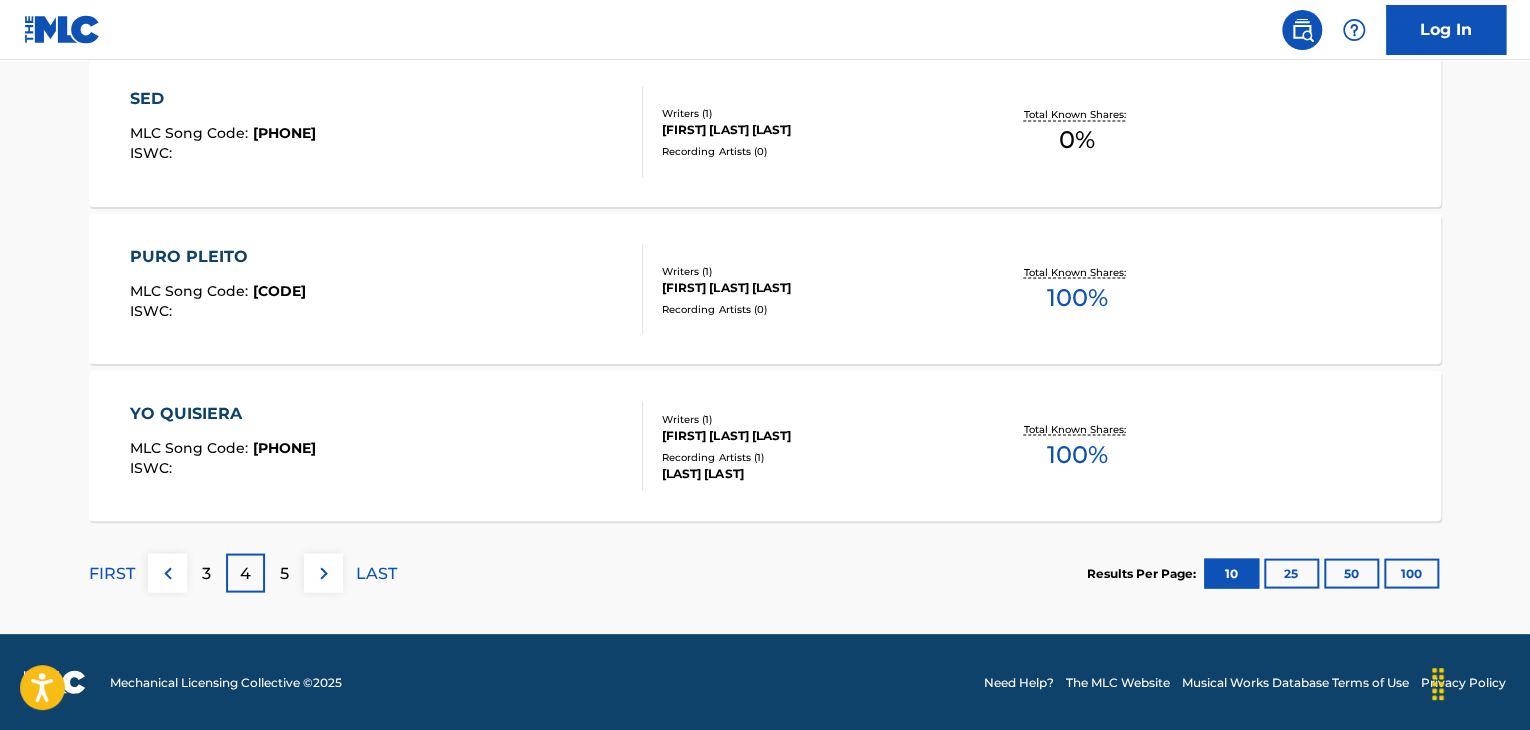click on "5" at bounding box center (284, 573) 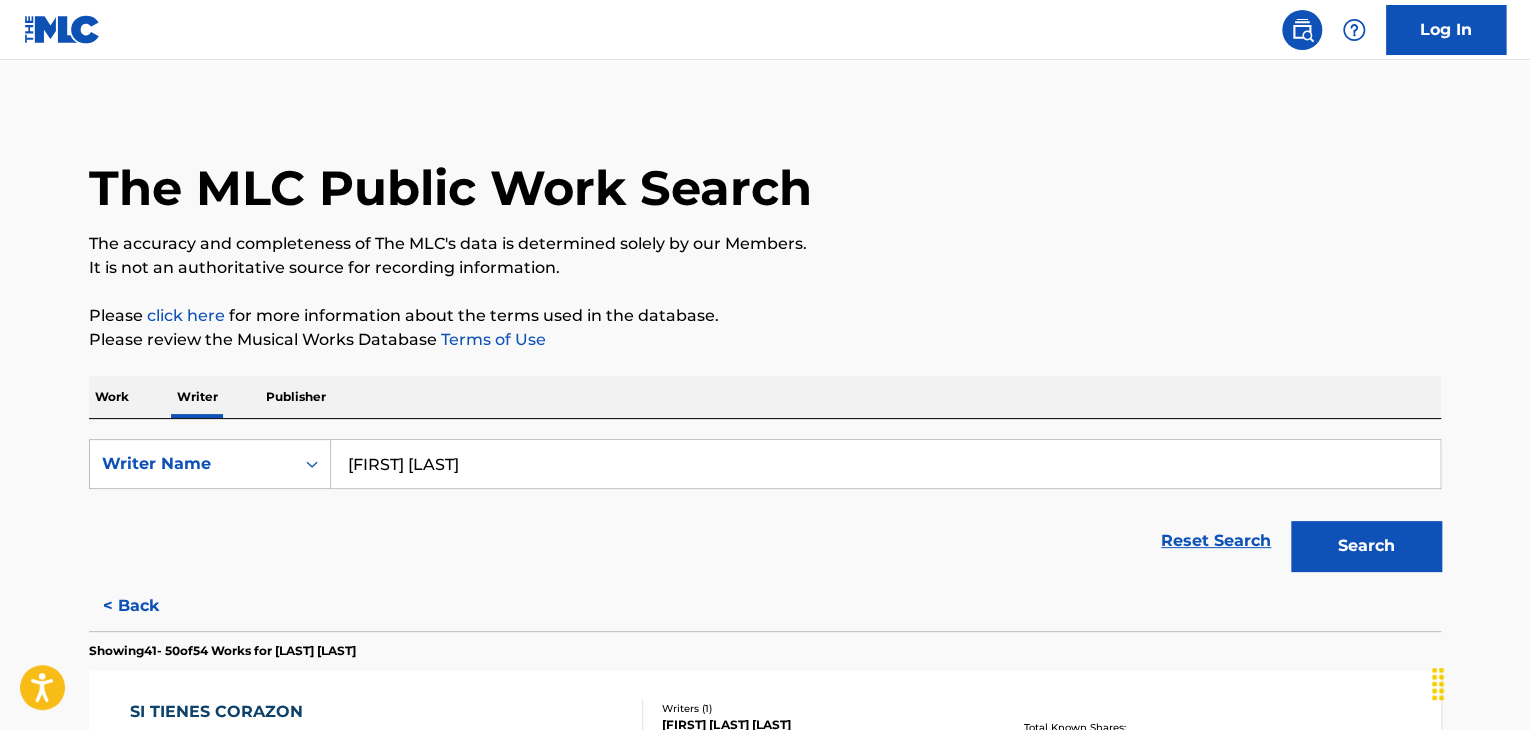 scroll, scrollTop: 0, scrollLeft: 0, axis: both 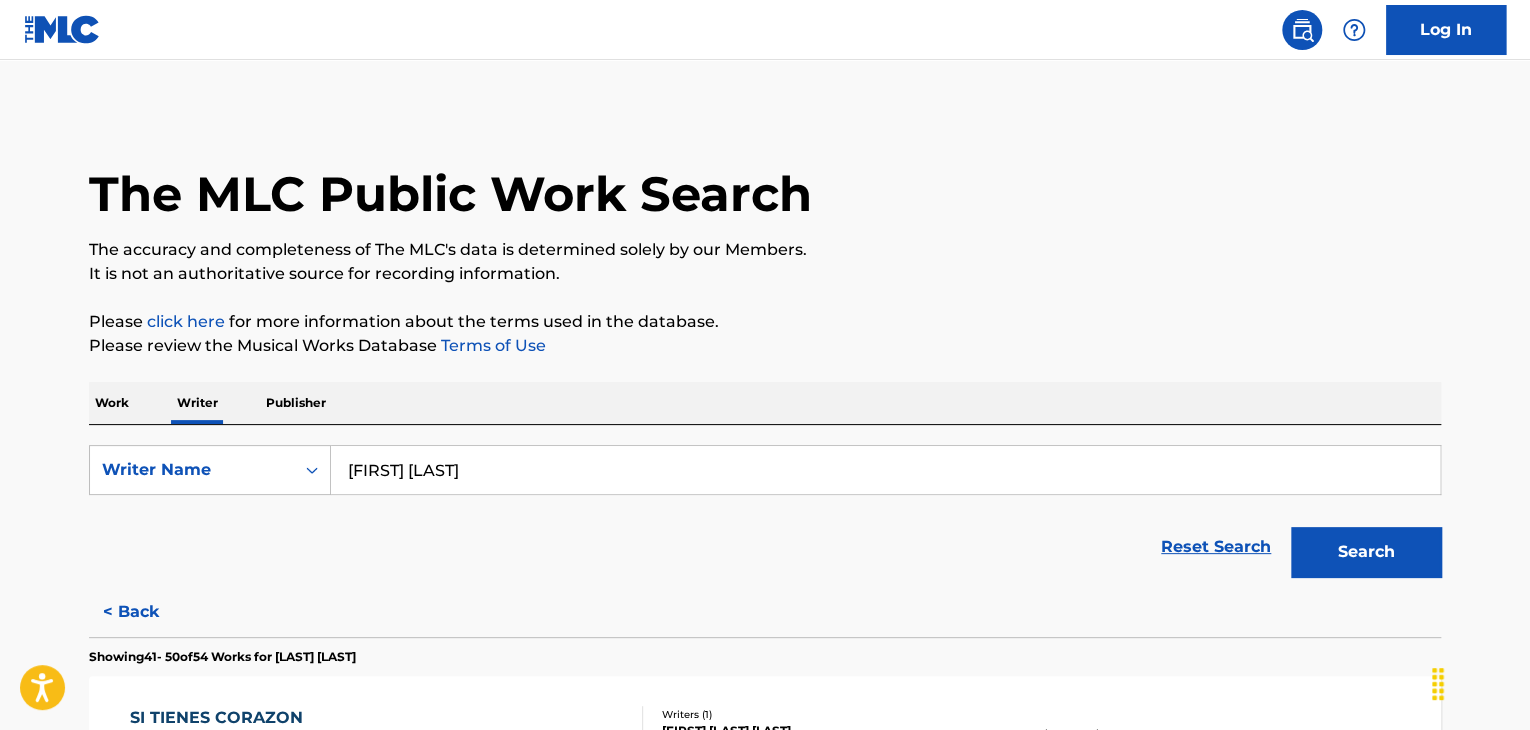 click on "Work" at bounding box center (112, 403) 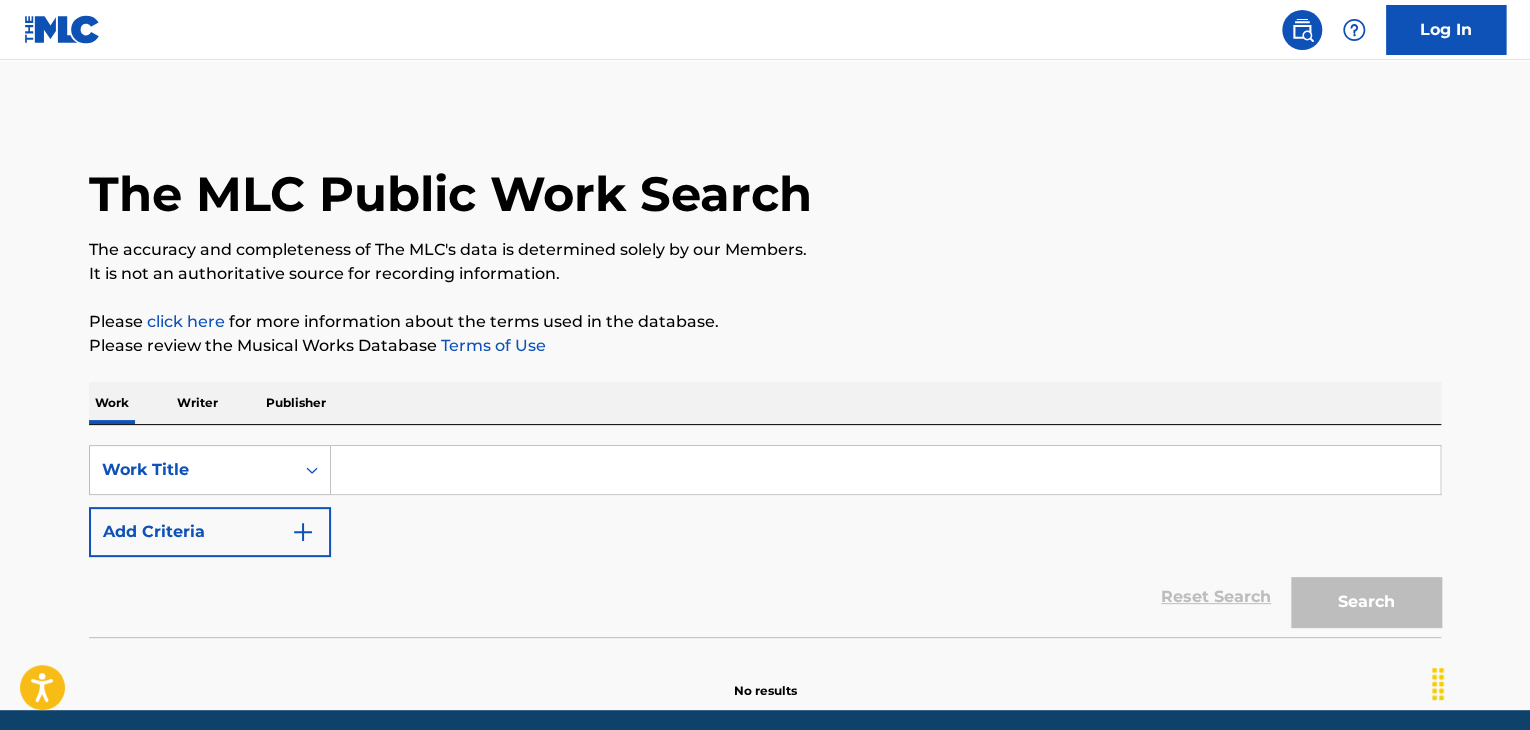 click at bounding box center (885, 470) 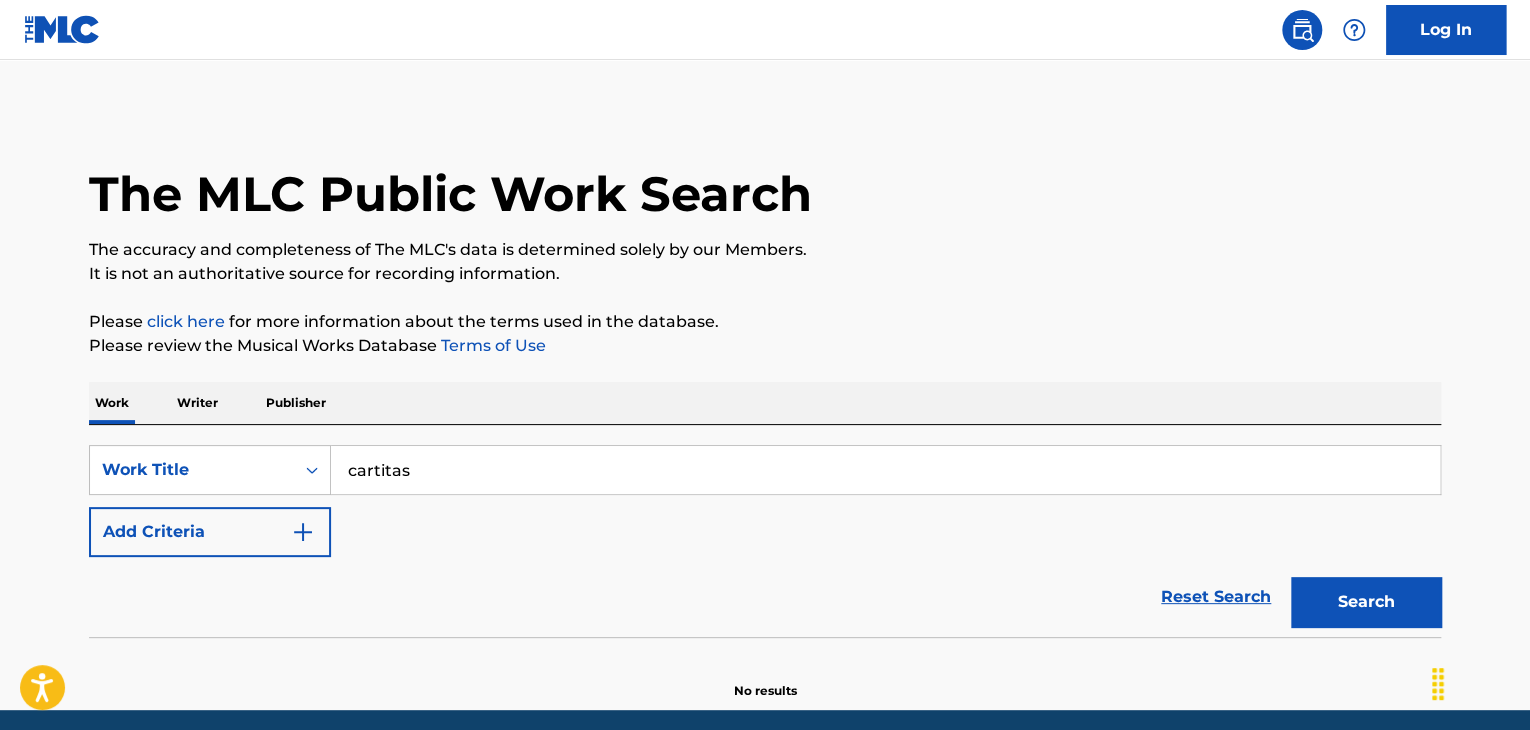 type on "cartitas" 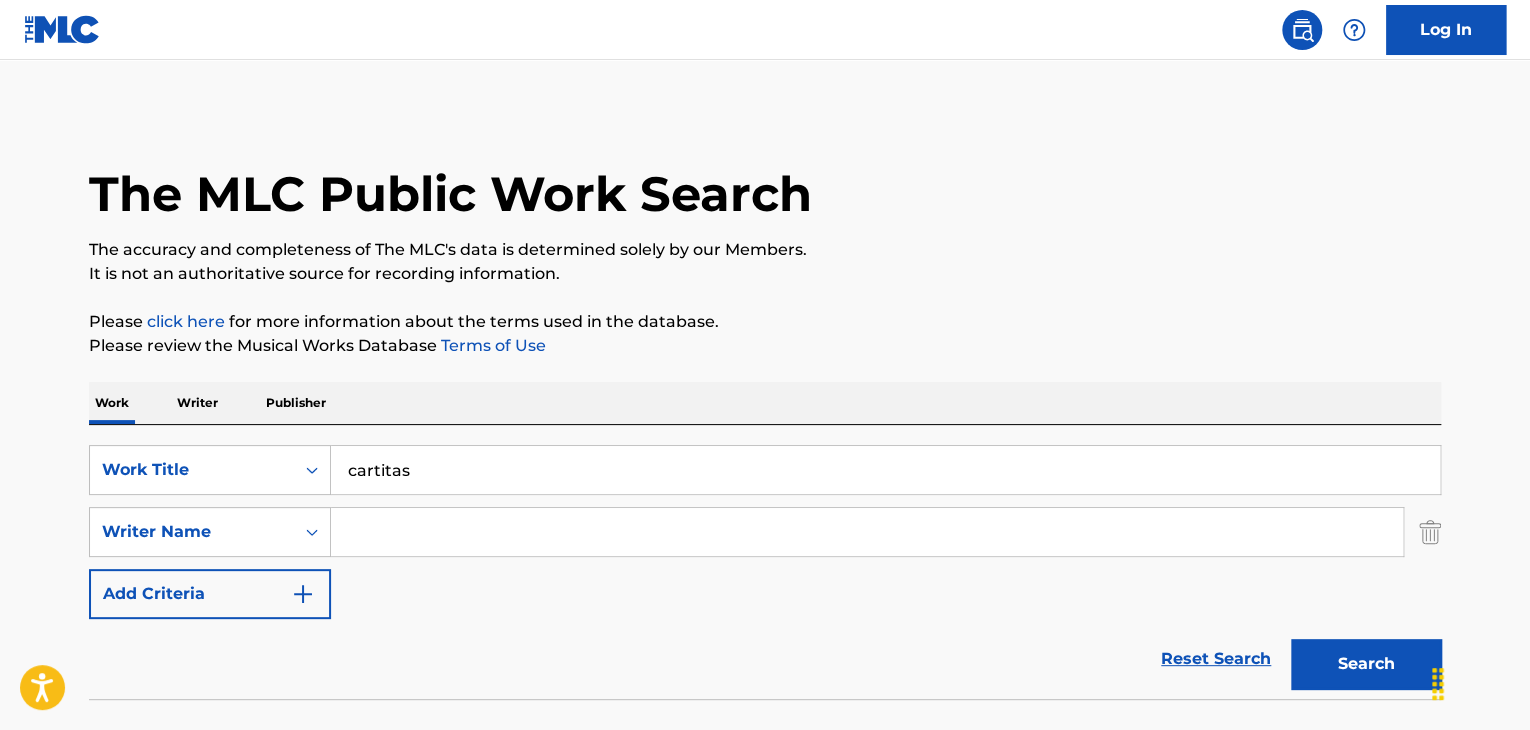 click at bounding box center [867, 532] 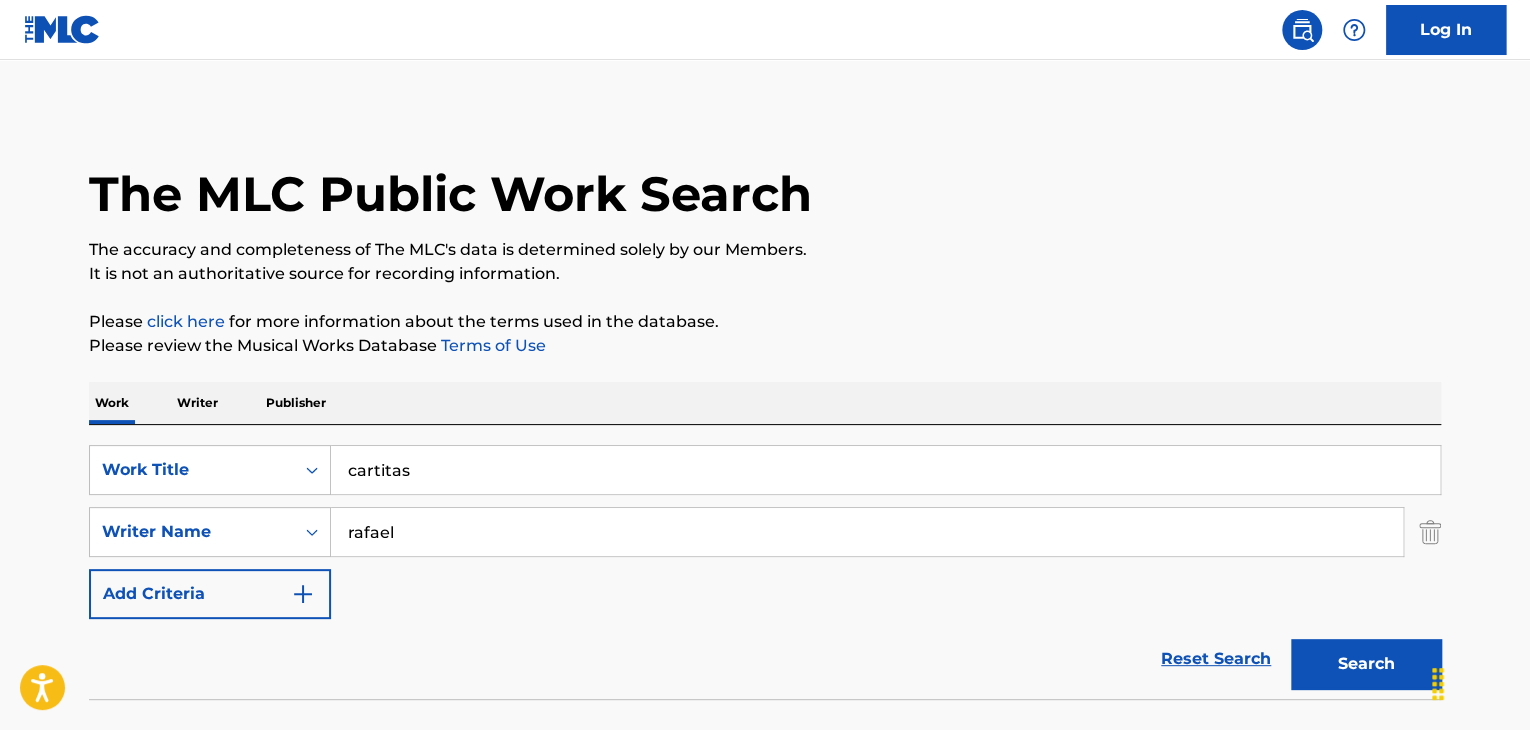 type on "rafael" 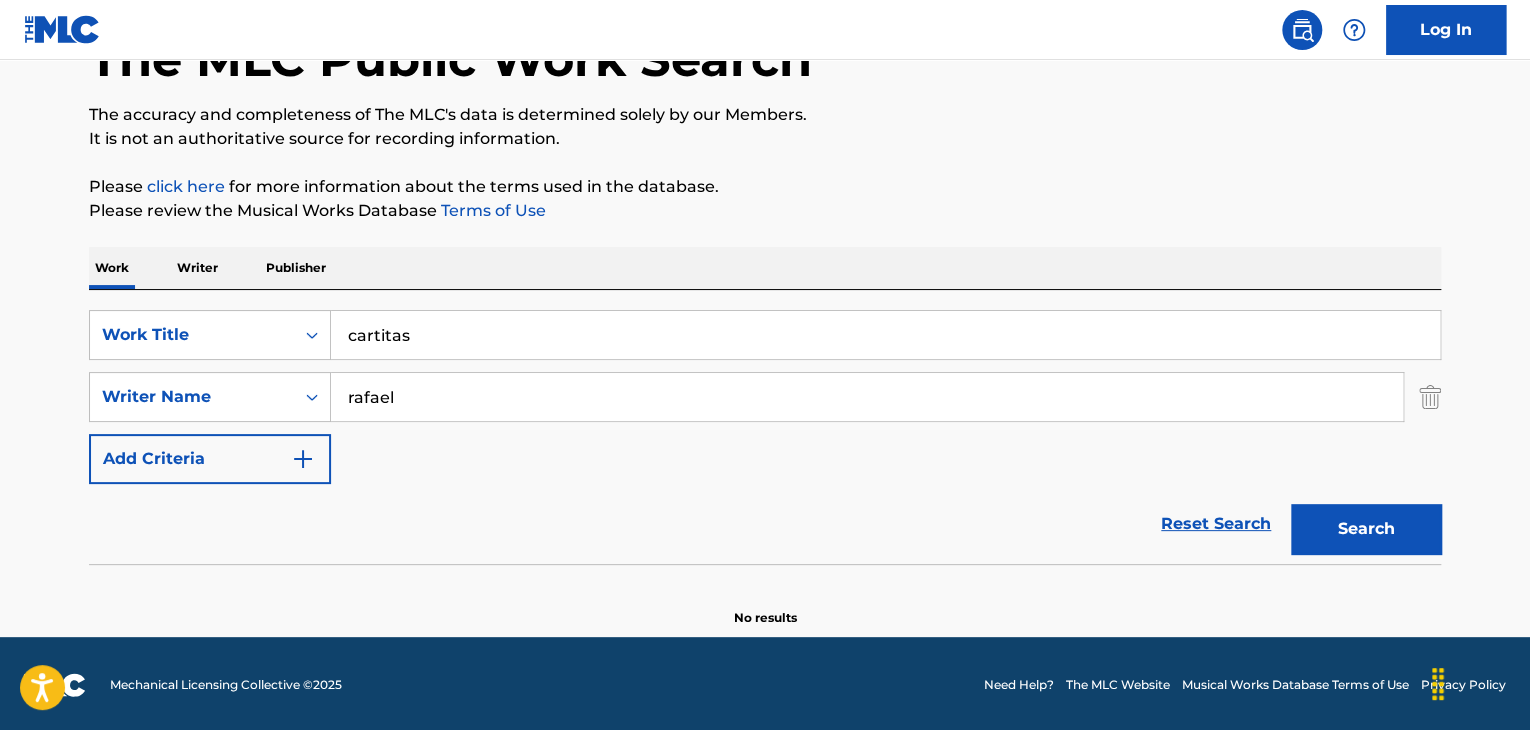 scroll, scrollTop: 138, scrollLeft: 0, axis: vertical 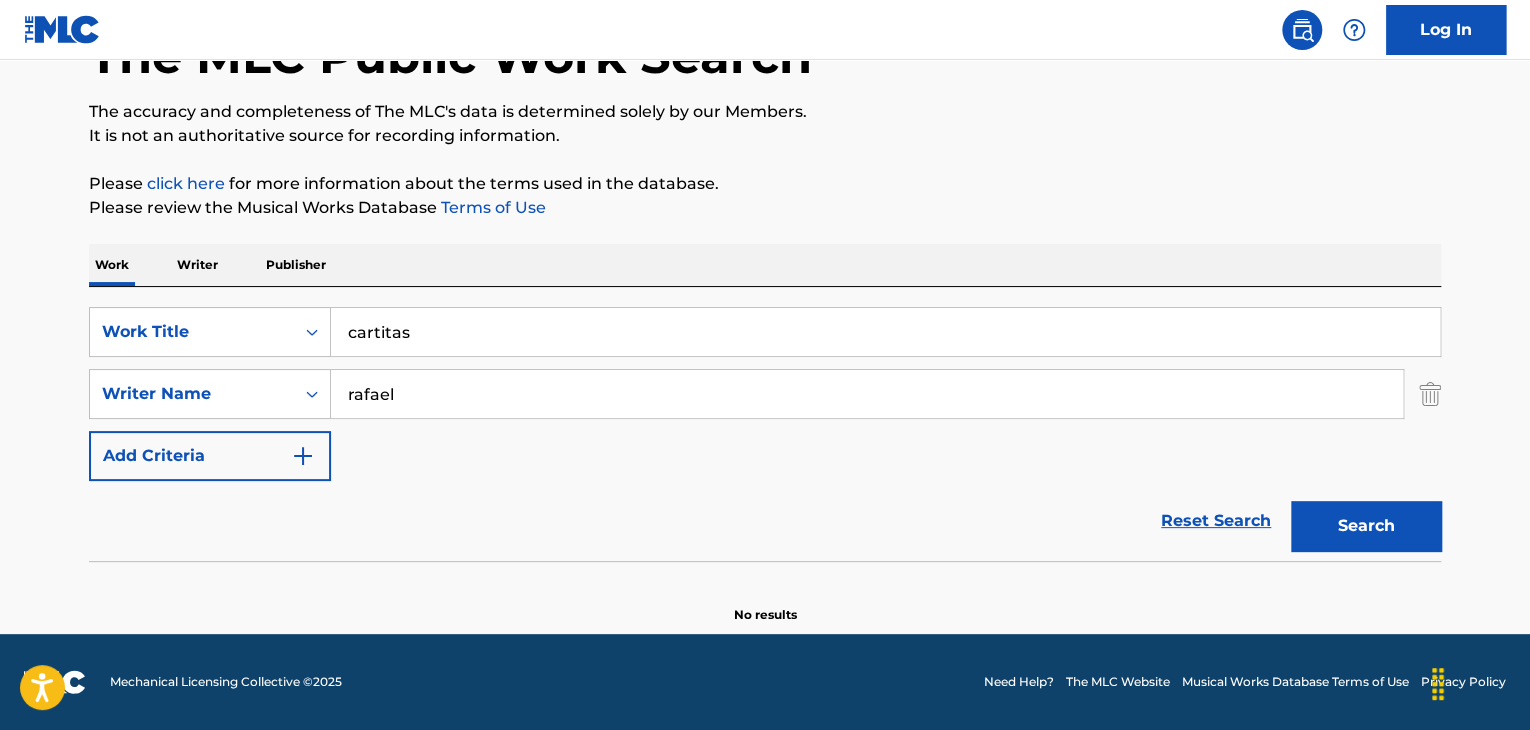 click on "cartitas" at bounding box center (885, 332) 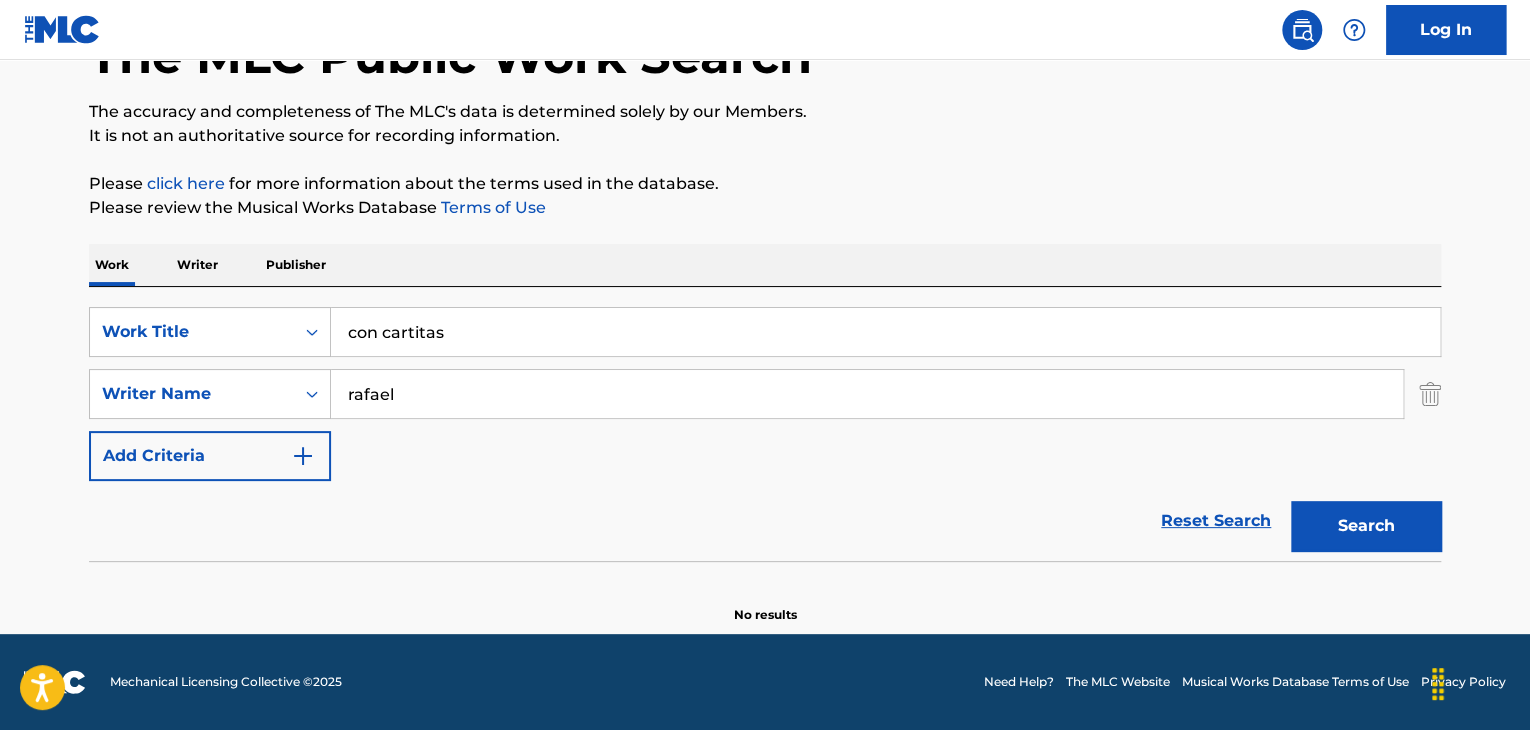 click on "Search" at bounding box center (1366, 526) 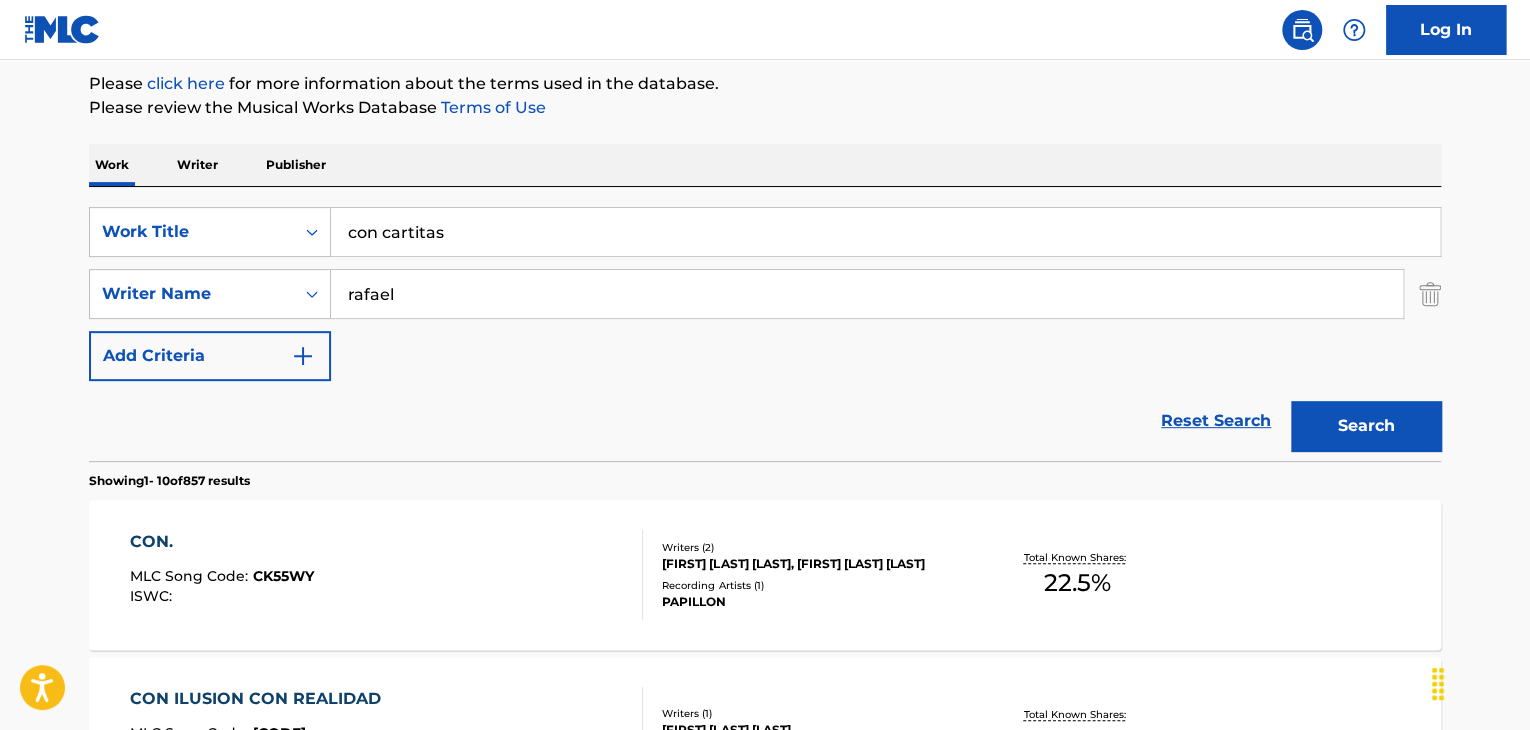 scroll, scrollTop: 0, scrollLeft: 0, axis: both 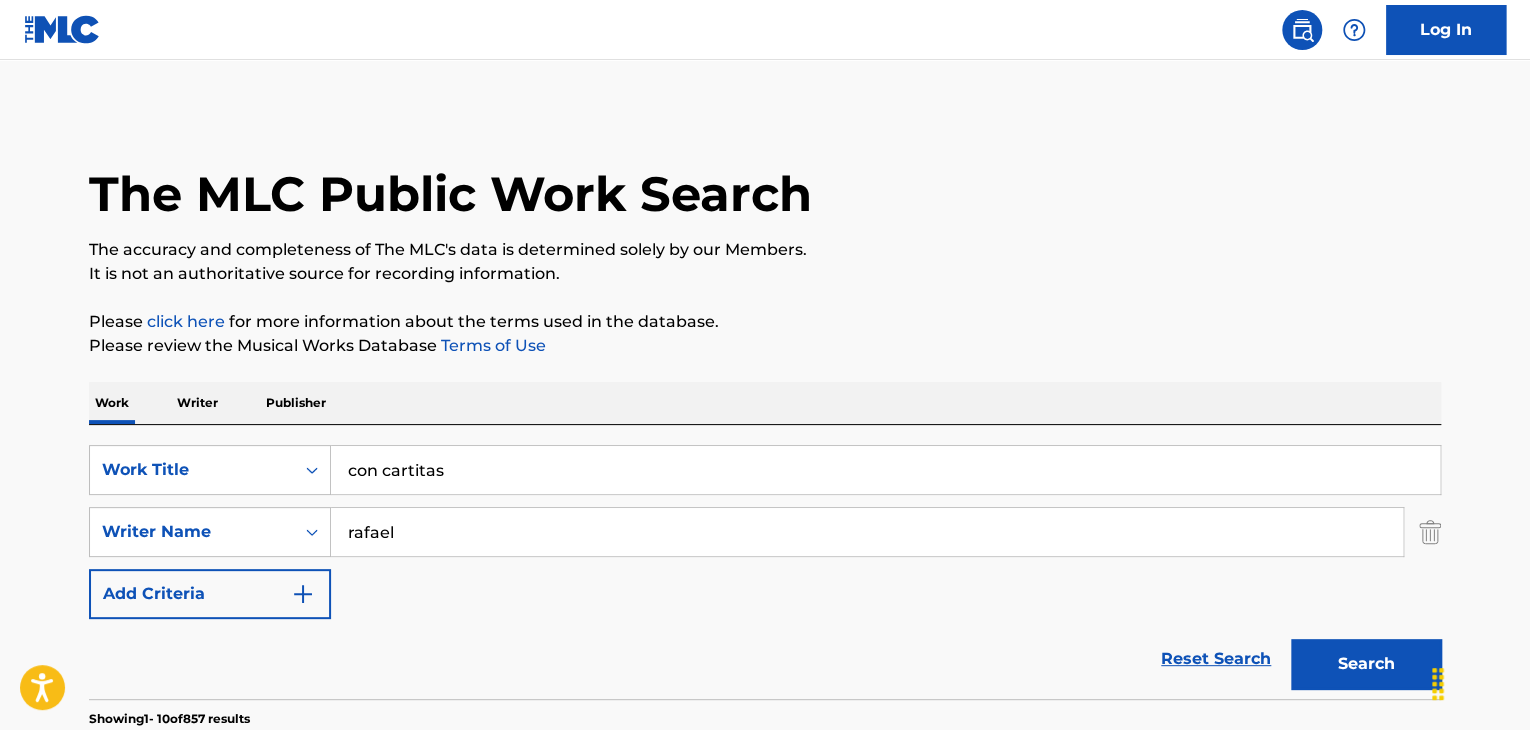 drag, startPoint x: 276, startPoint y: 483, endPoint x: 160, endPoint y: 498, distance: 116.965805 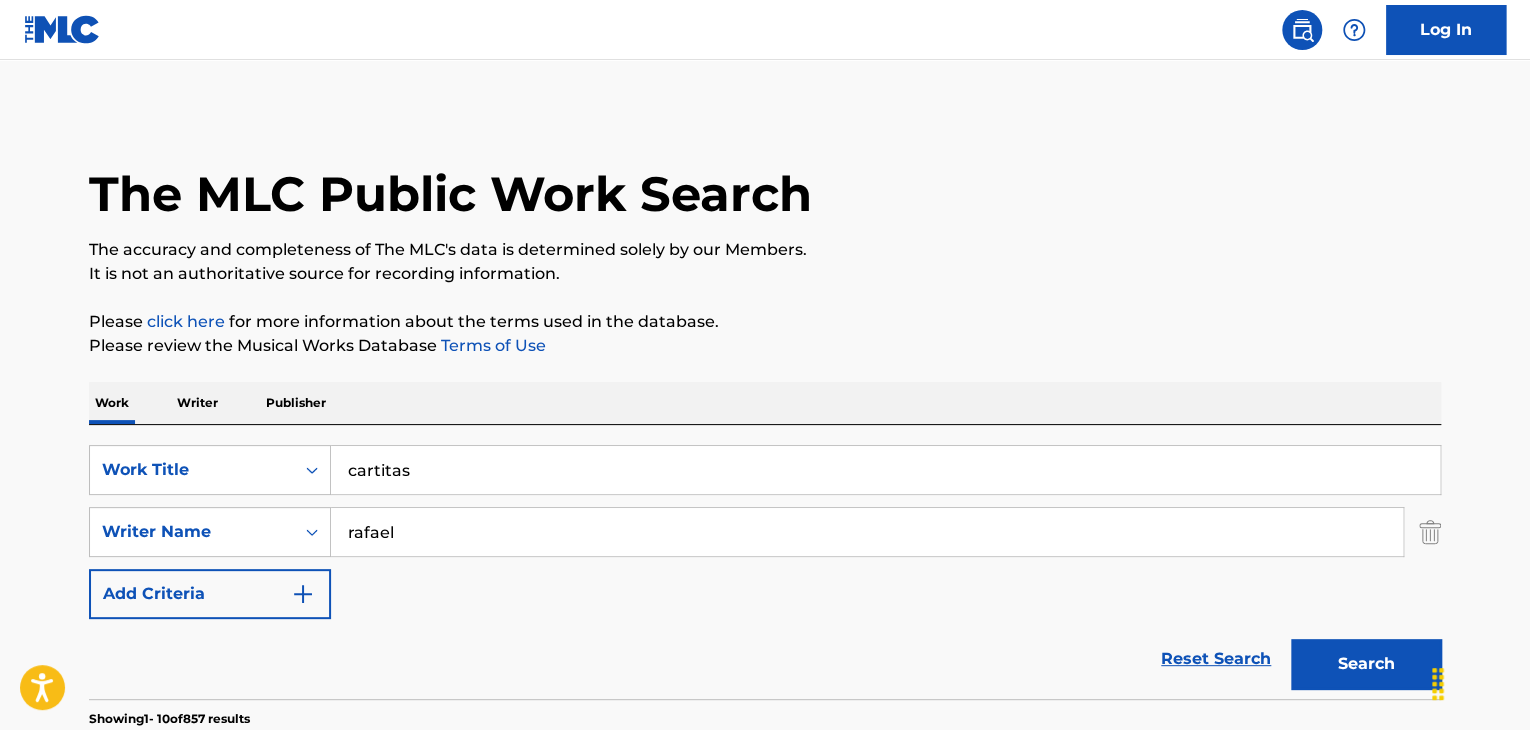 type on "cartitas" 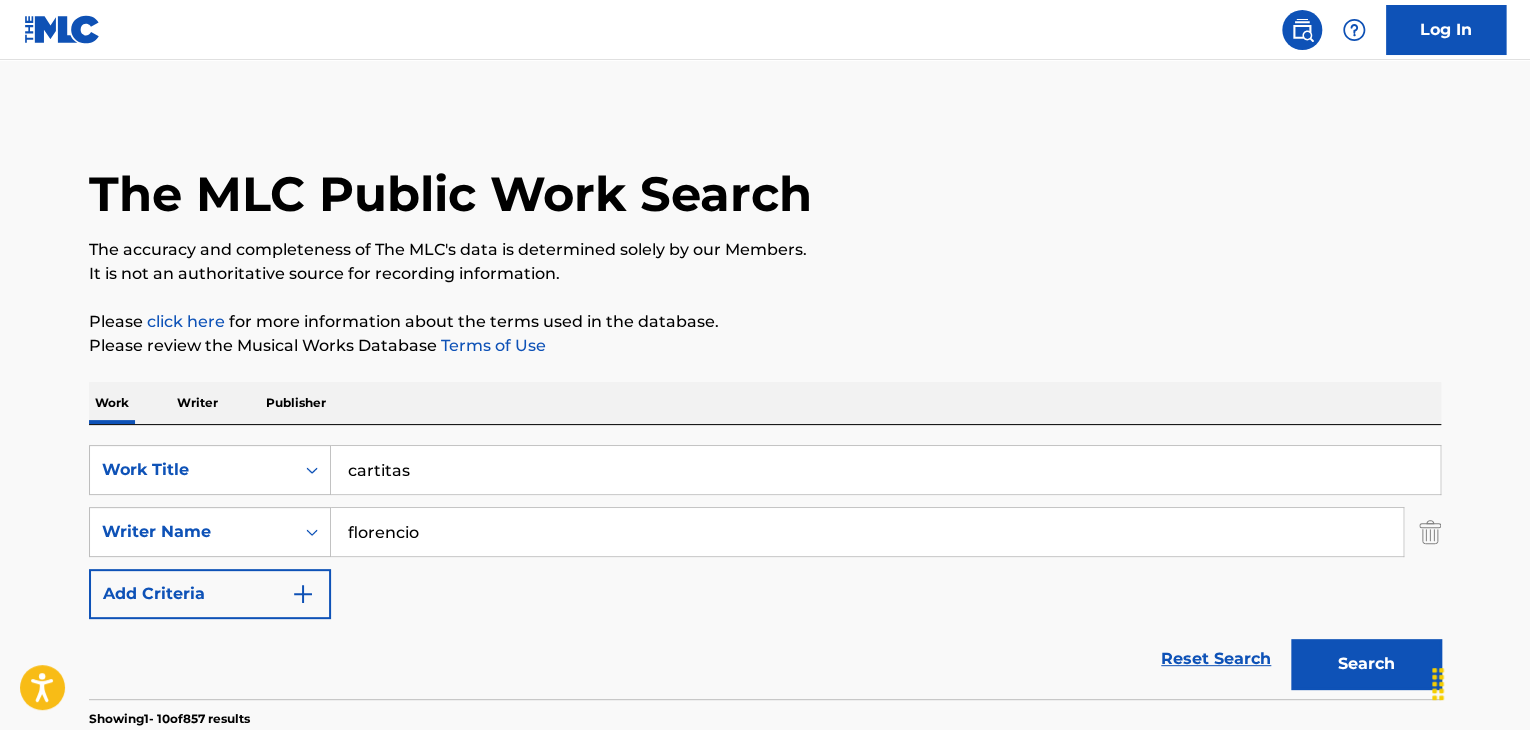 type on "florencio" 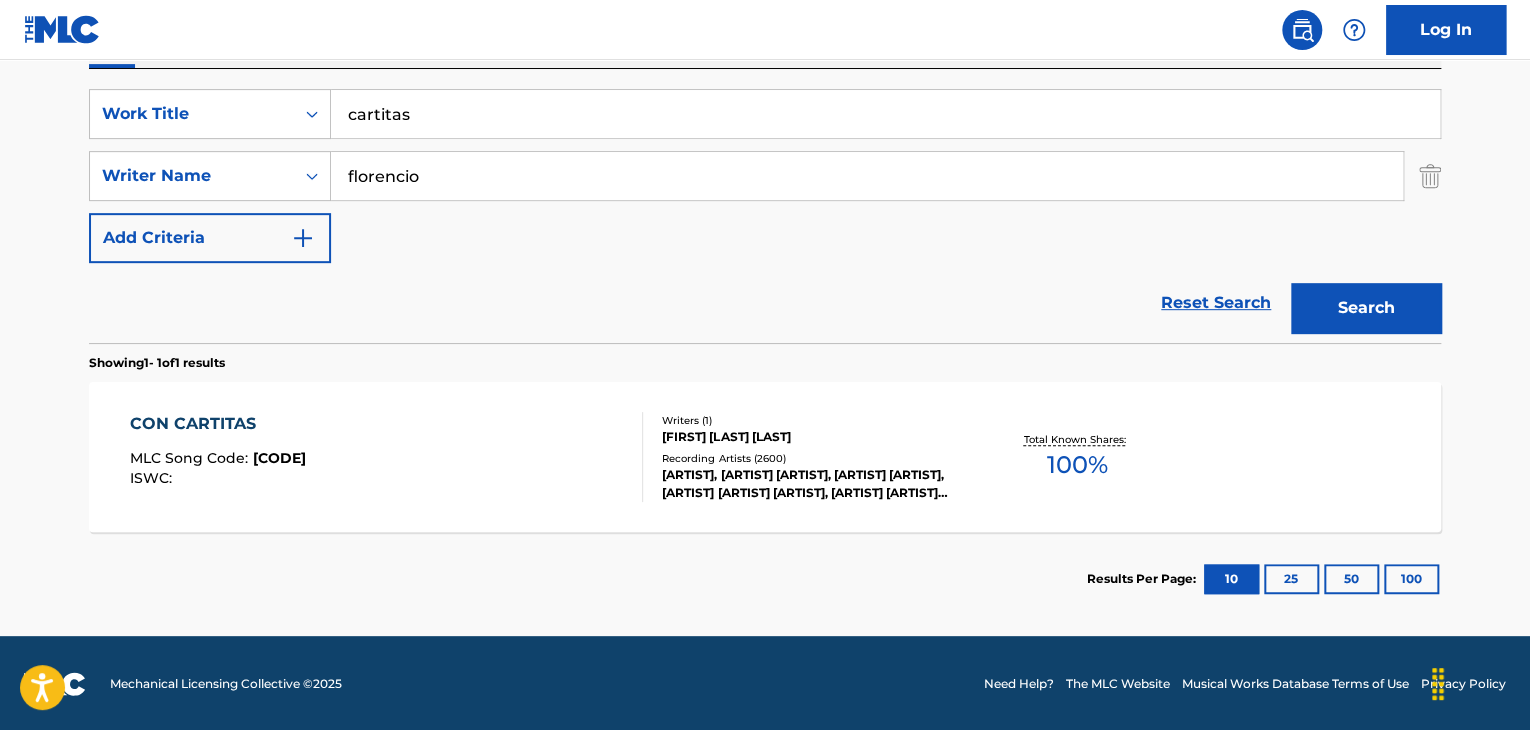 scroll, scrollTop: 358, scrollLeft: 0, axis: vertical 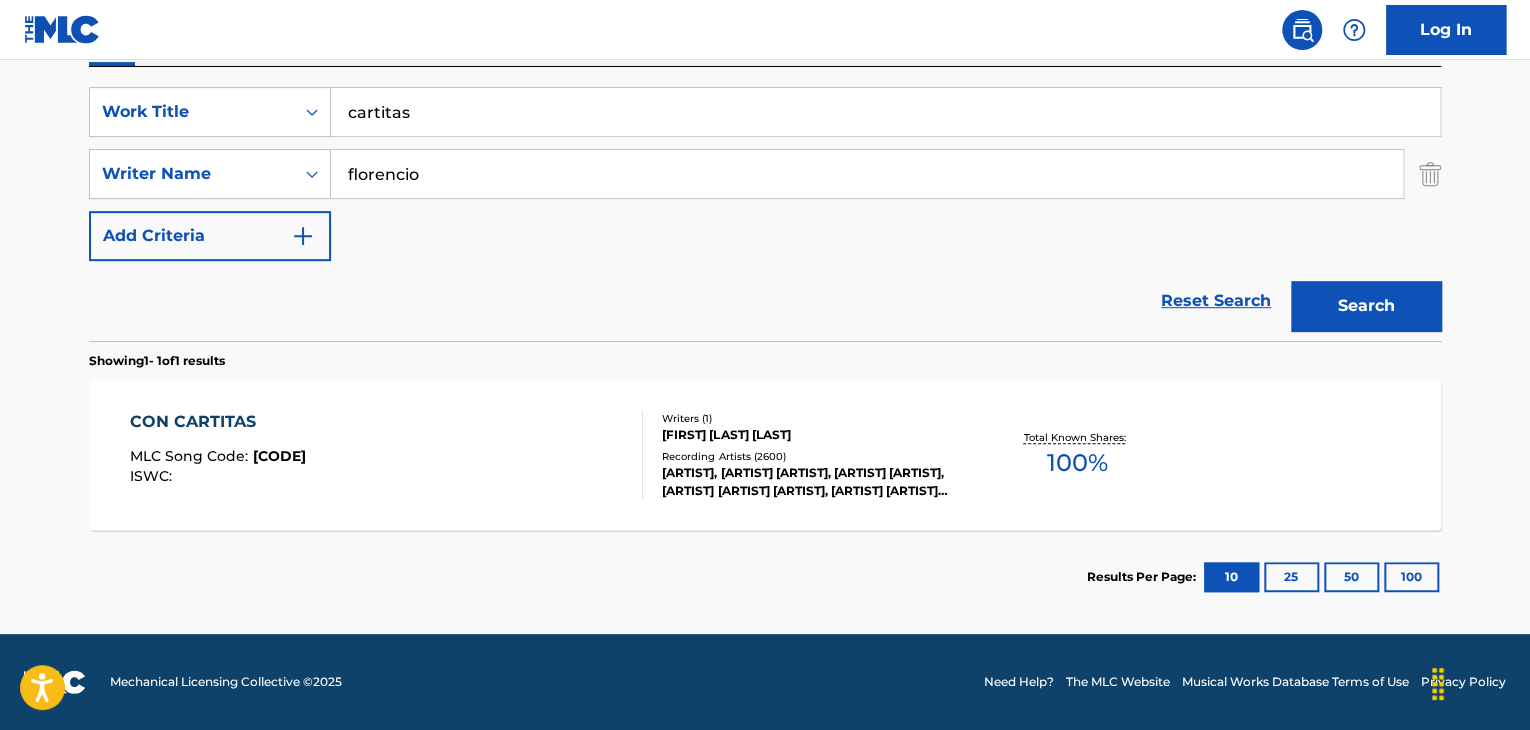 click on "CON CARTITAS" at bounding box center (218, 422) 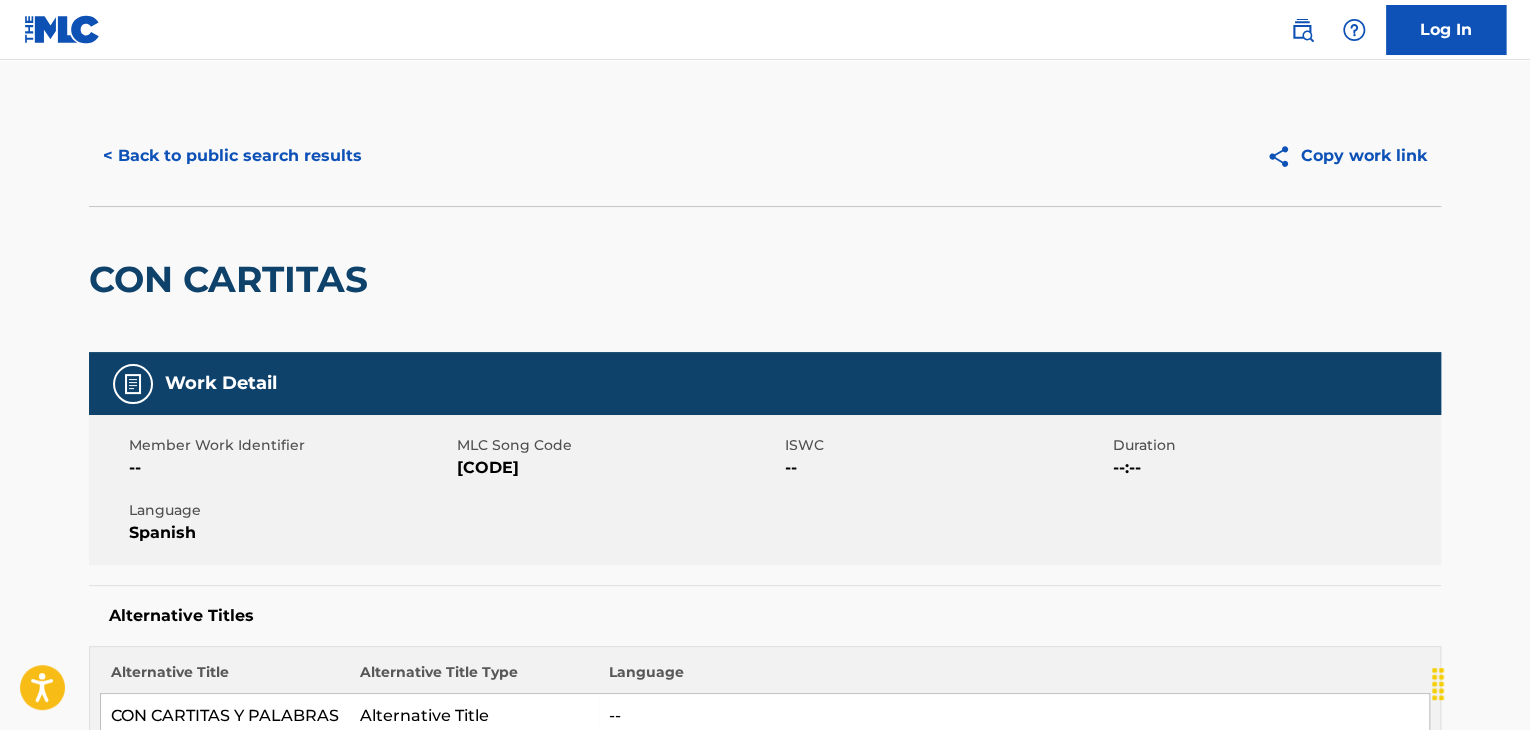 scroll, scrollTop: 0, scrollLeft: 0, axis: both 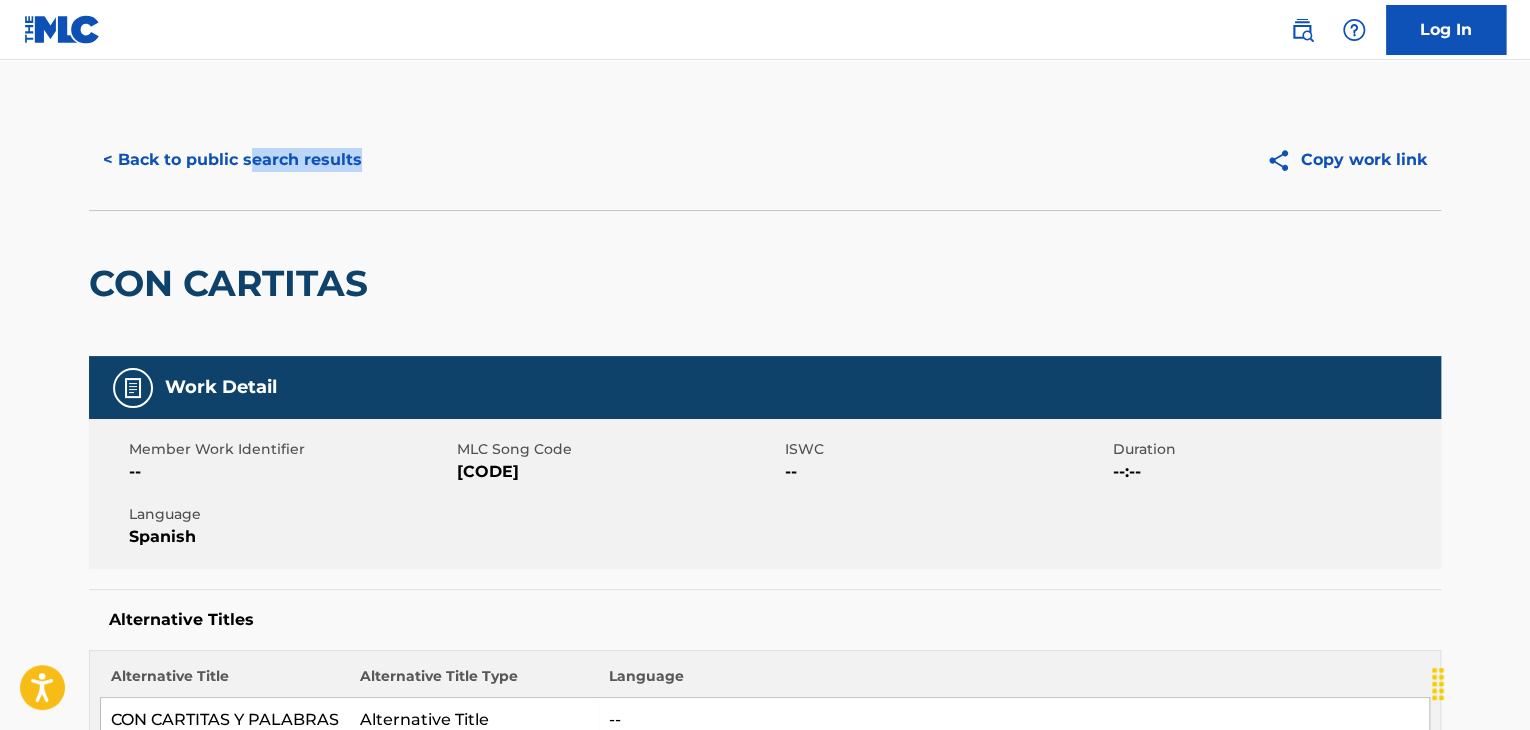 drag, startPoint x: 371, startPoint y: 99, endPoint x: 236, endPoint y: 134, distance: 139.46326 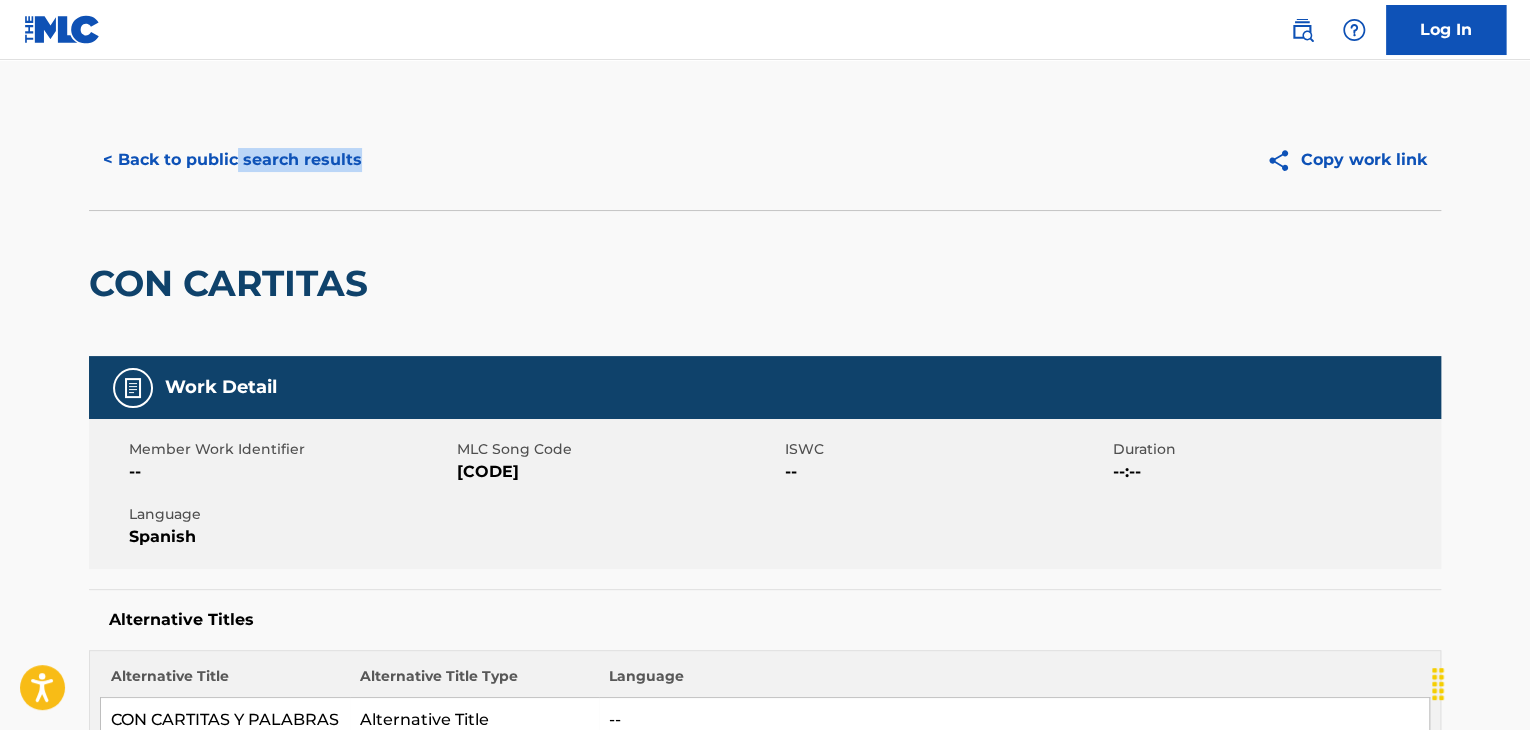 click on "< Back to public search results" at bounding box center (232, 160) 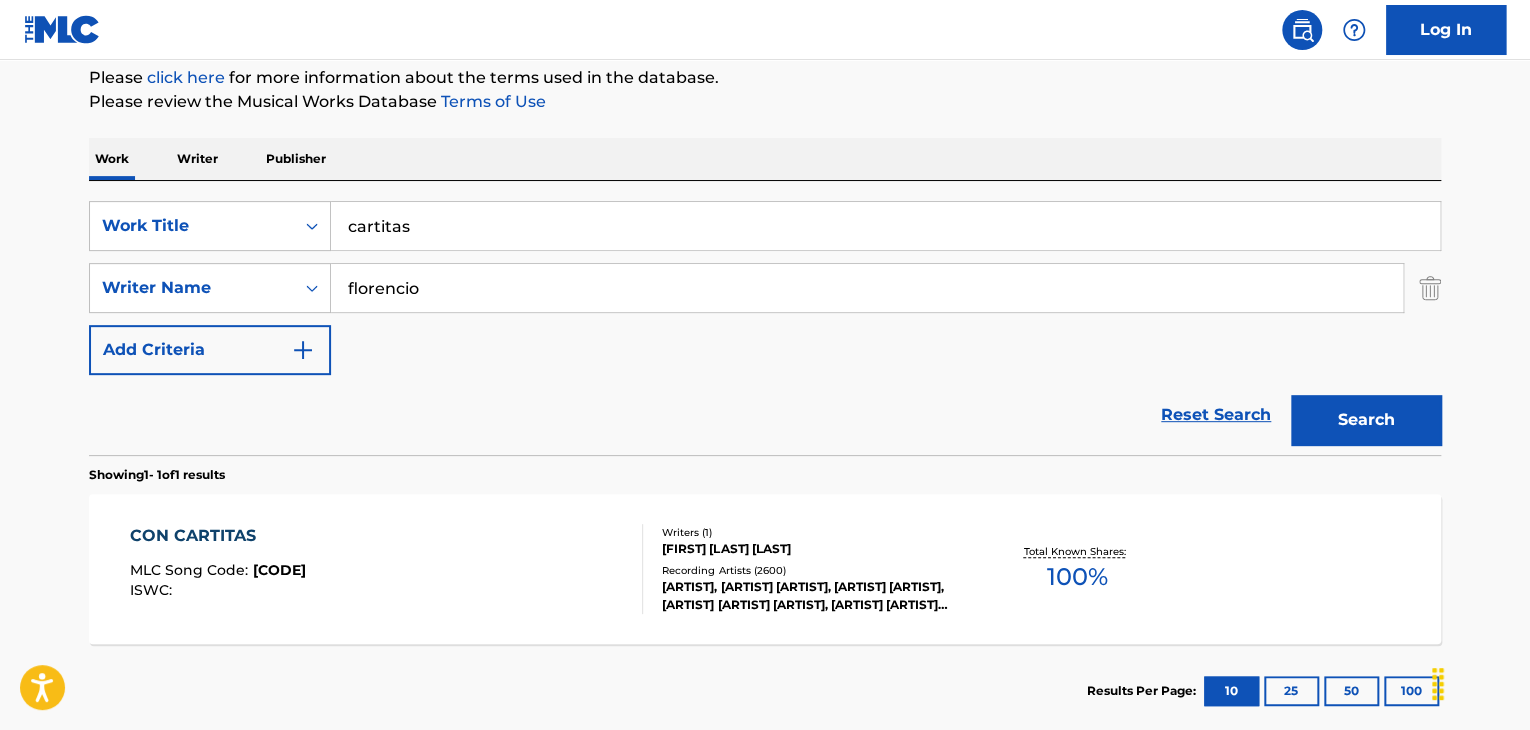 drag, startPoint x: 444, startPoint y: 235, endPoint x: 0, endPoint y: 232, distance: 444.01013 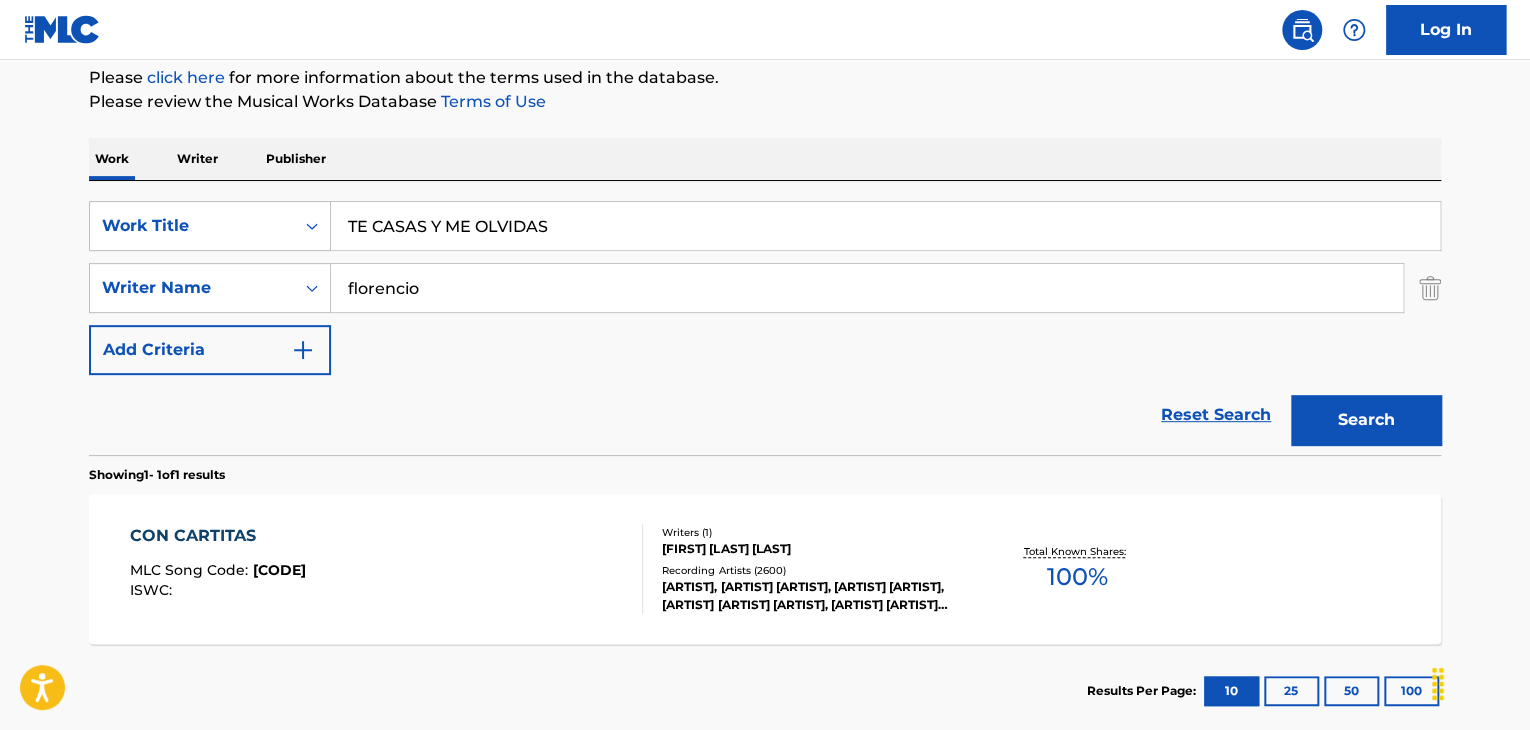 type on "TE CASAS Y ME OLVIDAS" 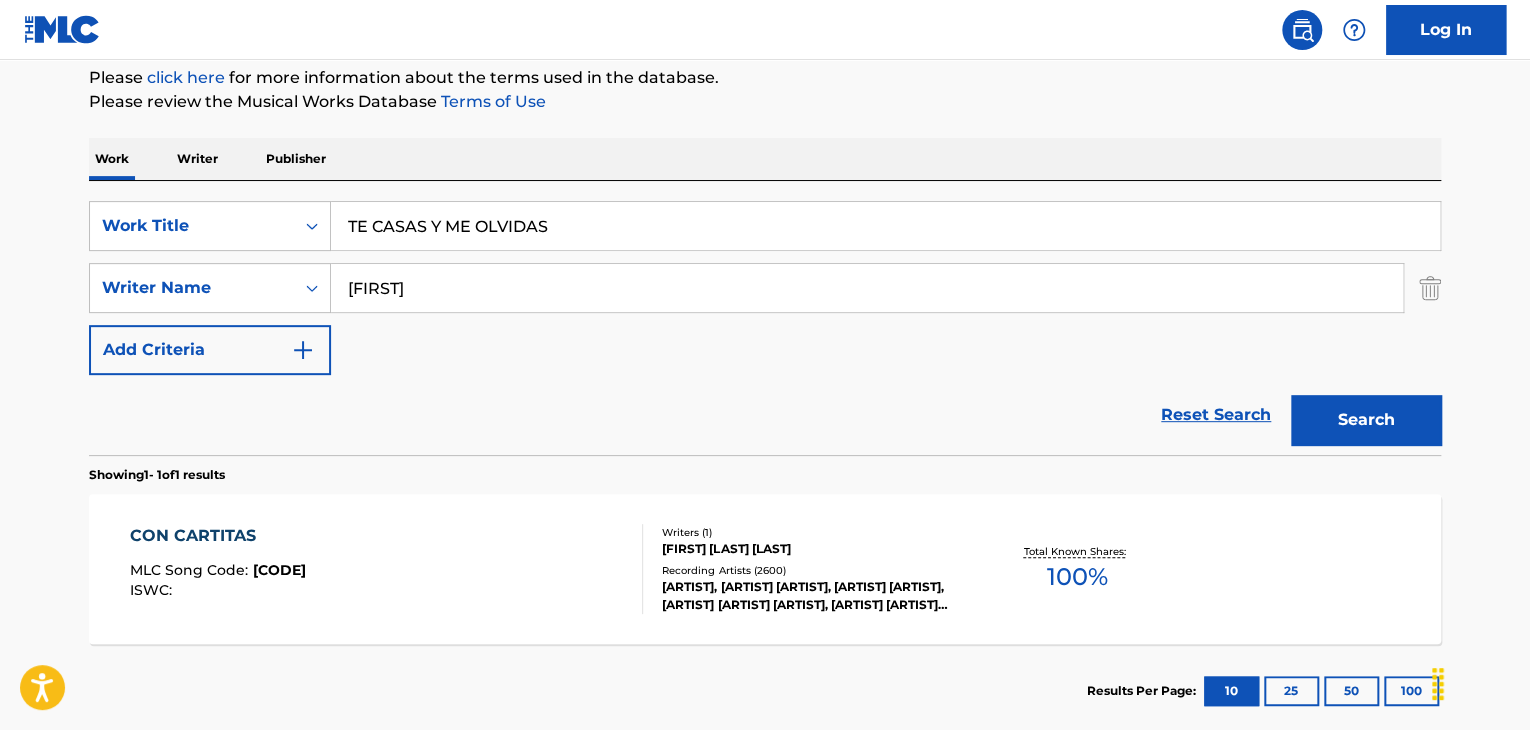type on "[FIRST]" 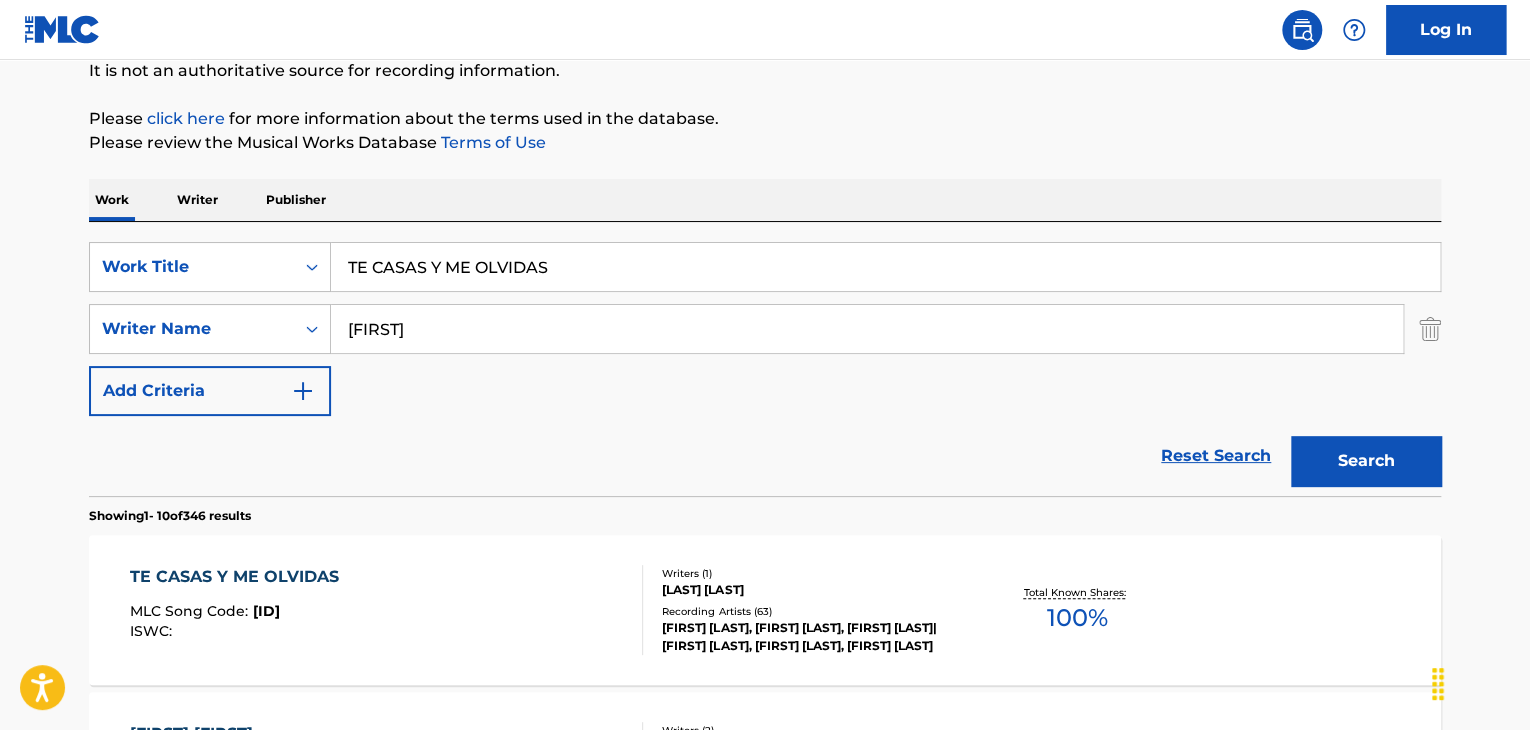scroll, scrollTop: 244, scrollLeft: 0, axis: vertical 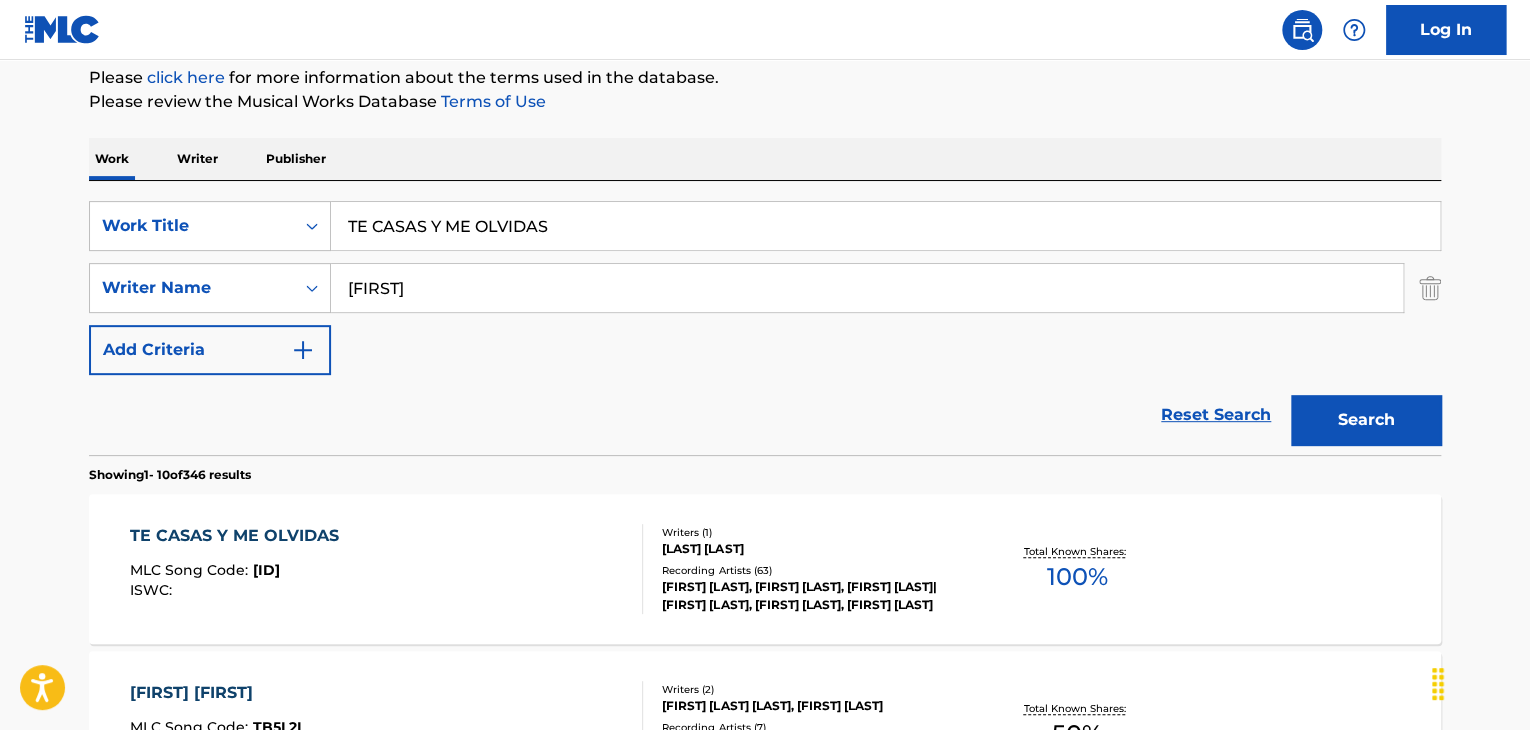 click on "TE CASAS Y ME OLVIDAS" at bounding box center [239, 536] 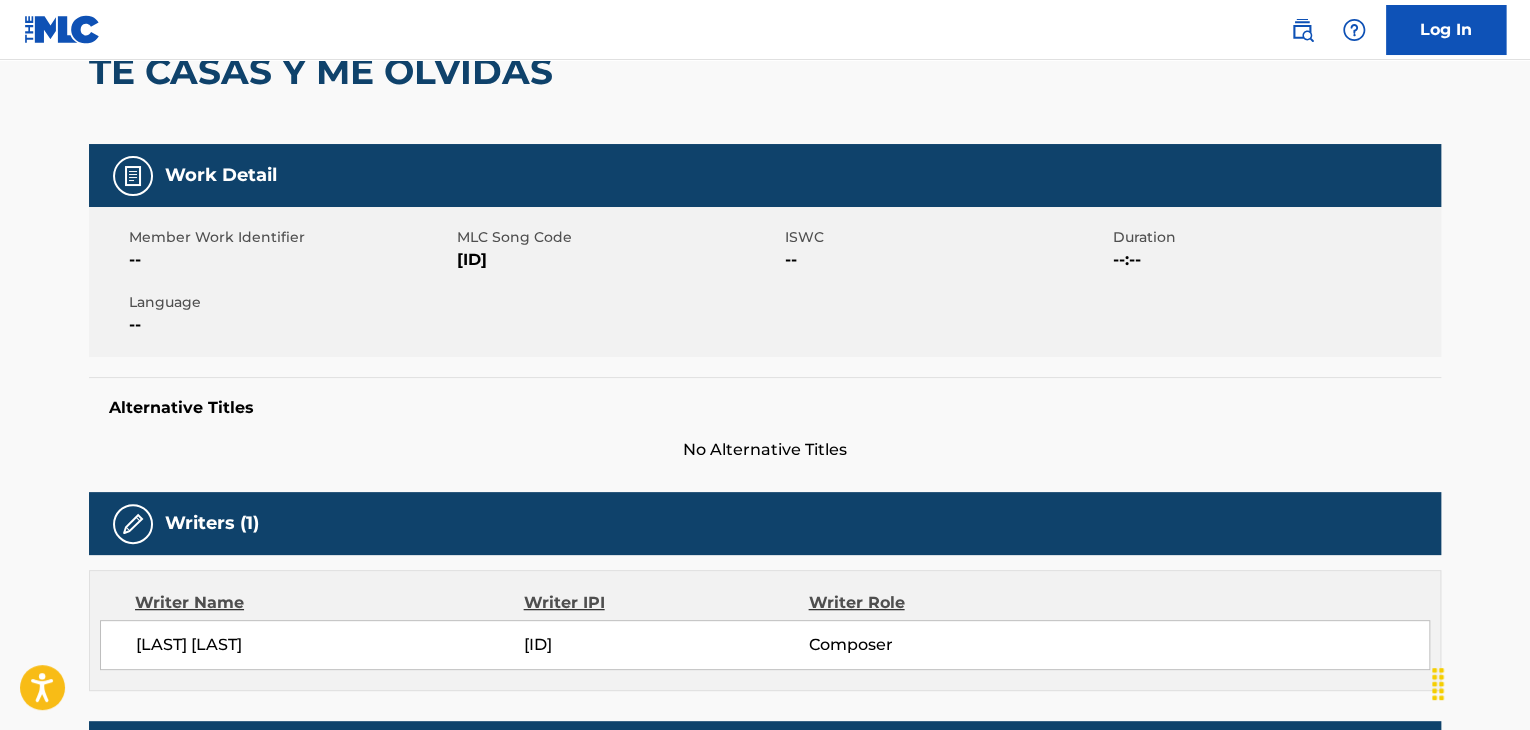 scroll, scrollTop: 0, scrollLeft: 0, axis: both 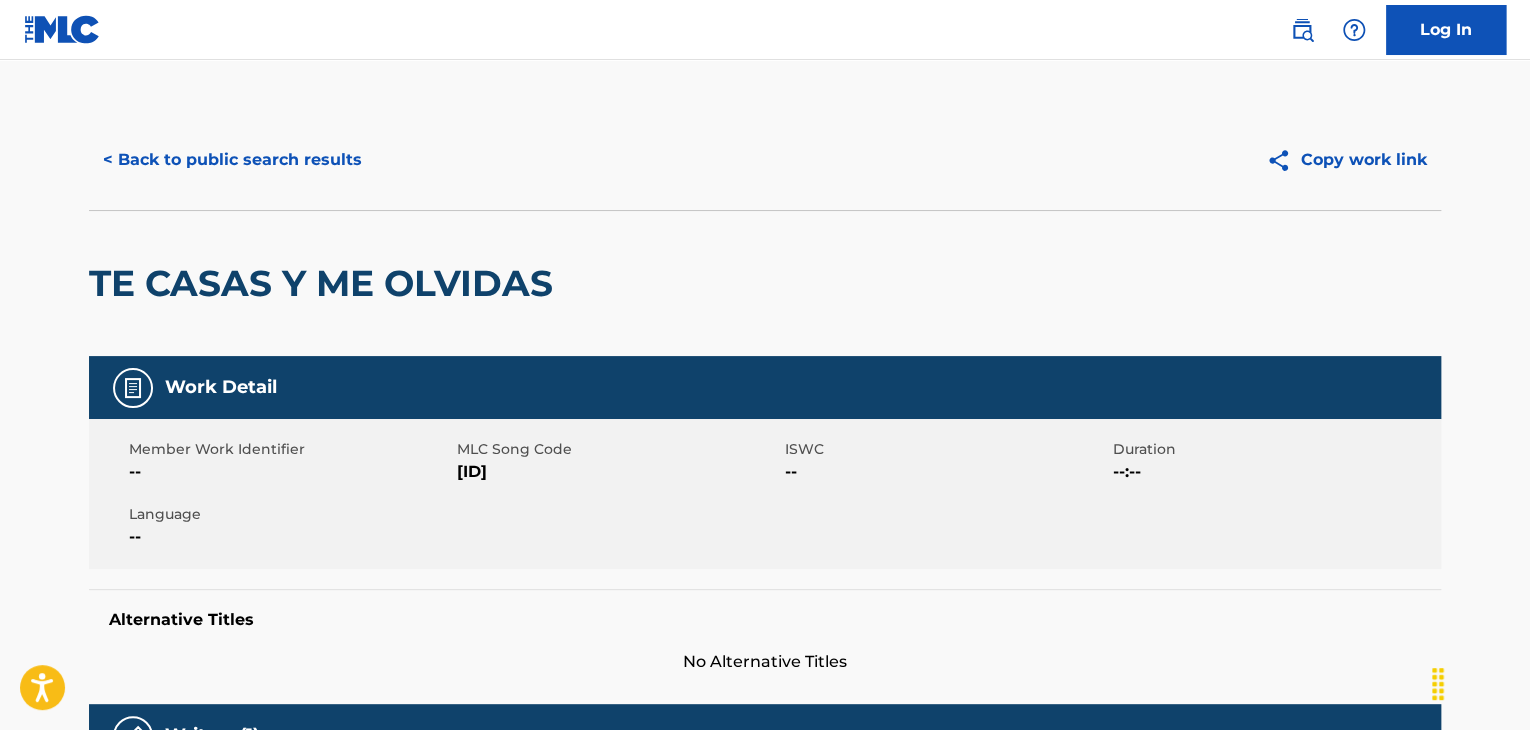 click on "< Back to public search results" at bounding box center [232, 160] 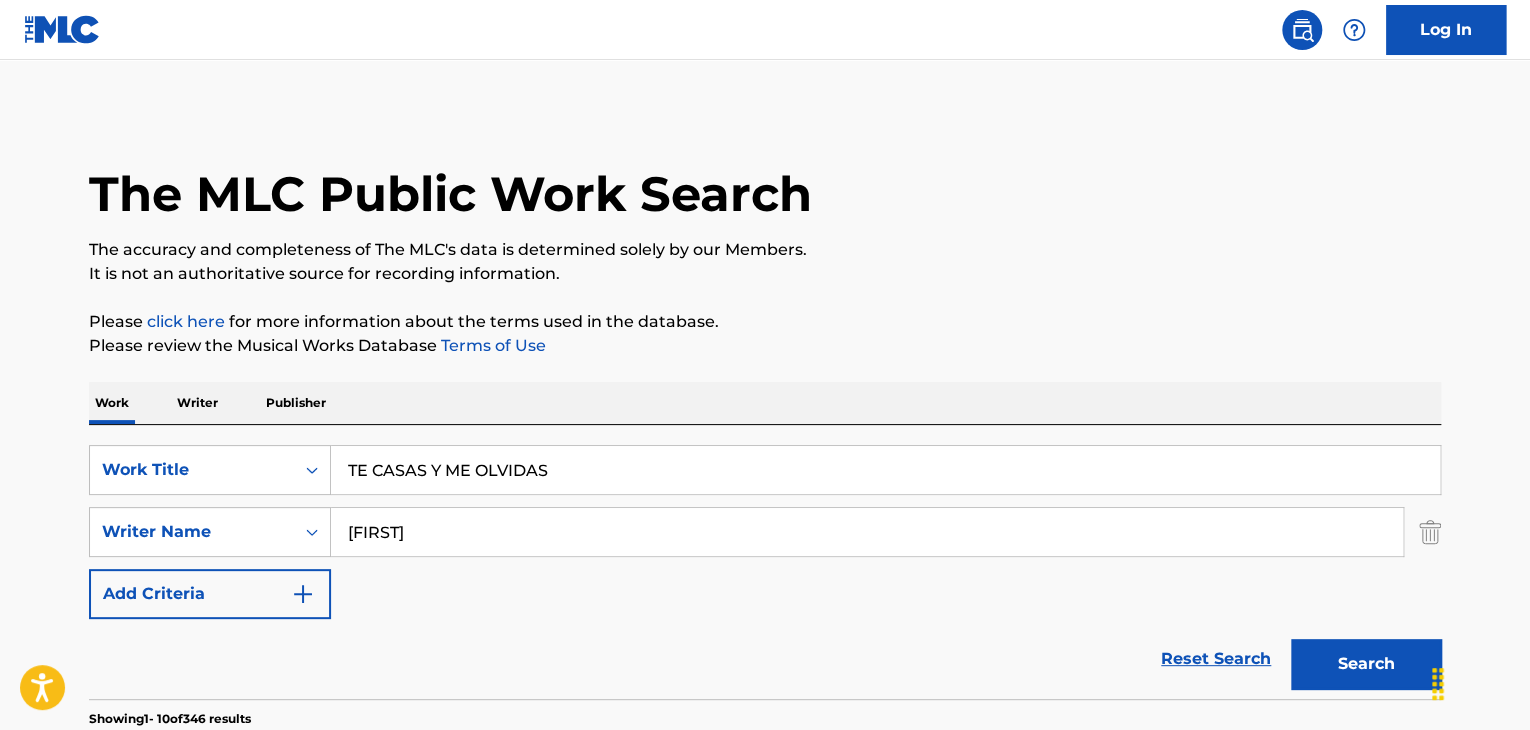 scroll, scrollTop: 244, scrollLeft: 0, axis: vertical 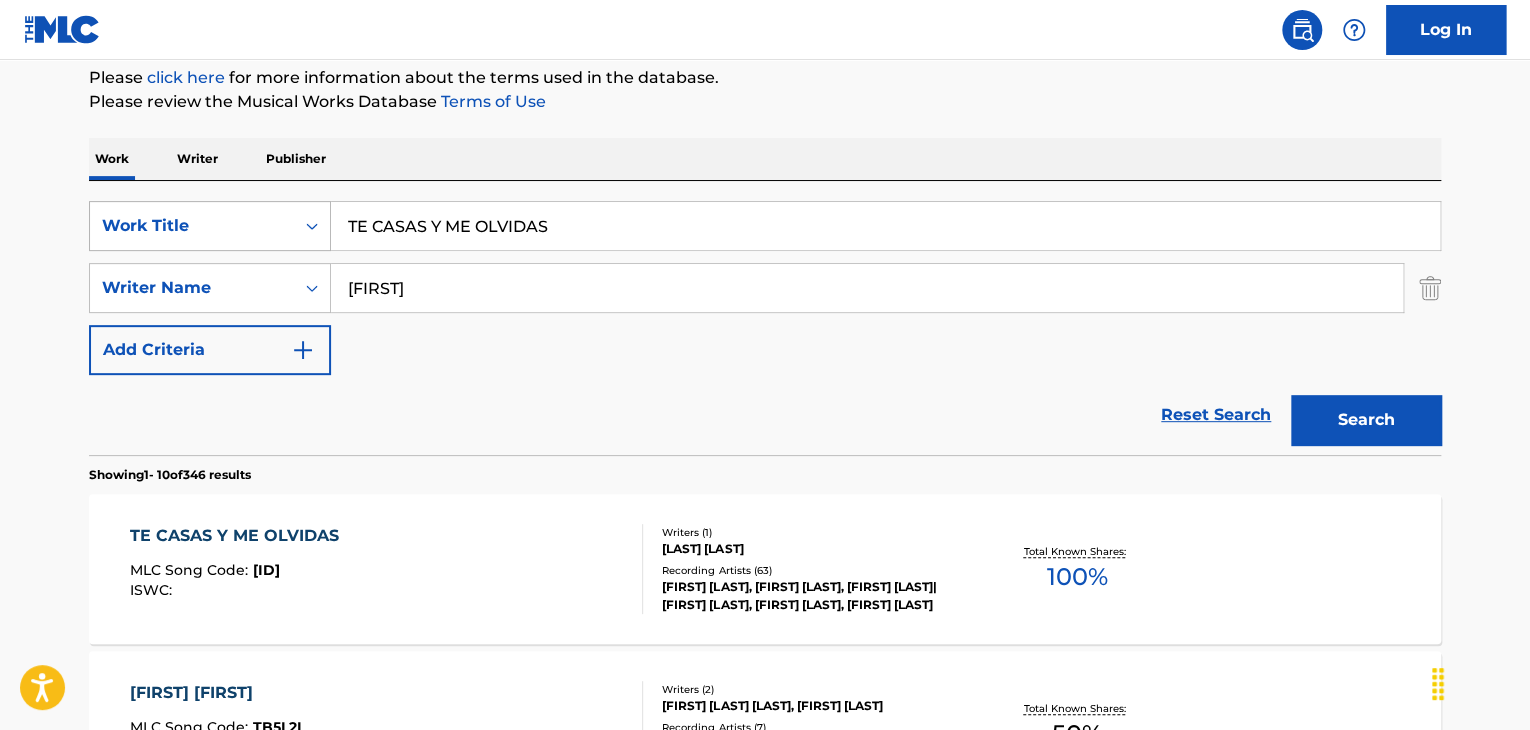 click on "Work Title TE CASAS Y ME OLVIDAS" at bounding box center (765, 226) 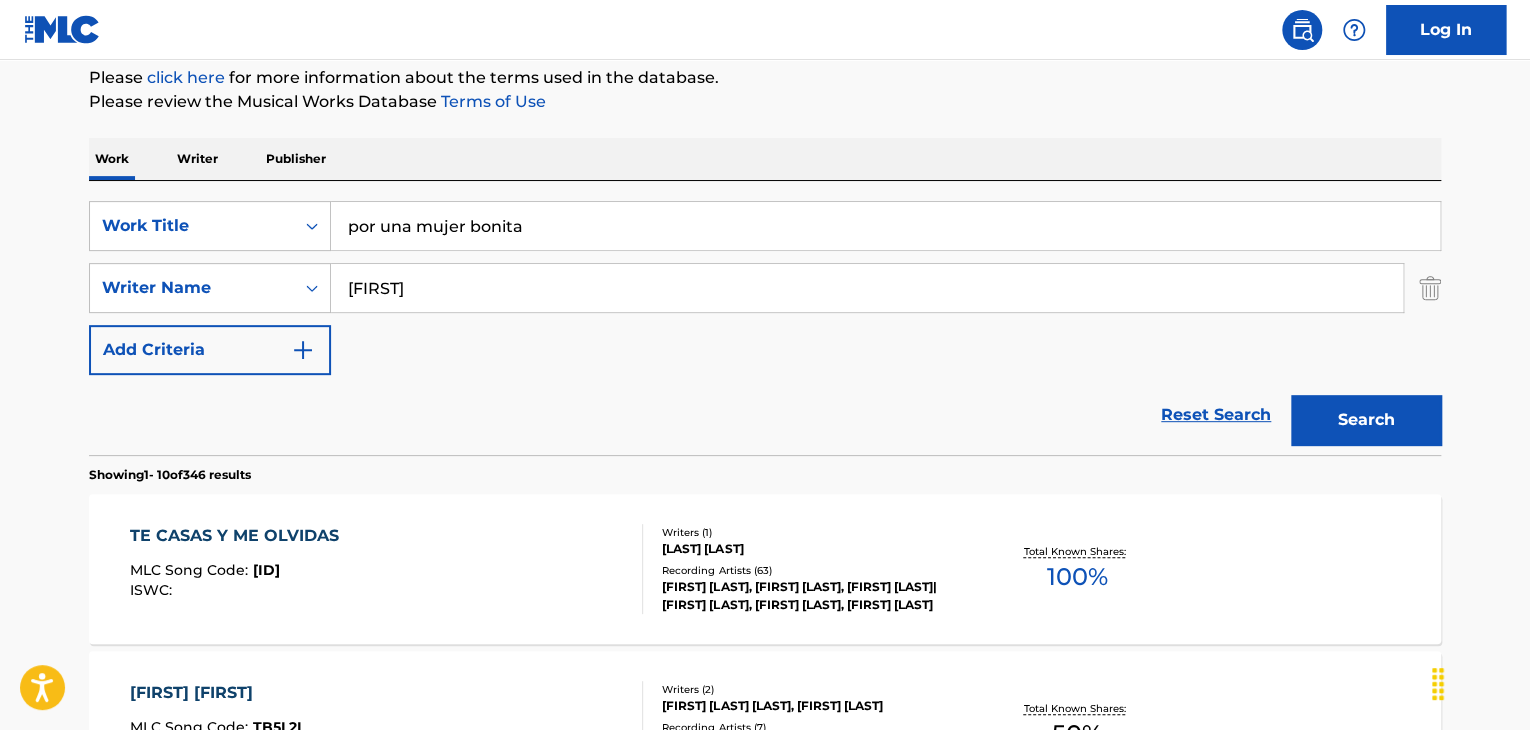 type on "por una mujer bonita" 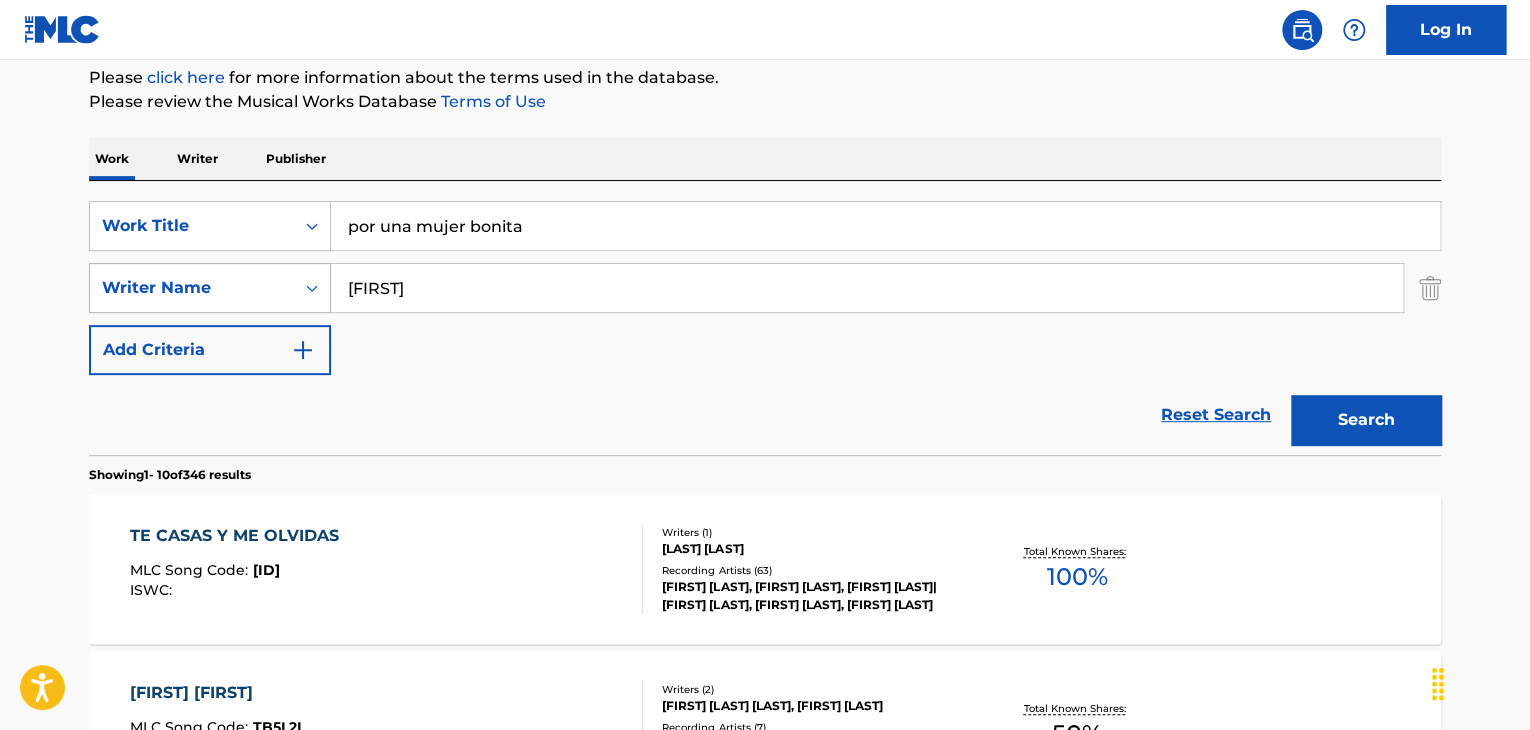 drag, startPoint x: 452, startPoint y: 290, endPoint x: 264, endPoint y: 281, distance: 188.2153 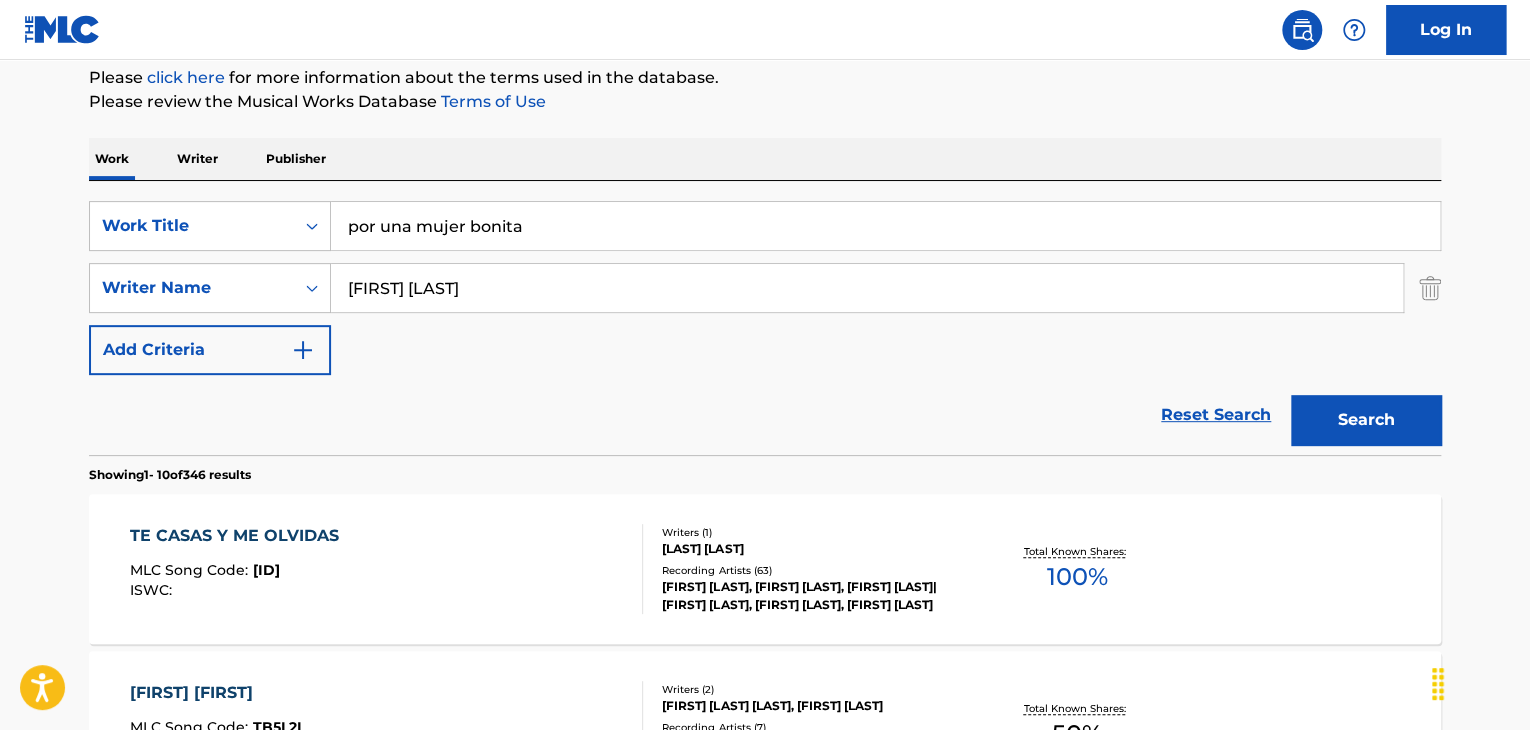 click on "Search" at bounding box center (1366, 420) 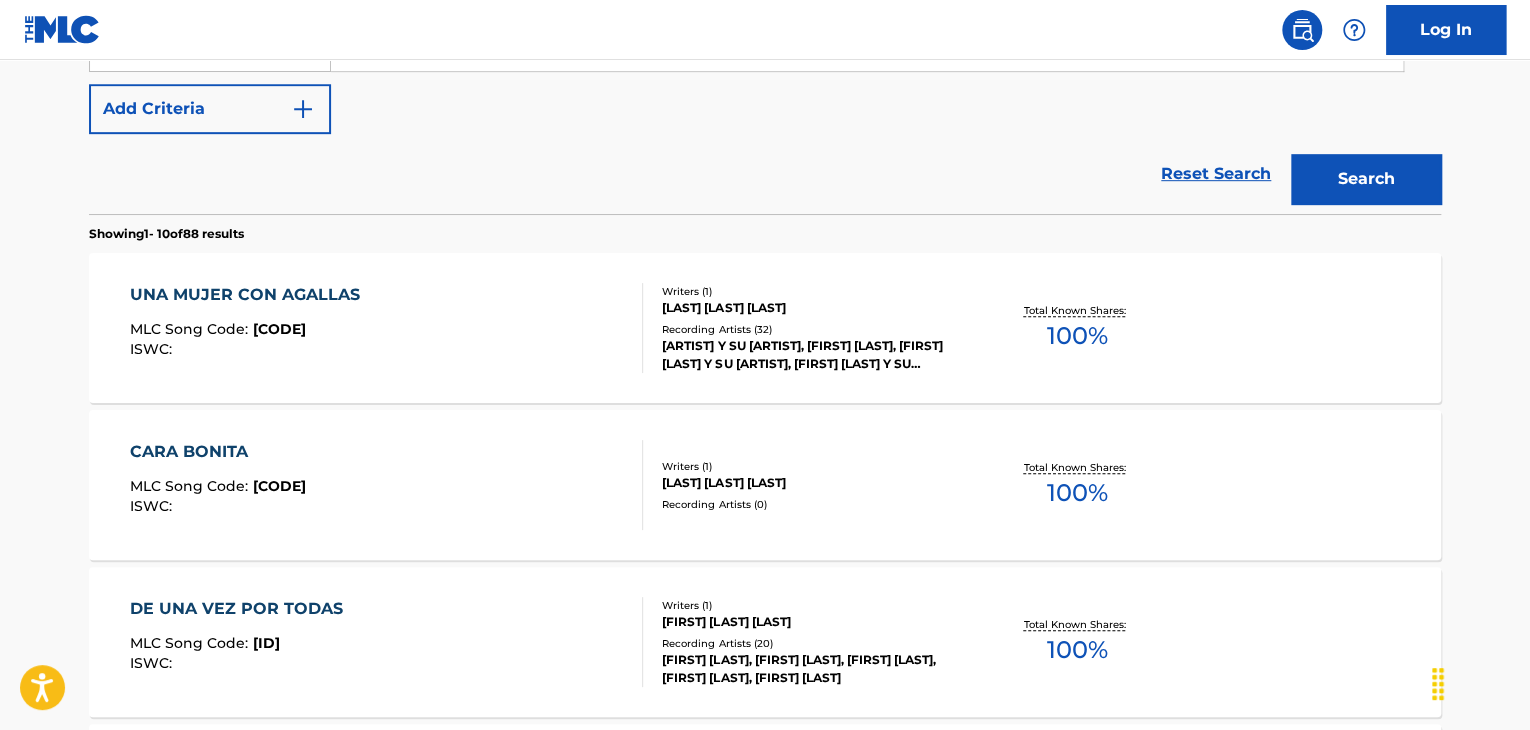 scroll, scrollTop: 244, scrollLeft: 0, axis: vertical 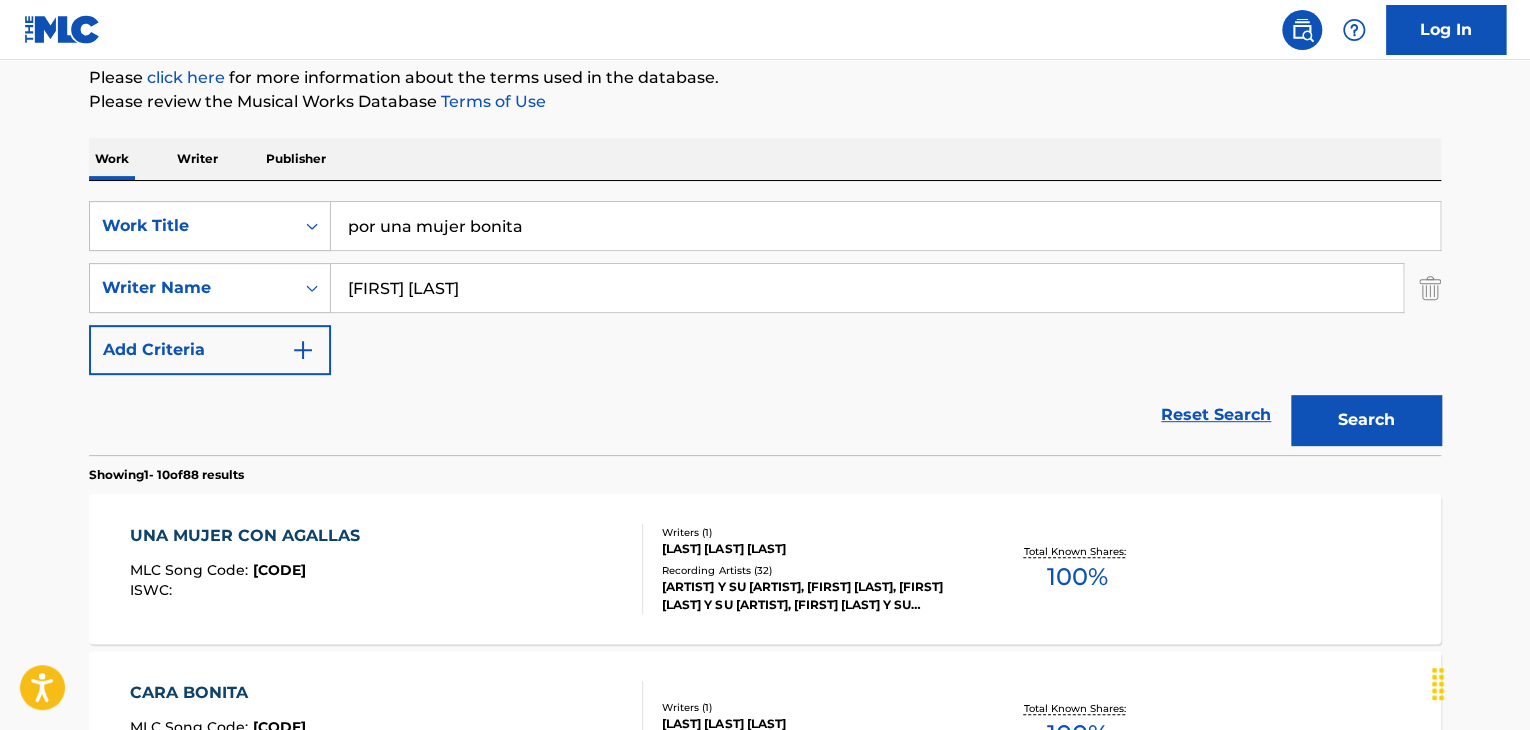 drag, startPoint x: 491, startPoint y: 297, endPoint x: 43, endPoint y: 301, distance: 448.01785 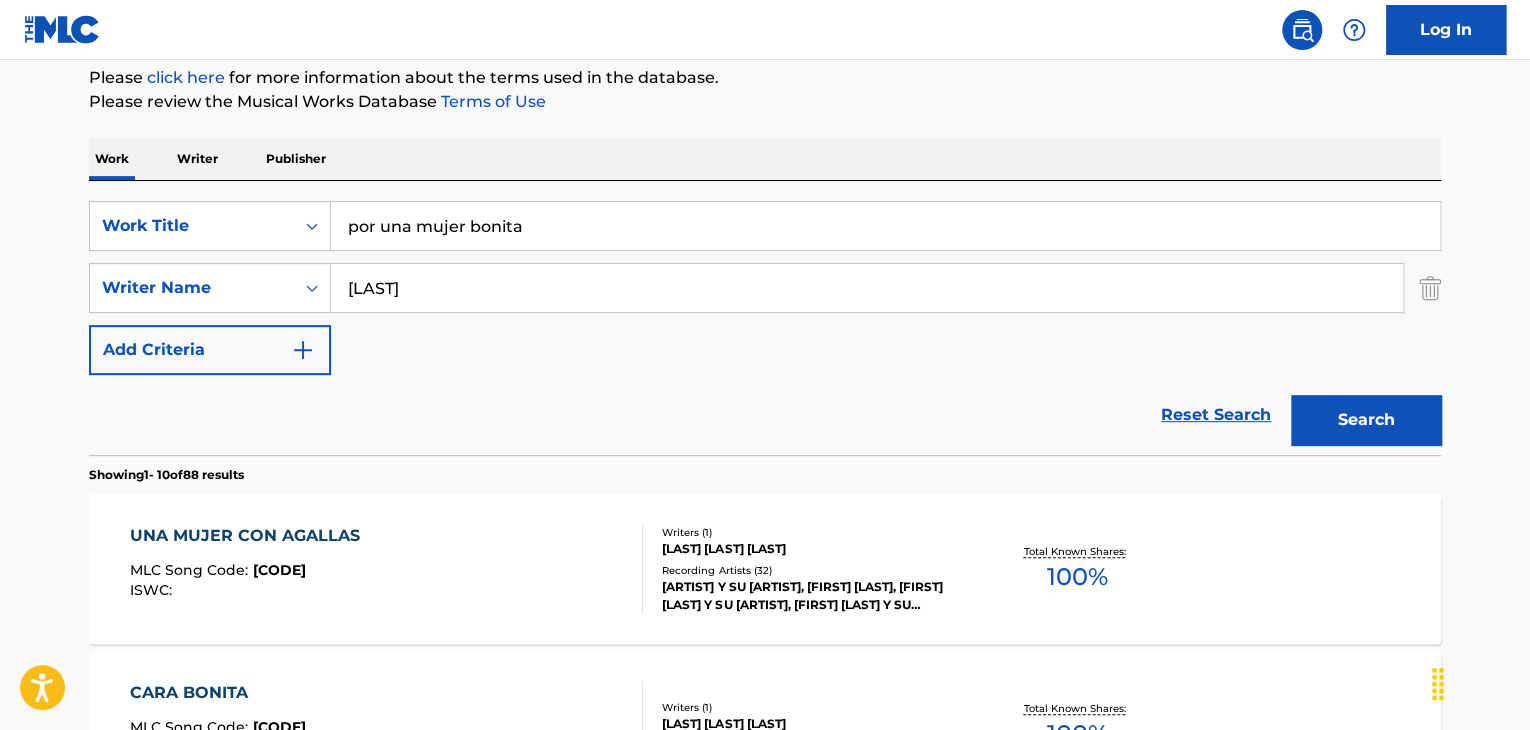 type on "[LAST]" 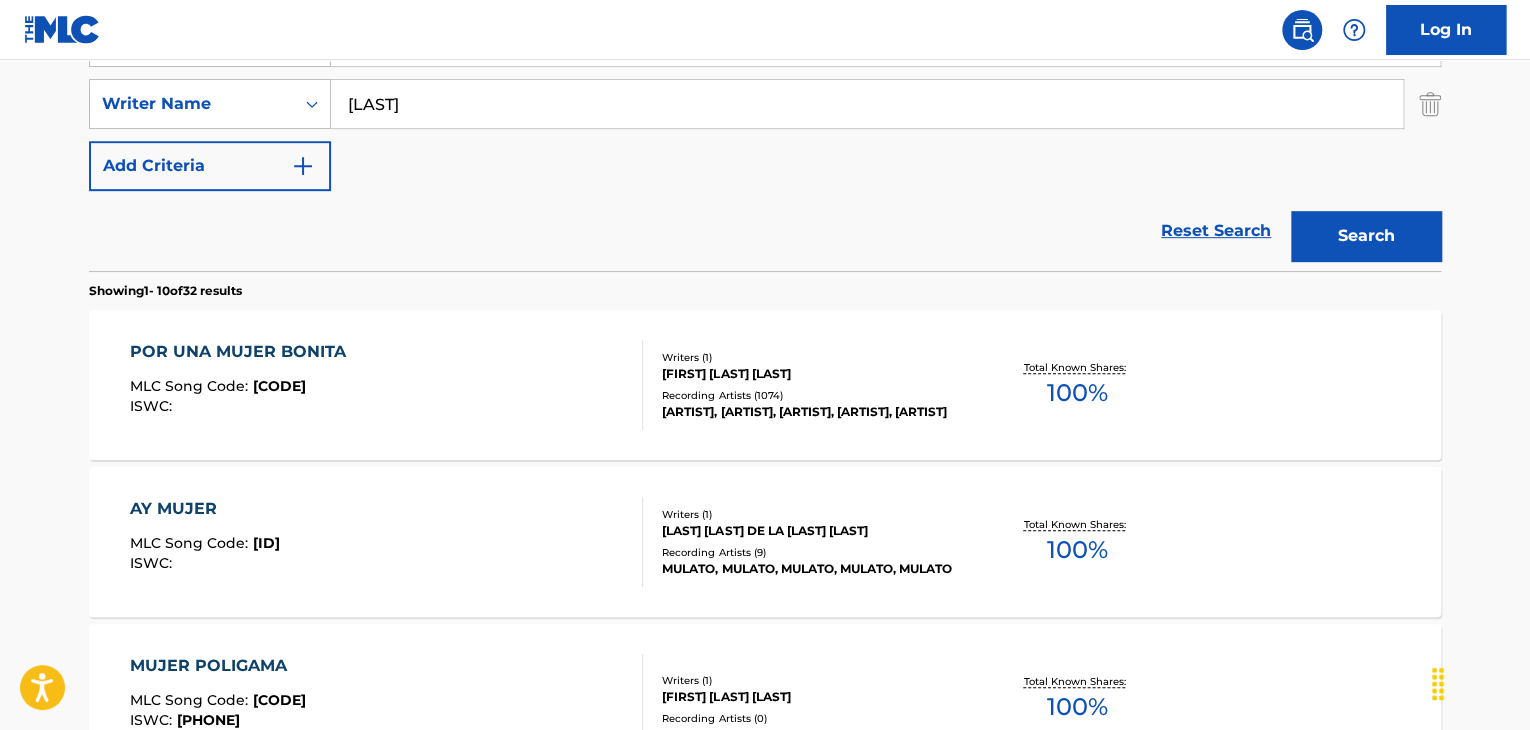 scroll, scrollTop: 444, scrollLeft: 0, axis: vertical 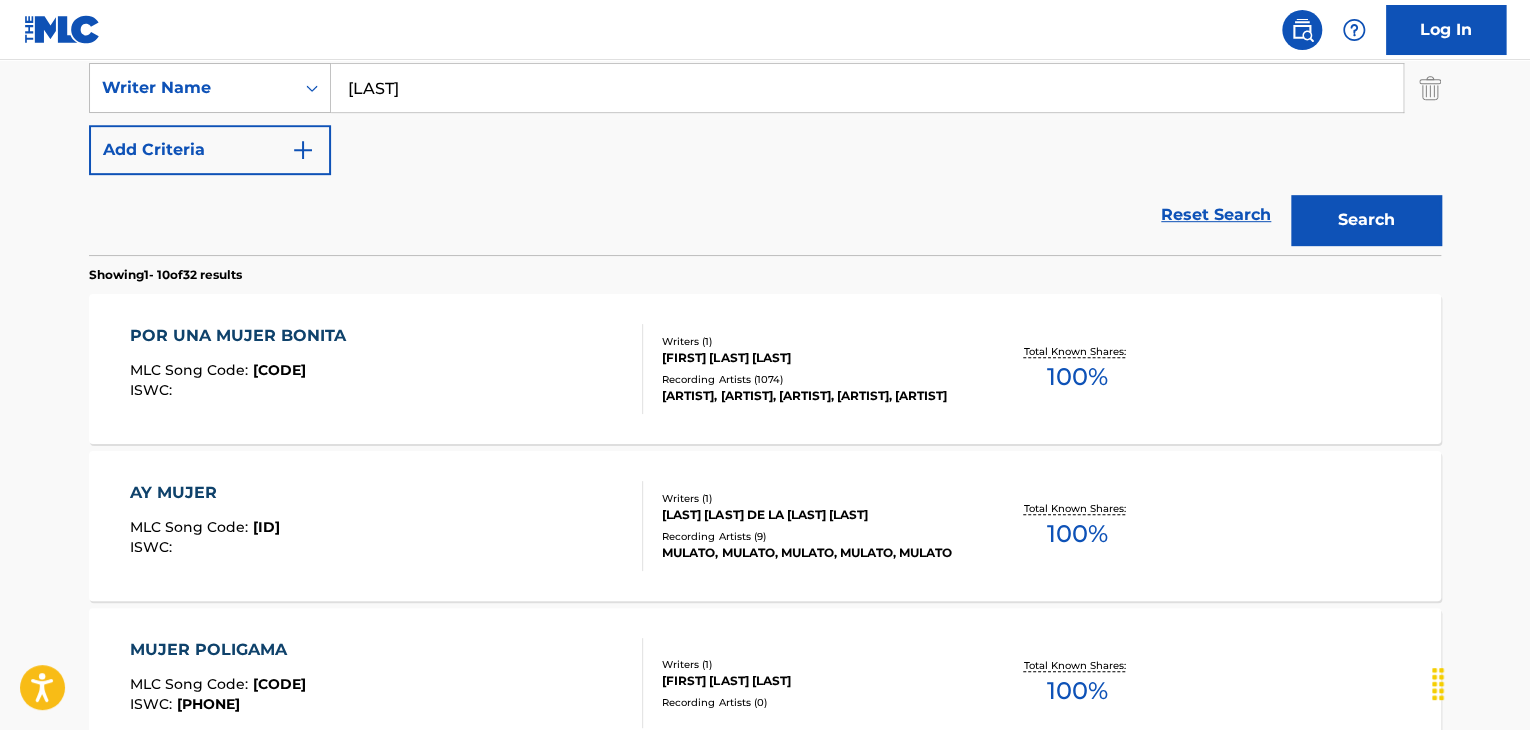 click on "POR UNA MUJER BONITA" at bounding box center [243, 336] 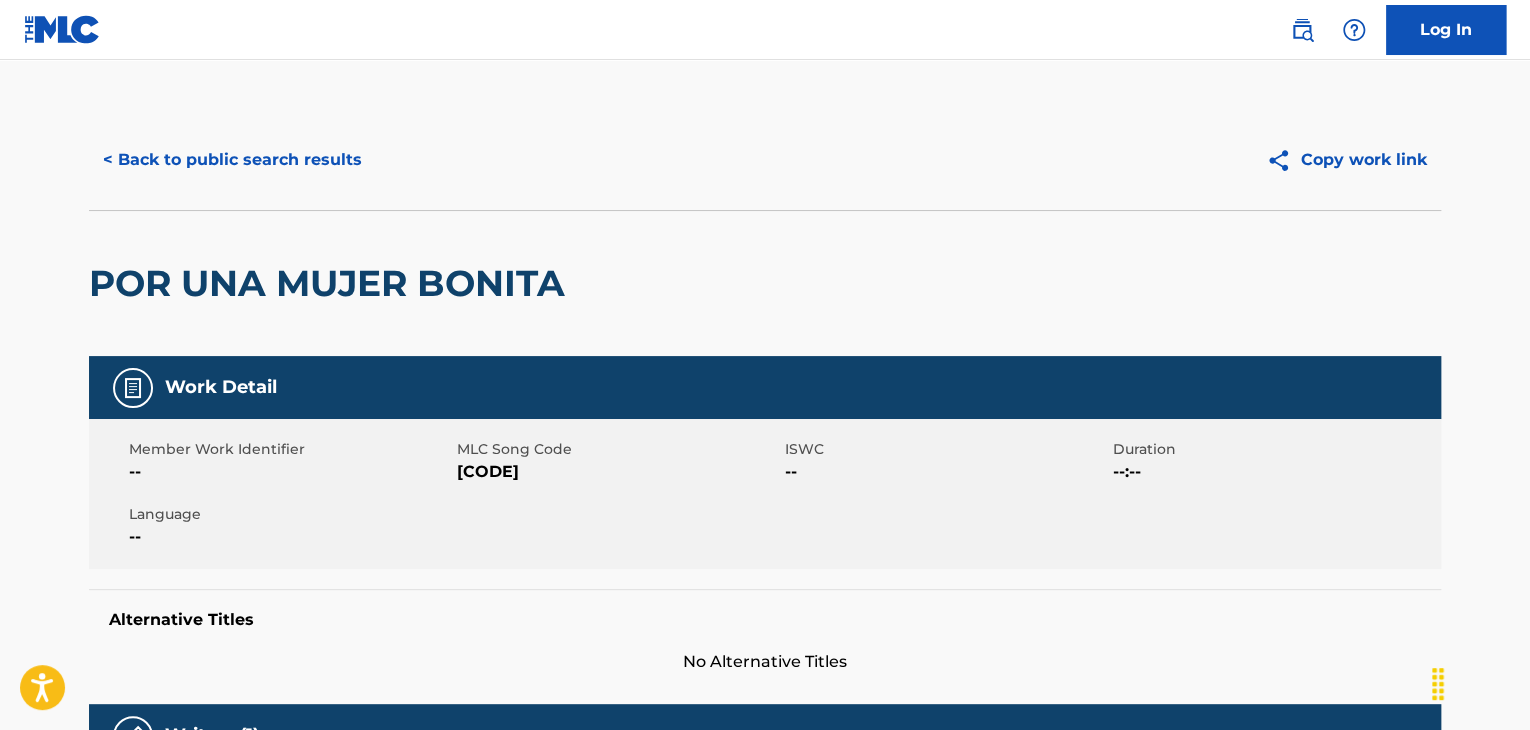scroll, scrollTop: 0, scrollLeft: 0, axis: both 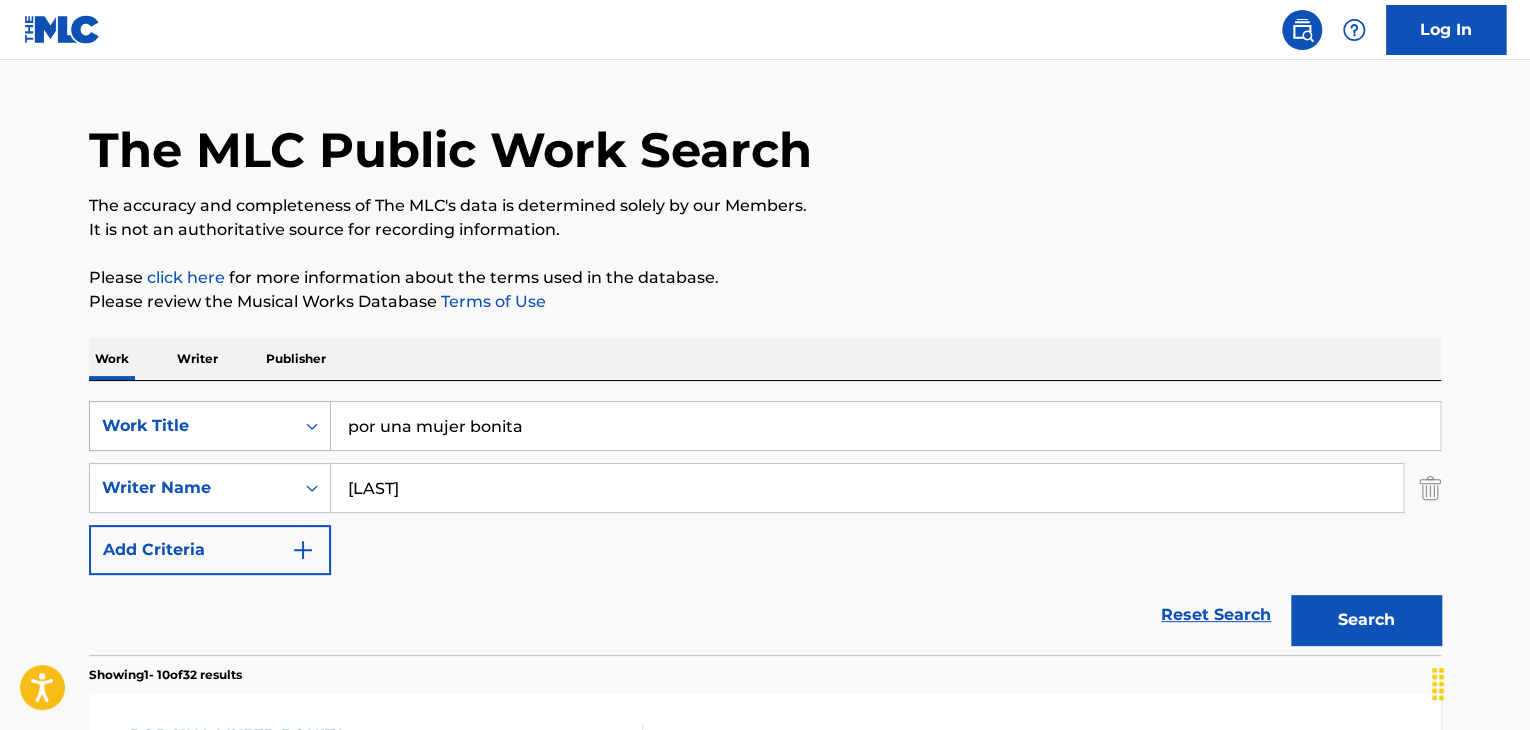 drag, startPoint x: 526, startPoint y: 441, endPoint x: 219, endPoint y: 441, distance: 307 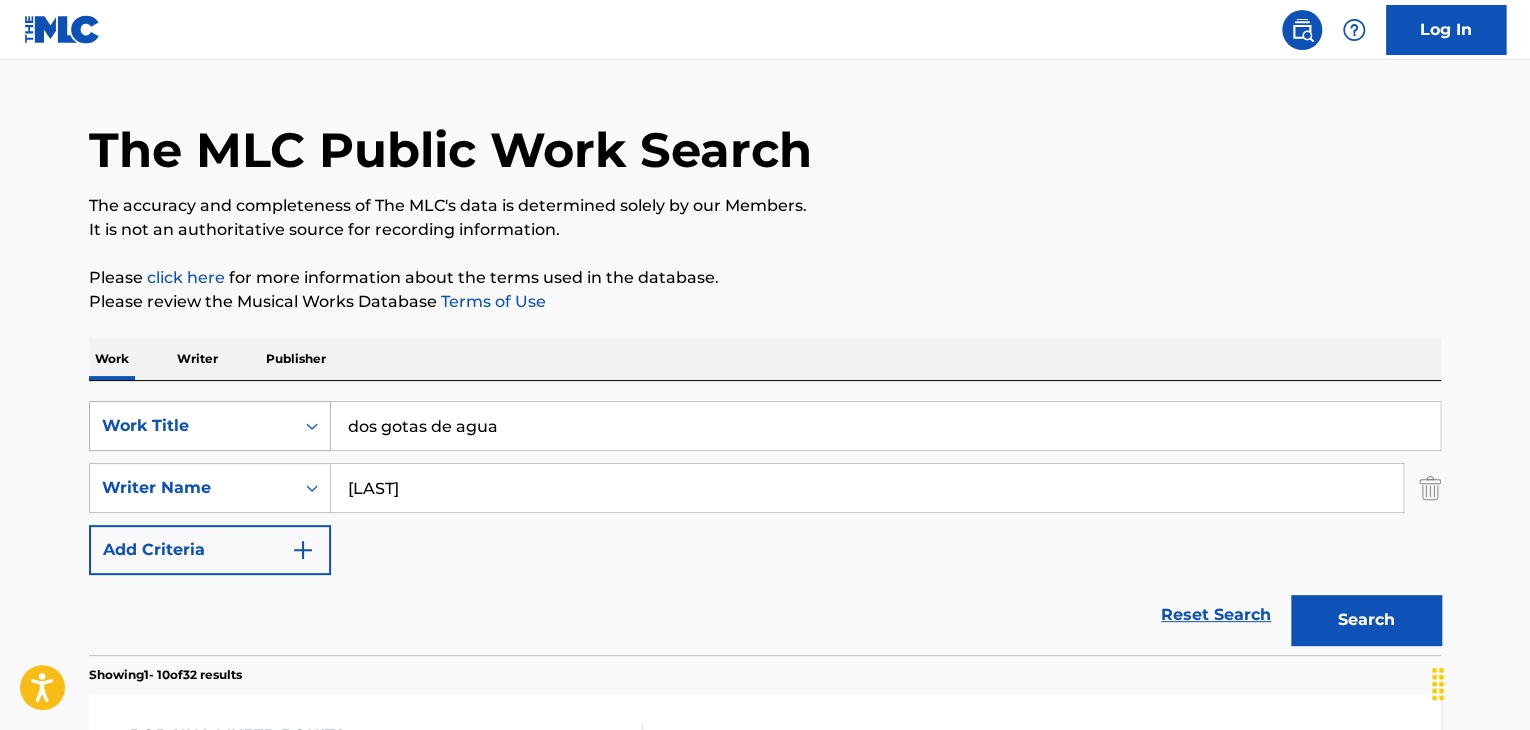 type on "dos gotas de agua" 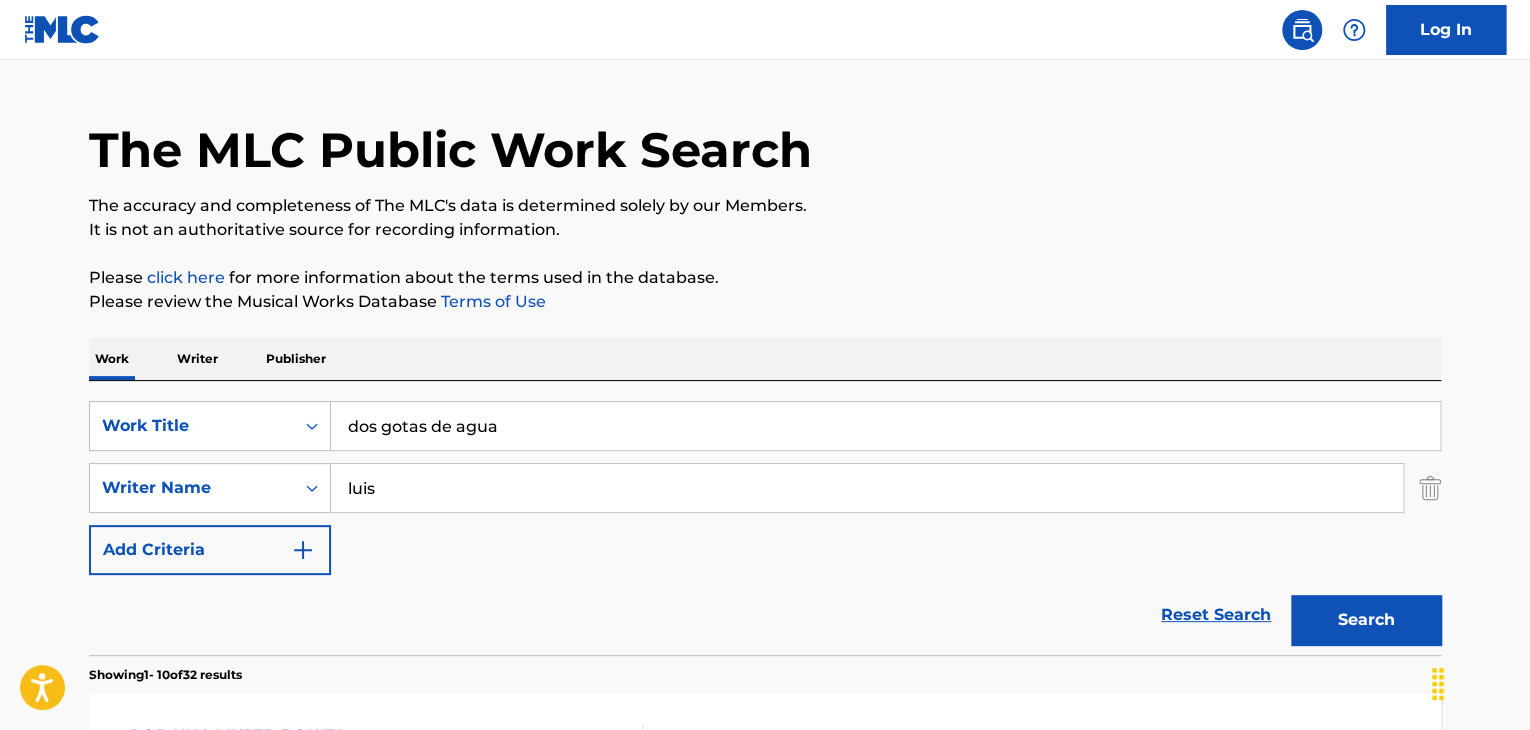 type on "luis" 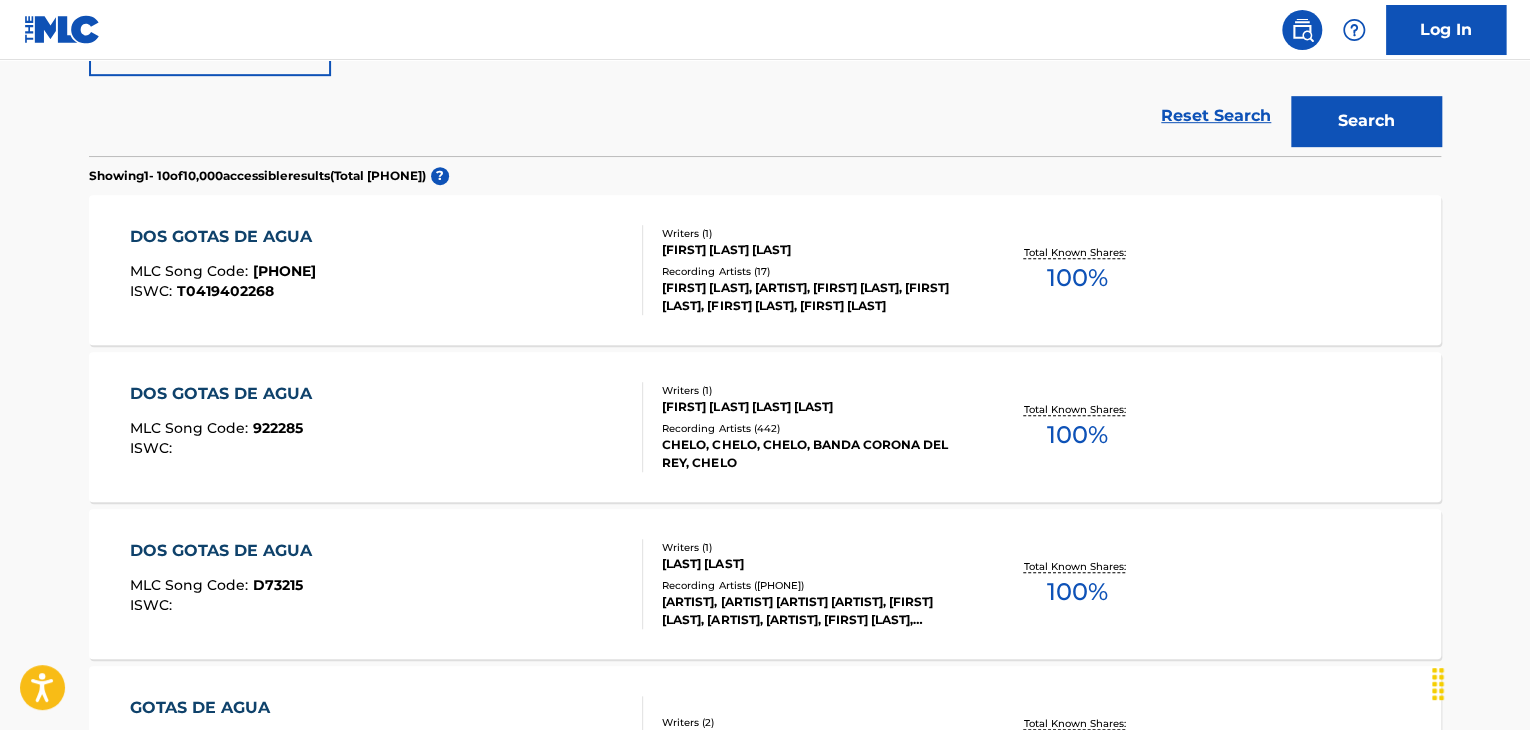 scroll, scrollTop: 544, scrollLeft: 0, axis: vertical 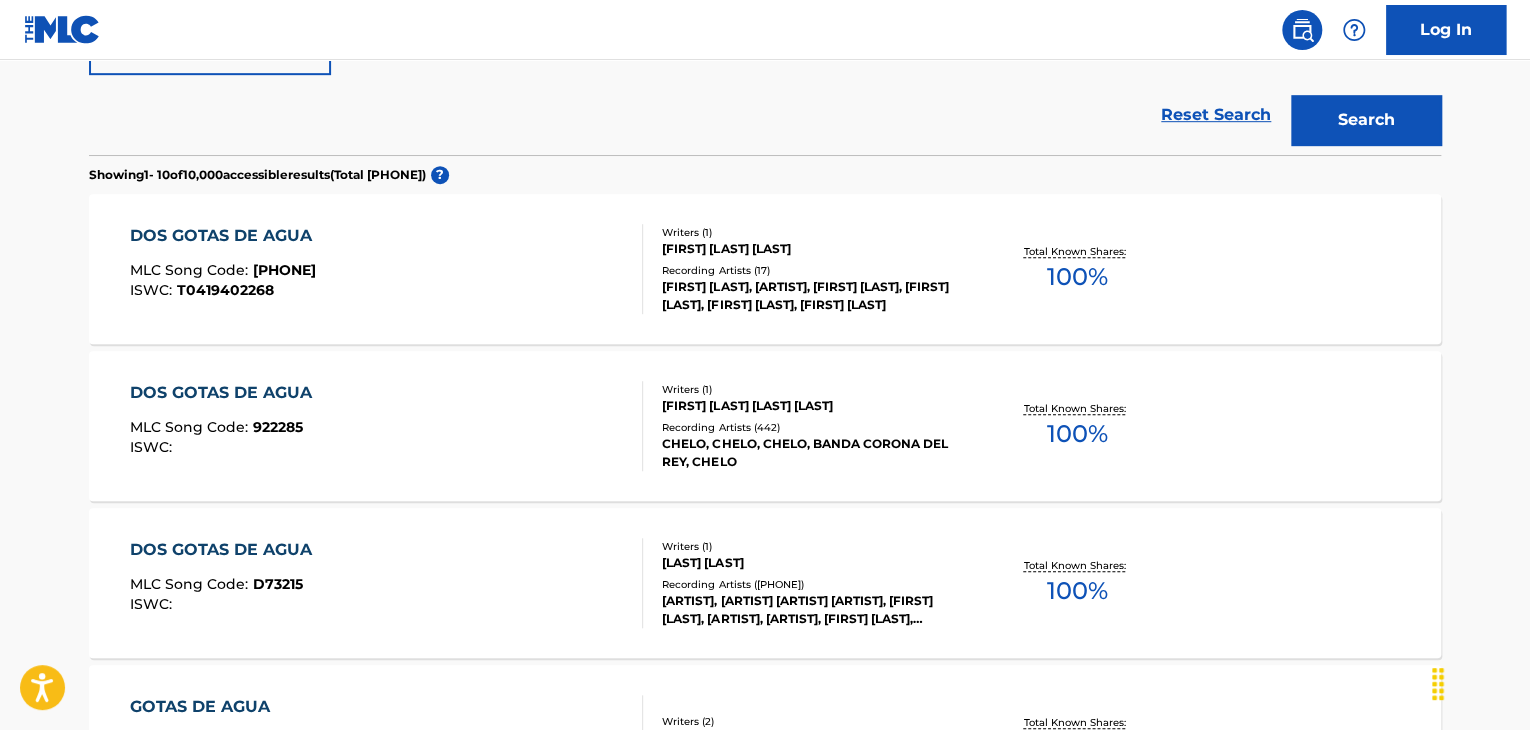 click on "DOS GOTAS DE AGUA" at bounding box center (226, 550) 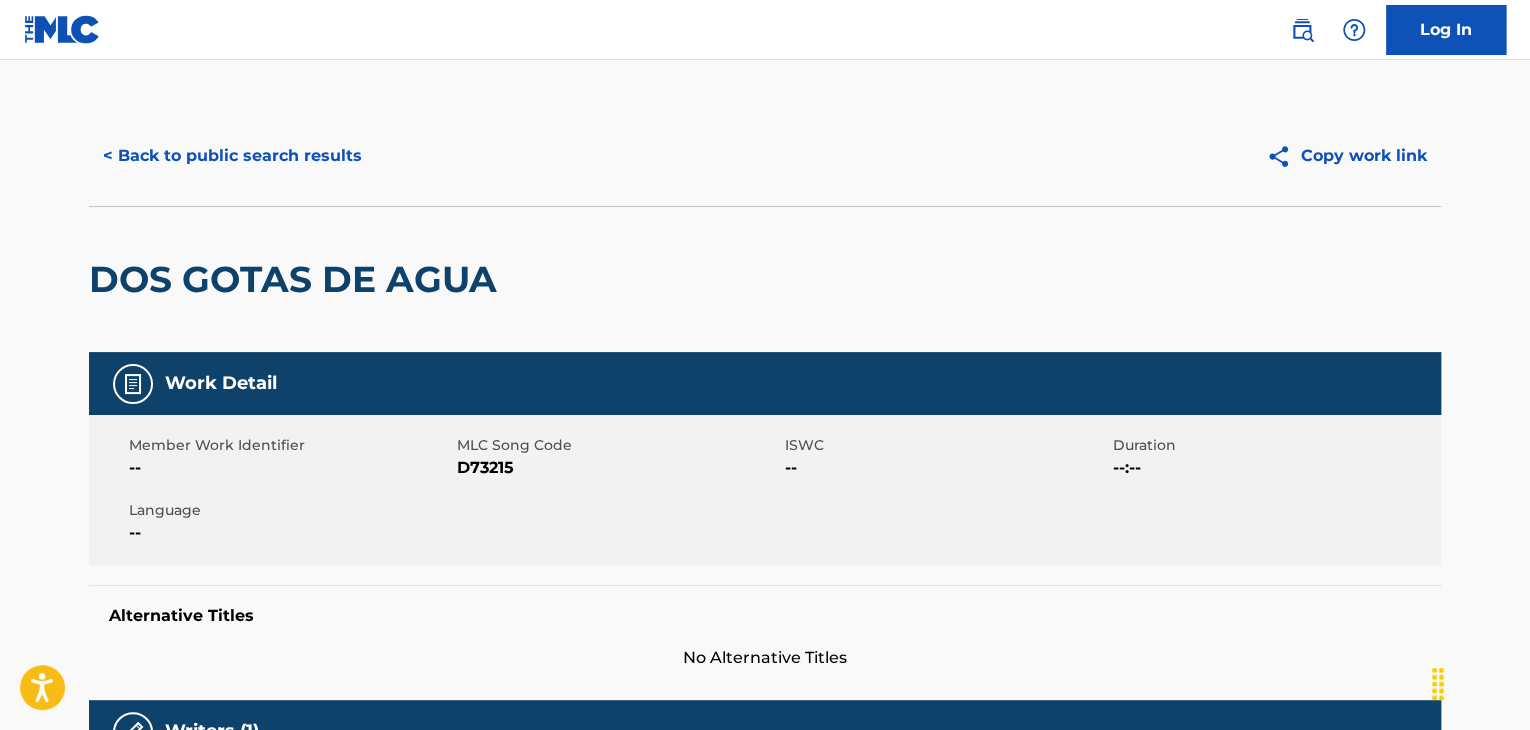 scroll, scrollTop: 0, scrollLeft: 0, axis: both 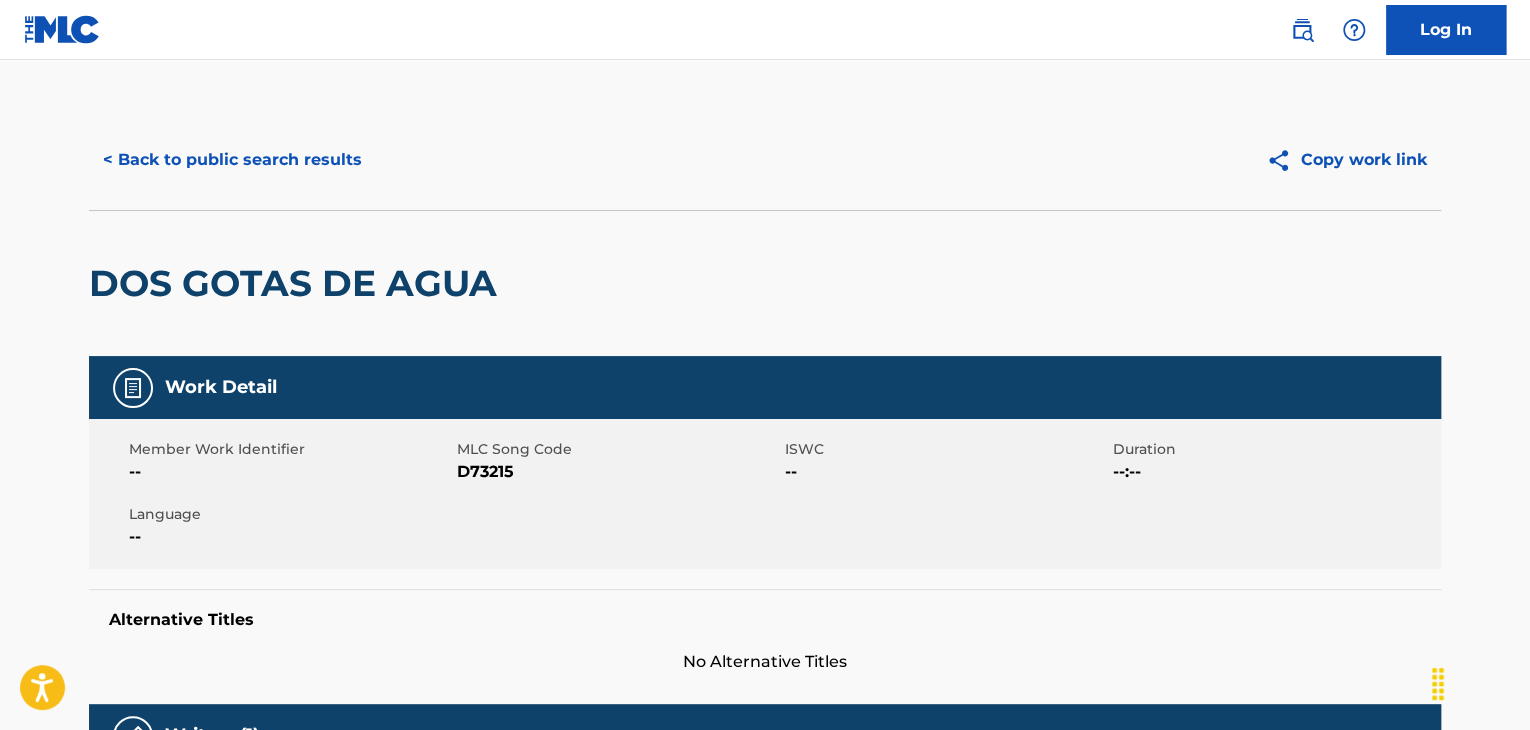 click on "< Back to public search results" at bounding box center [232, 160] 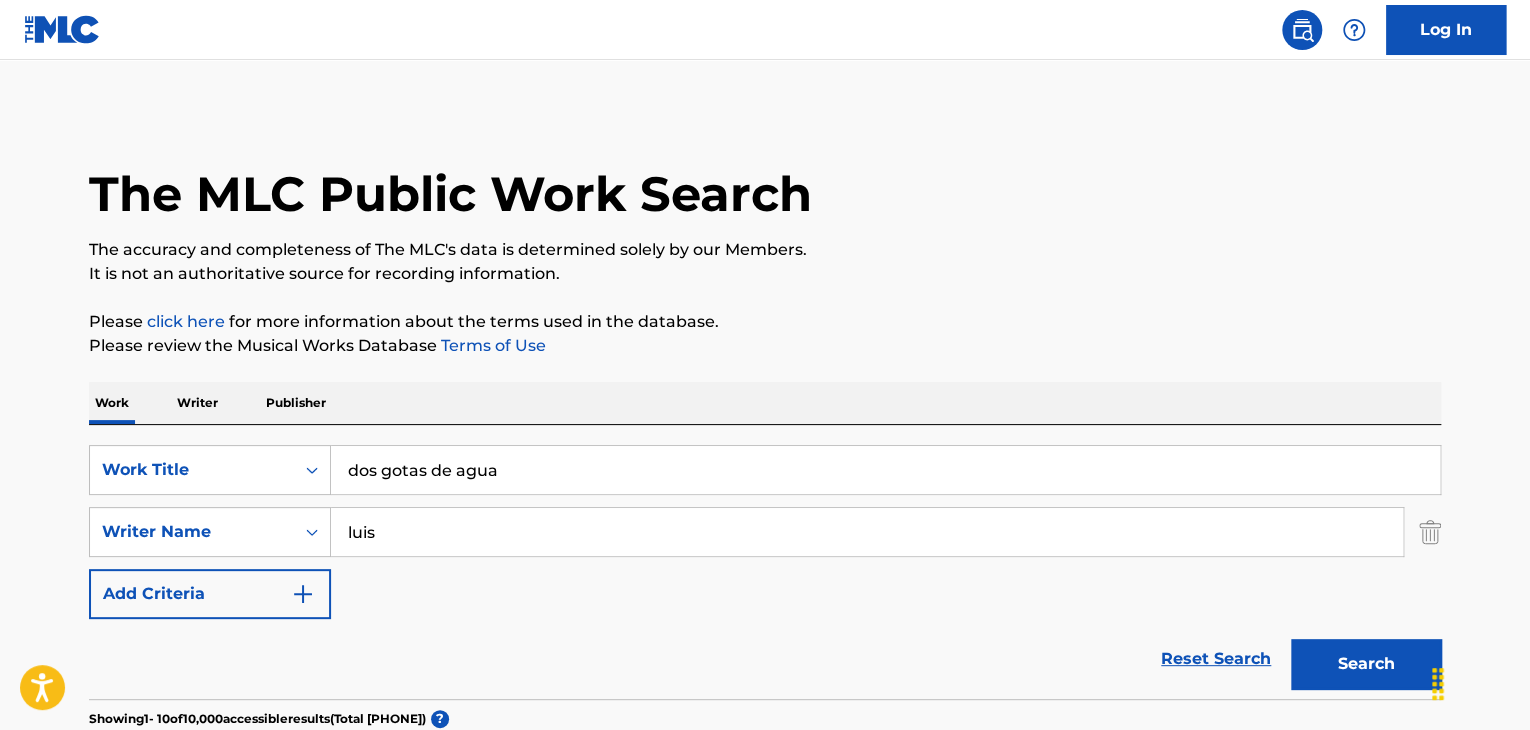 scroll, scrollTop: 0, scrollLeft: 0, axis: both 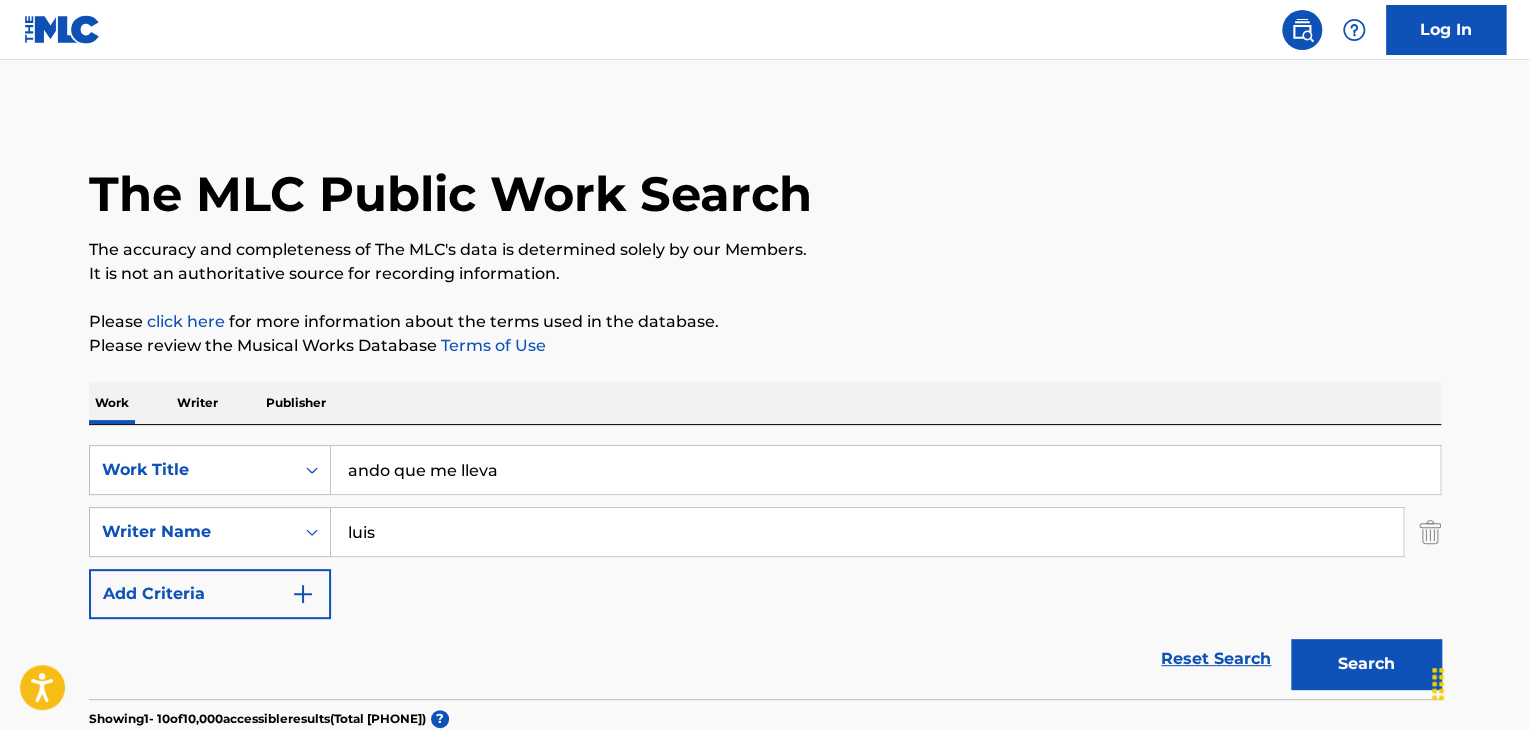 type on "ando que me lleva" 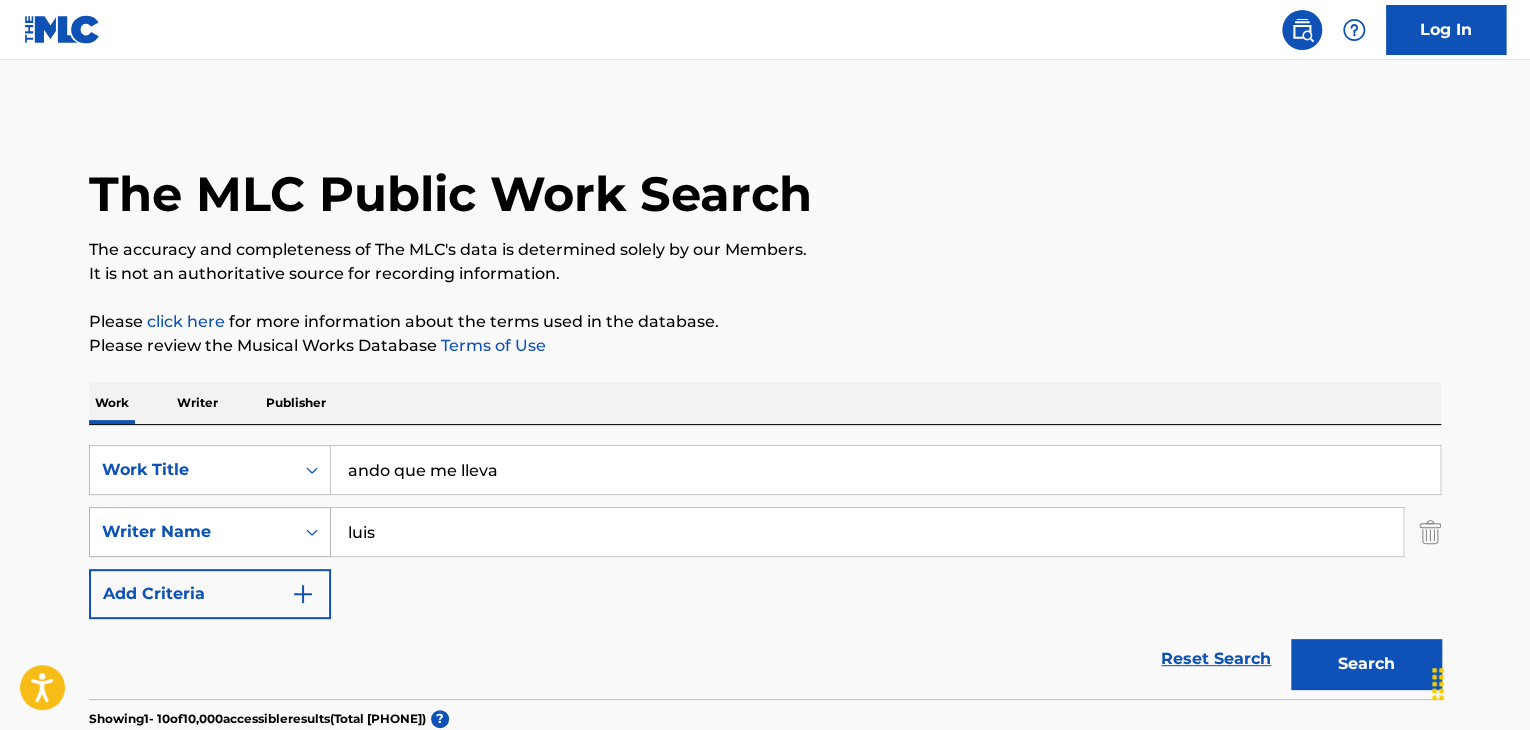 drag, startPoint x: 470, startPoint y: 529, endPoint x: 272, endPoint y: 531, distance: 198.0101 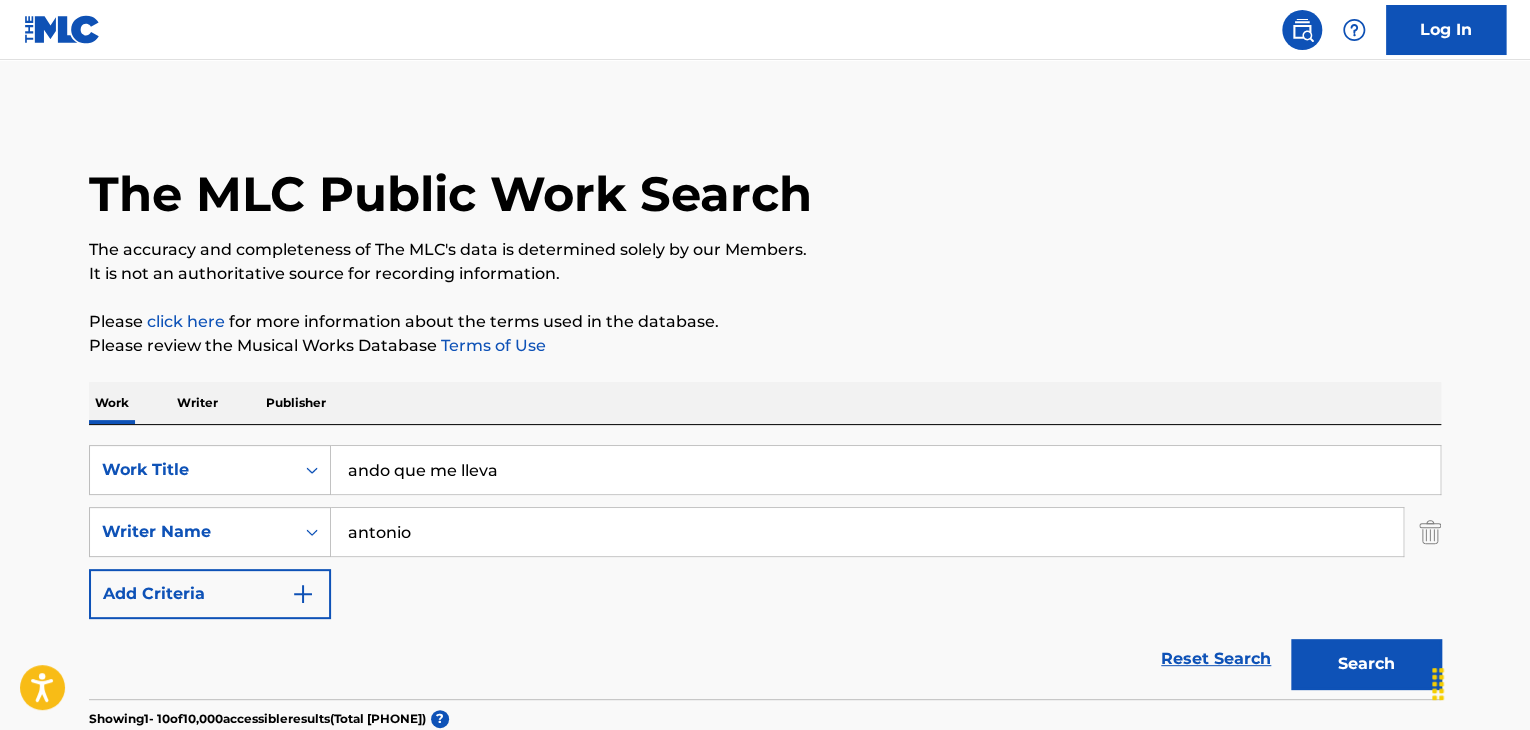 type on "antonio" 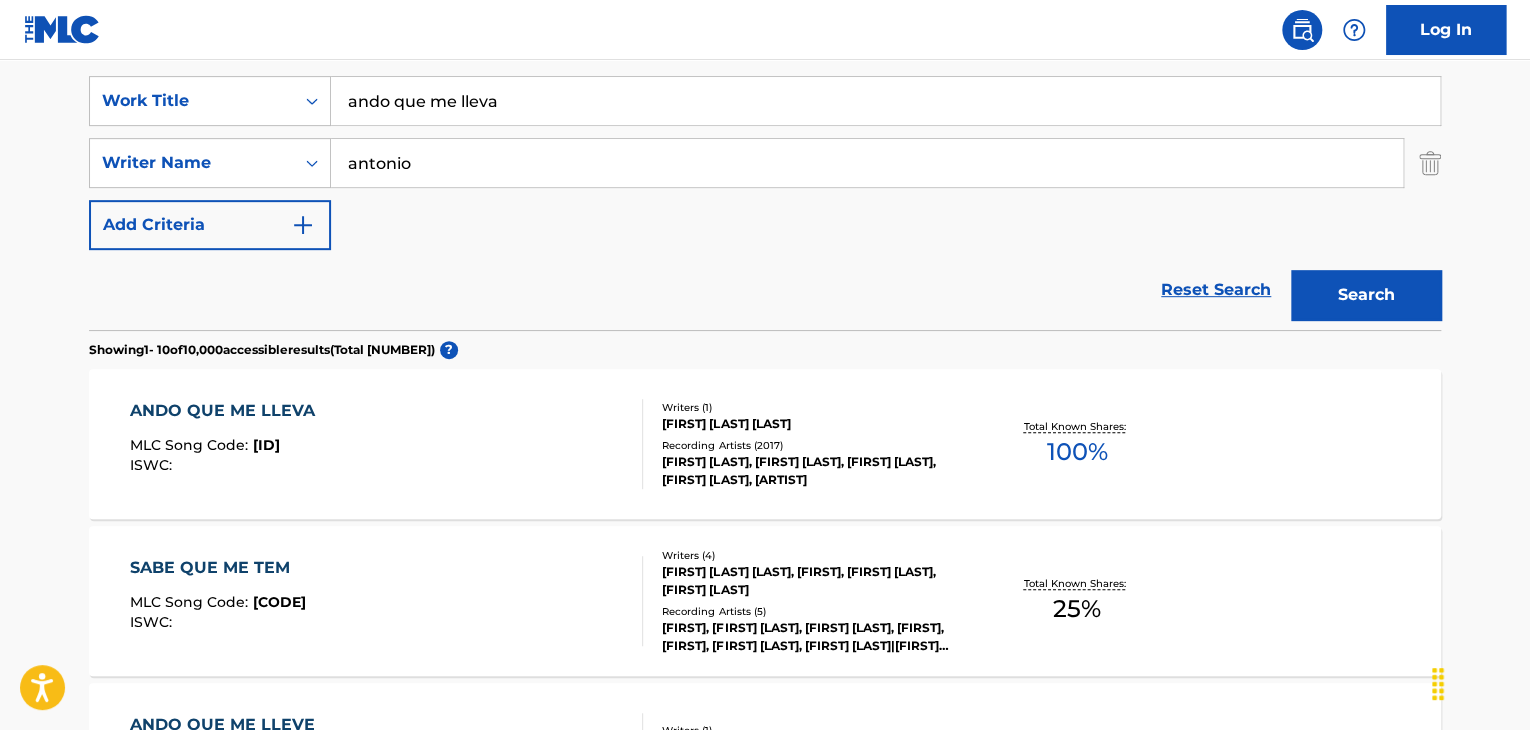 scroll, scrollTop: 400, scrollLeft: 0, axis: vertical 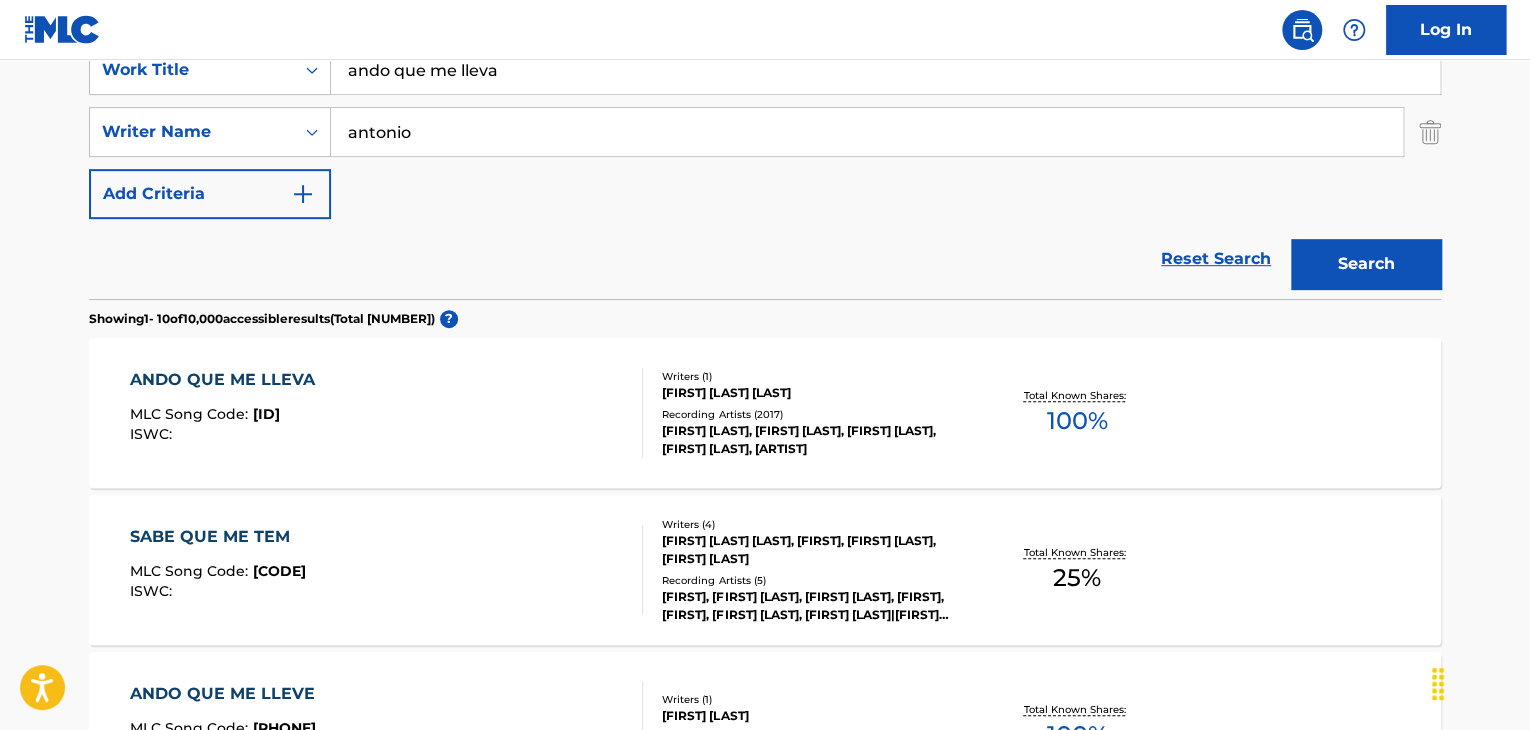 click on "ANDO QUE ME LLEVA" at bounding box center [227, 380] 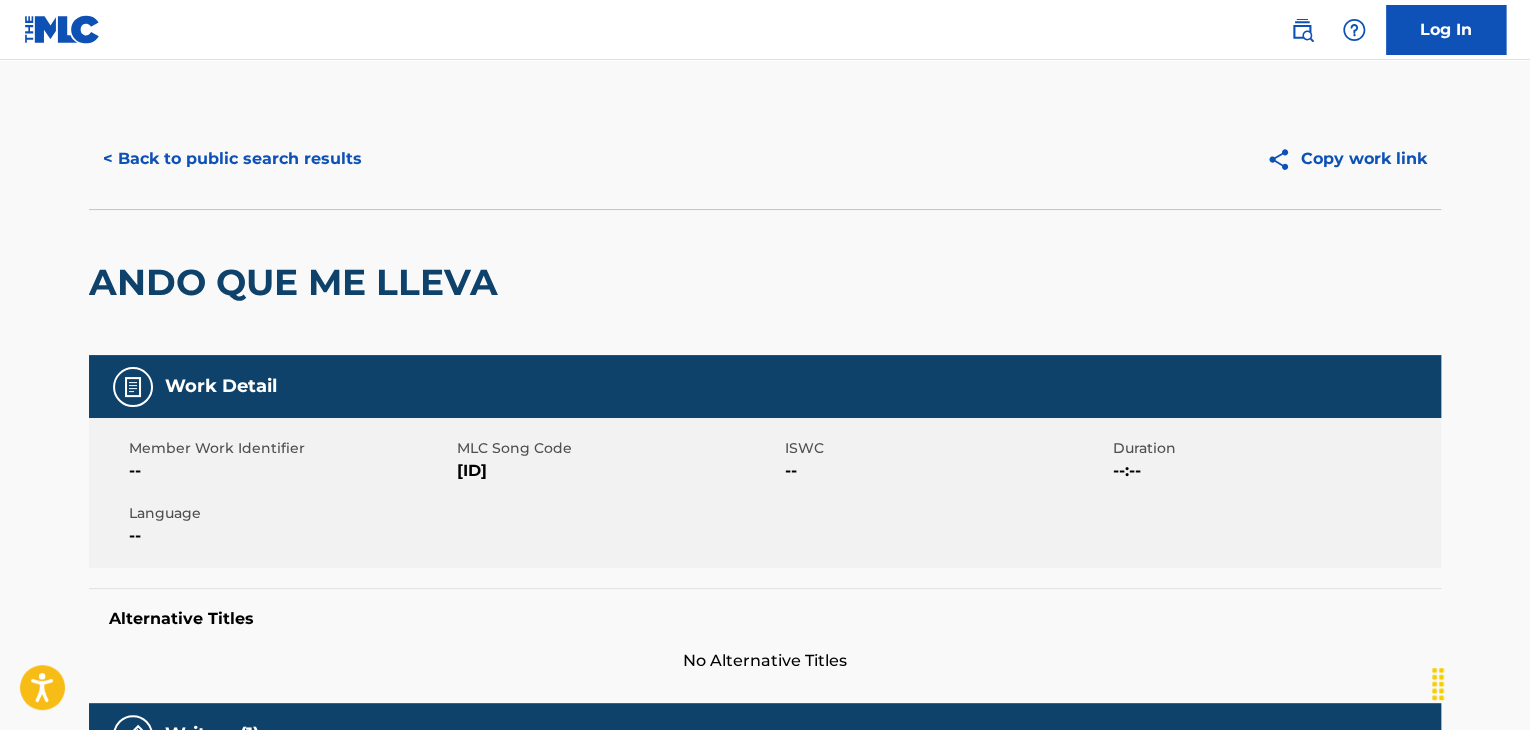 scroll, scrollTop: 0, scrollLeft: 0, axis: both 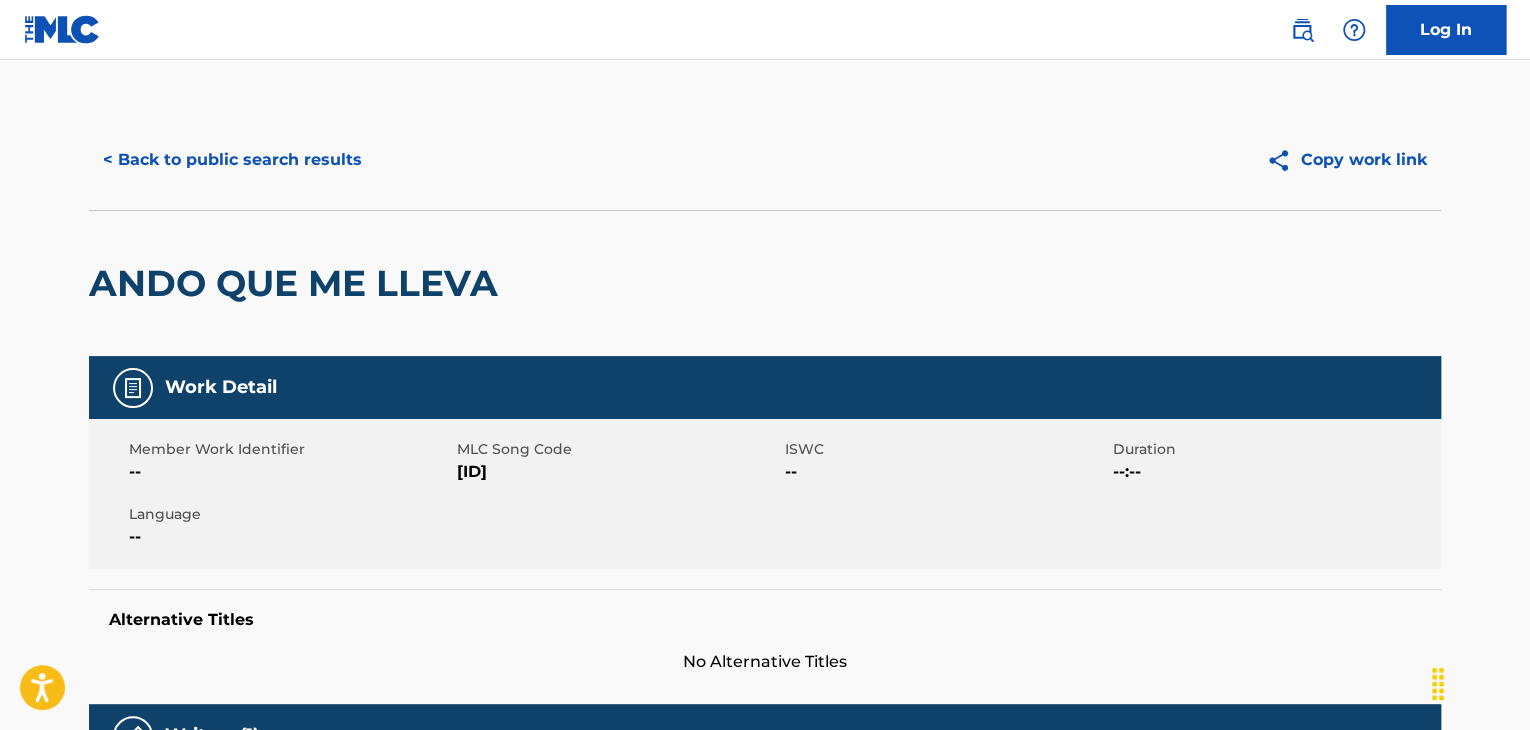 click on "< Back to public search results" at bounding box center [232, 160] 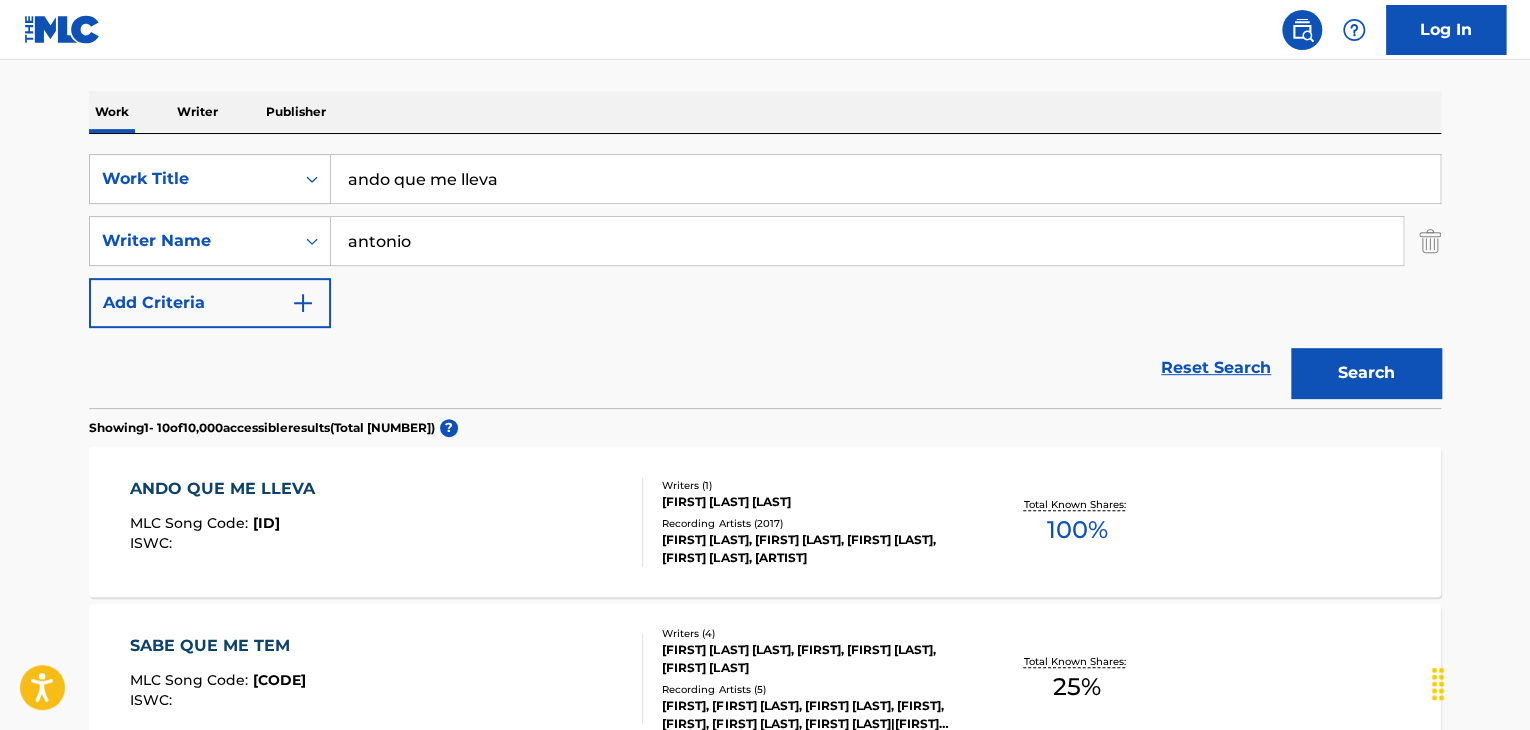 scroll, scrollTop: 0, scrollLeft: 0, axis: both 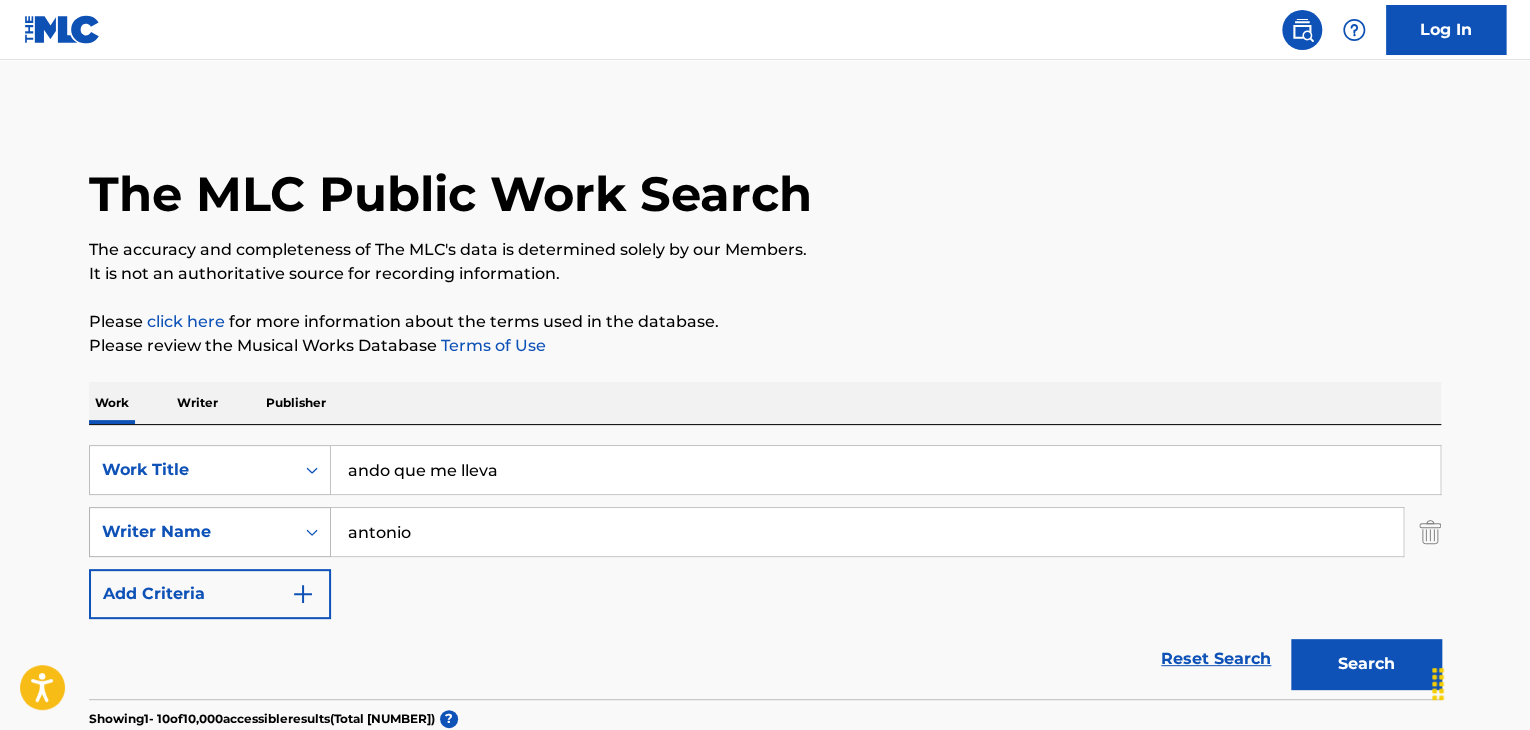 drag, startPoint x: 496, startPoint y: 469, endPoint x: 206, endPoint y: 531, distance: 296.55353 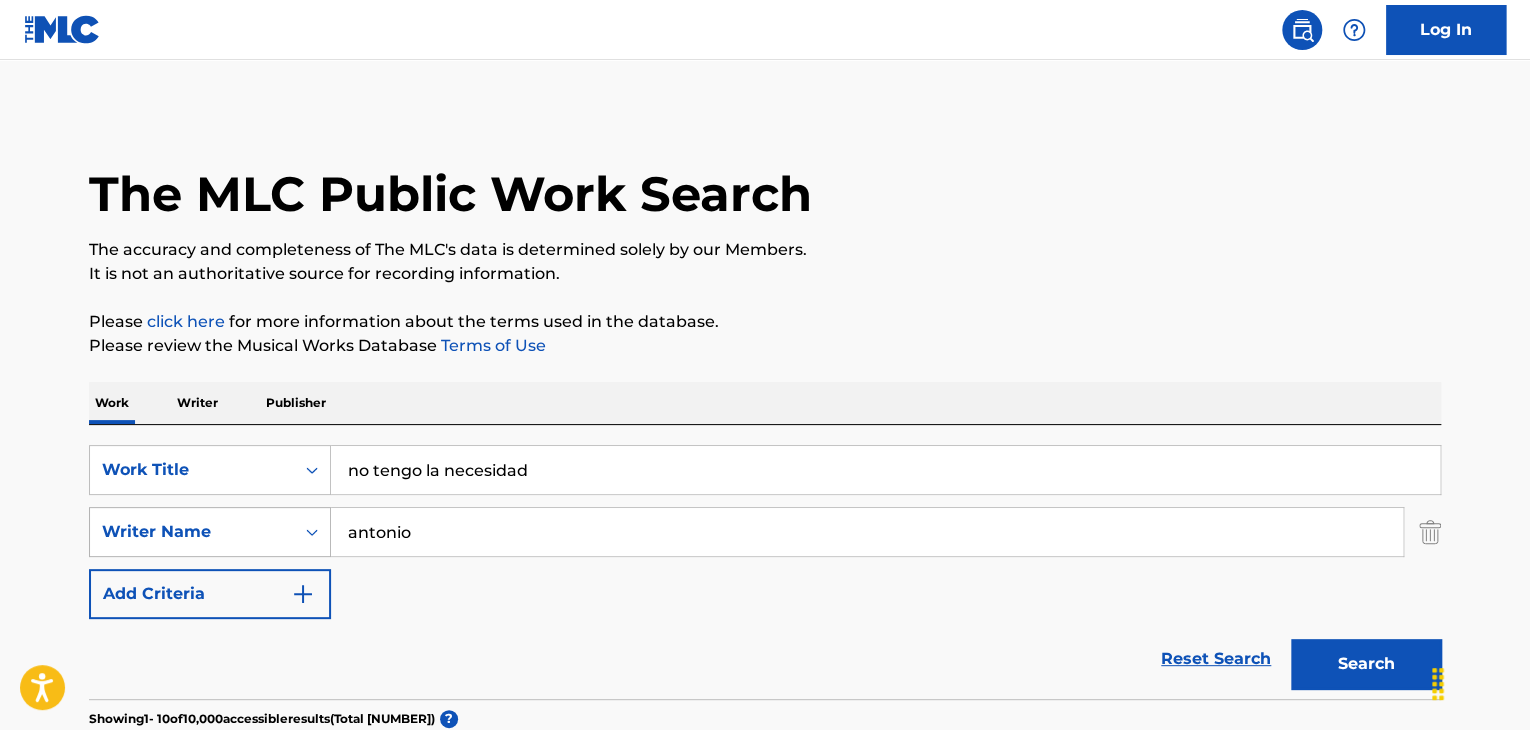 type on "no tengo la necesidad" 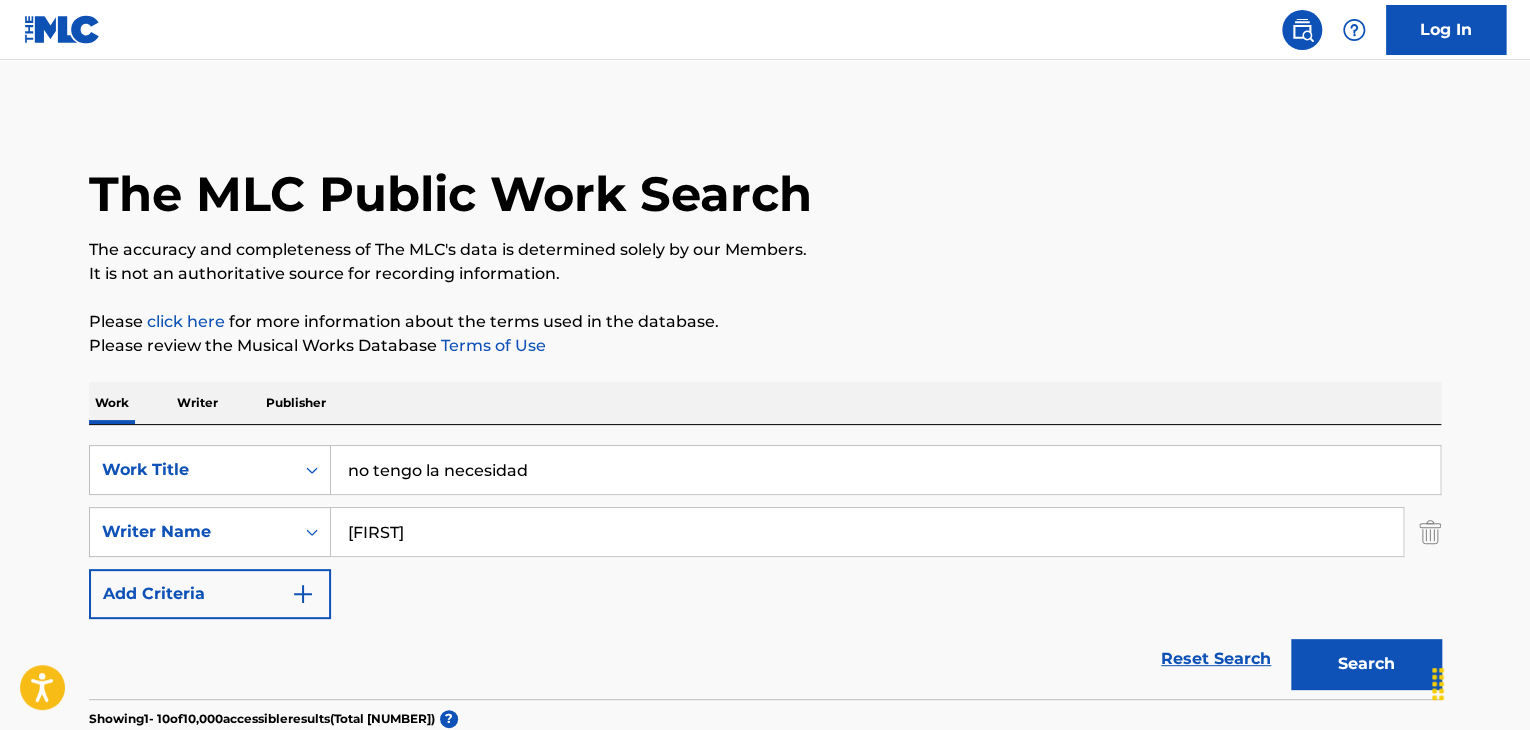 click on "Search" at bounding box center [1366, 664] 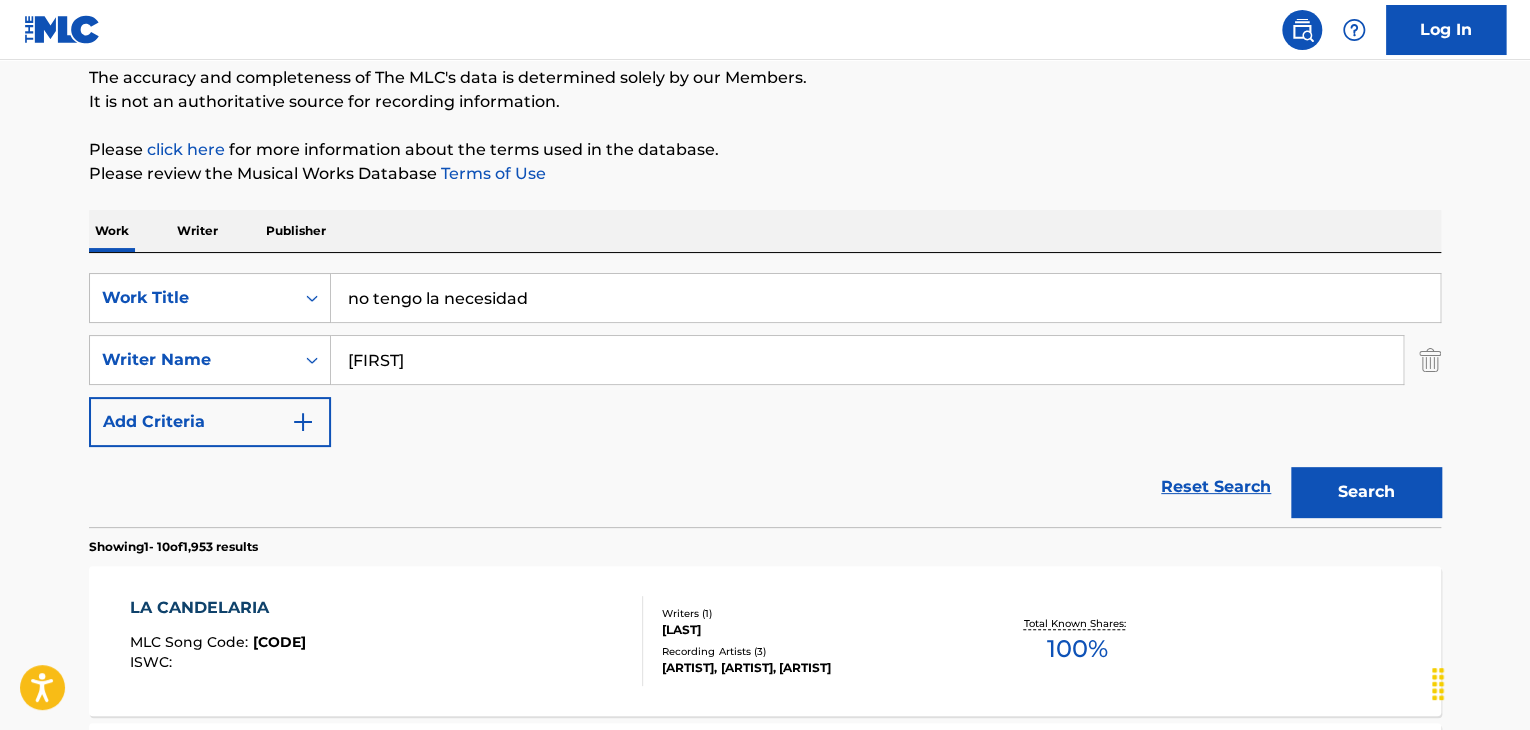 scroll, scrollTop: 0, scrollLeft: 0, axis: both 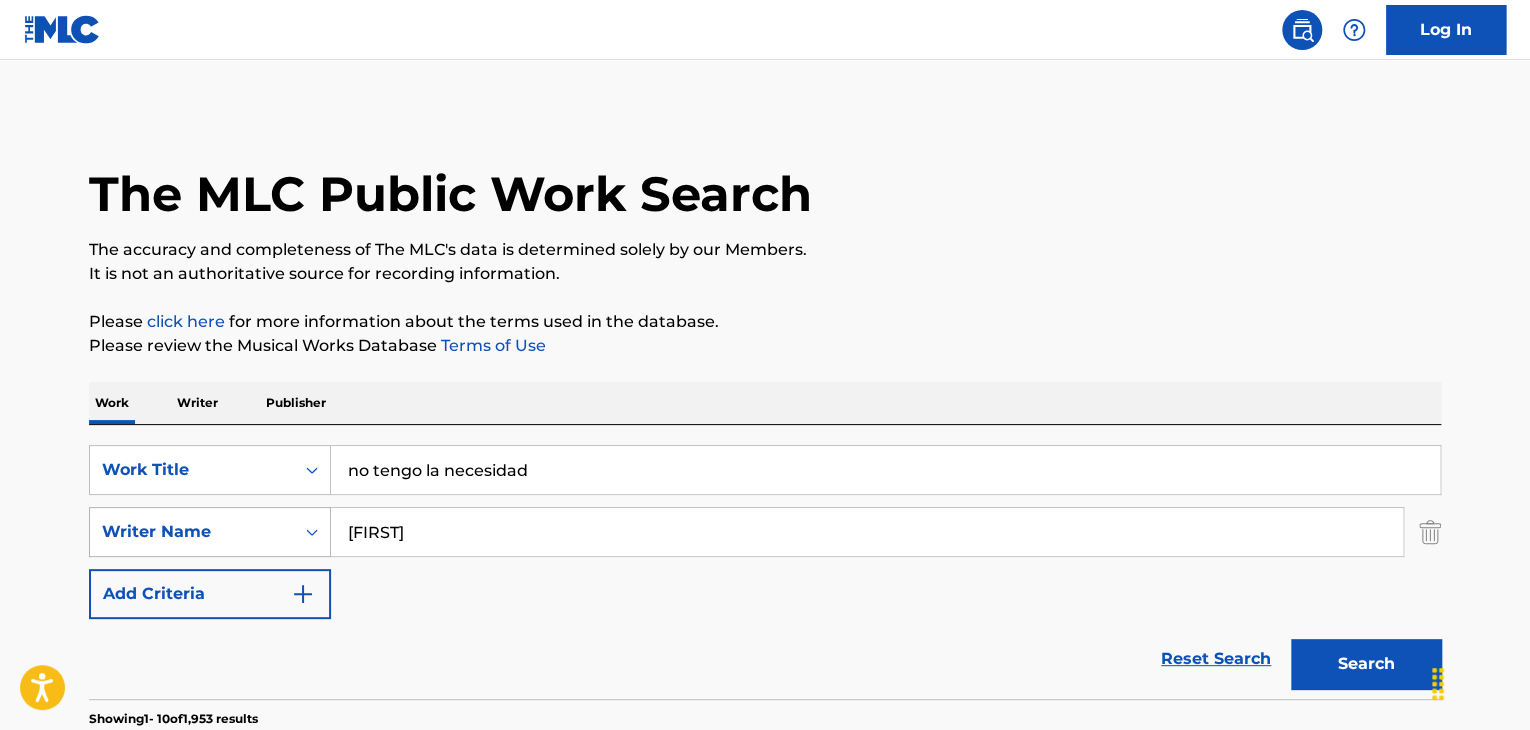 drag, startPoint x: 344, startPoint y: 541, endPoint x: 107, endPoint y: 545, distance: 237.03375 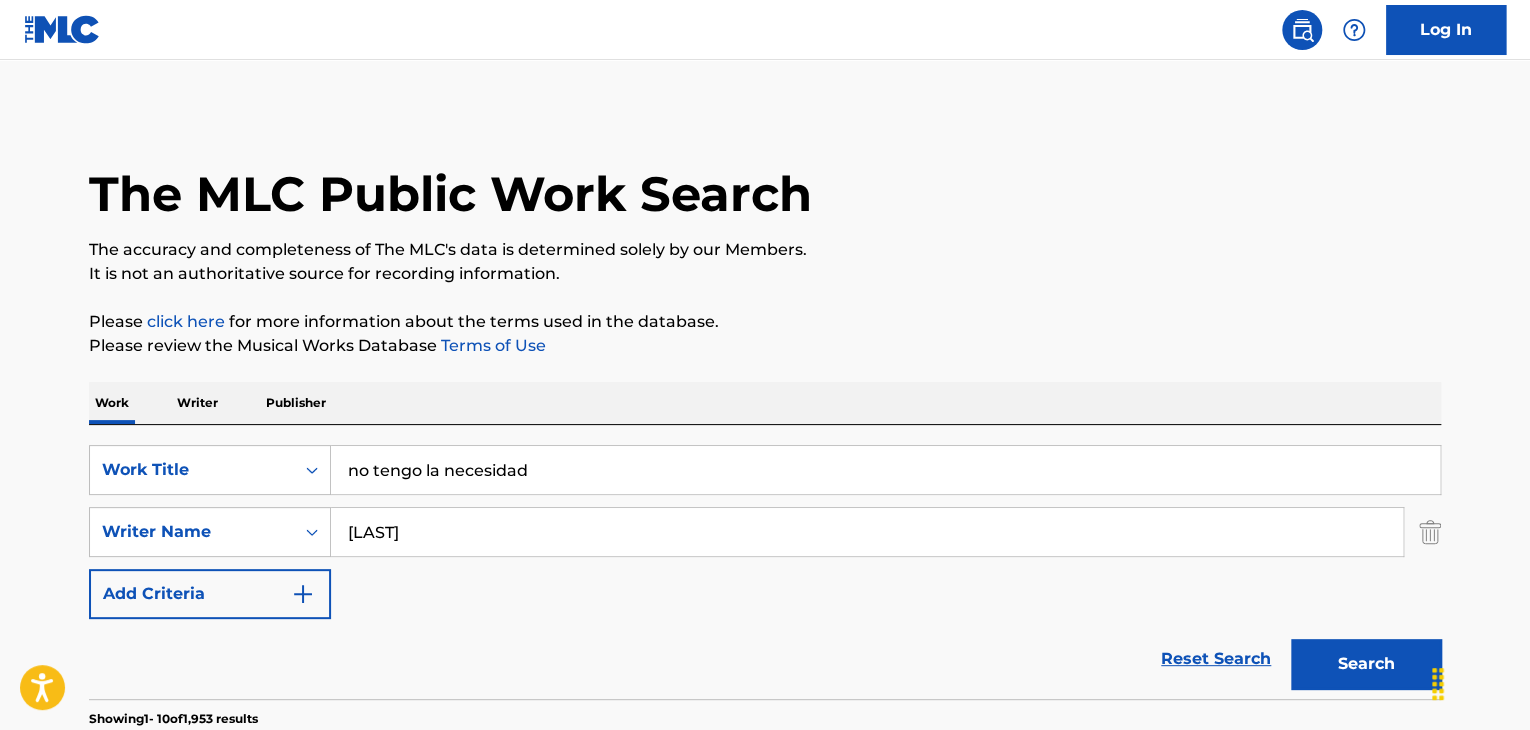 click on "Search" at bounding box center [1366, 664] 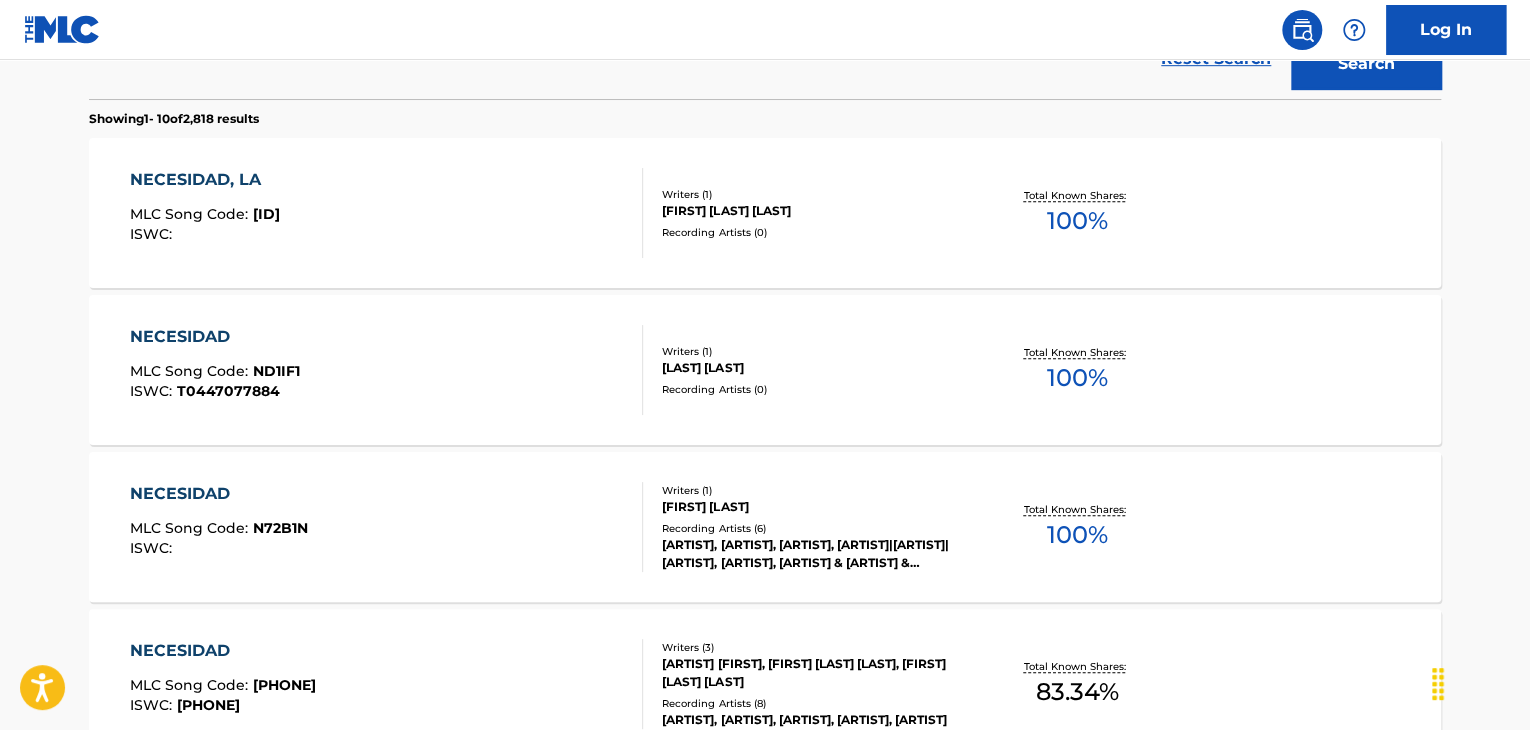 scroll, scrollTop: 200, scrollLeft: 0, axis: vertical 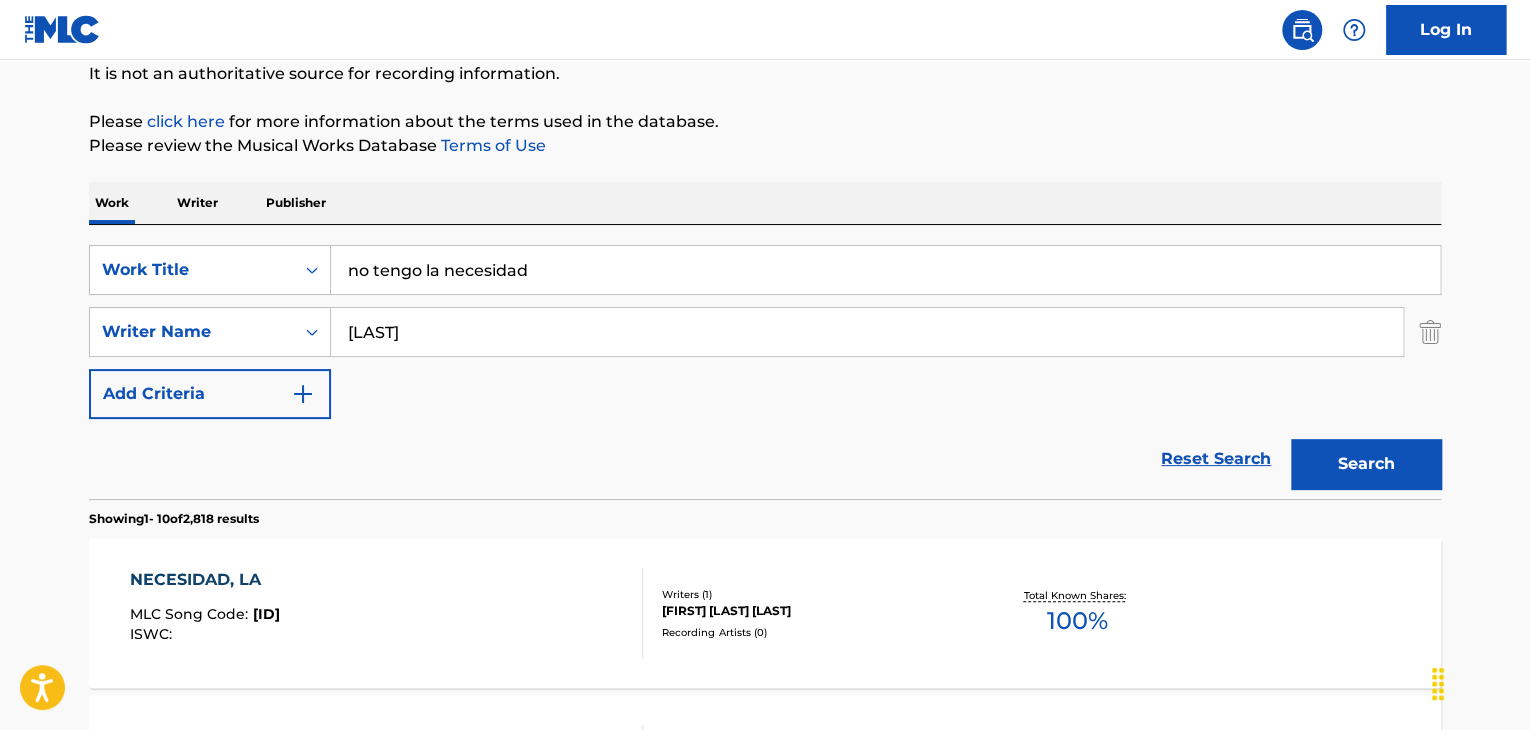 click on "SearchWithCriteria[ID] Work Title no tengo la necesidad SearchWithCriteria[ID] Writer Name [LAST] Add Criteria" at bounding box center [765, 332] 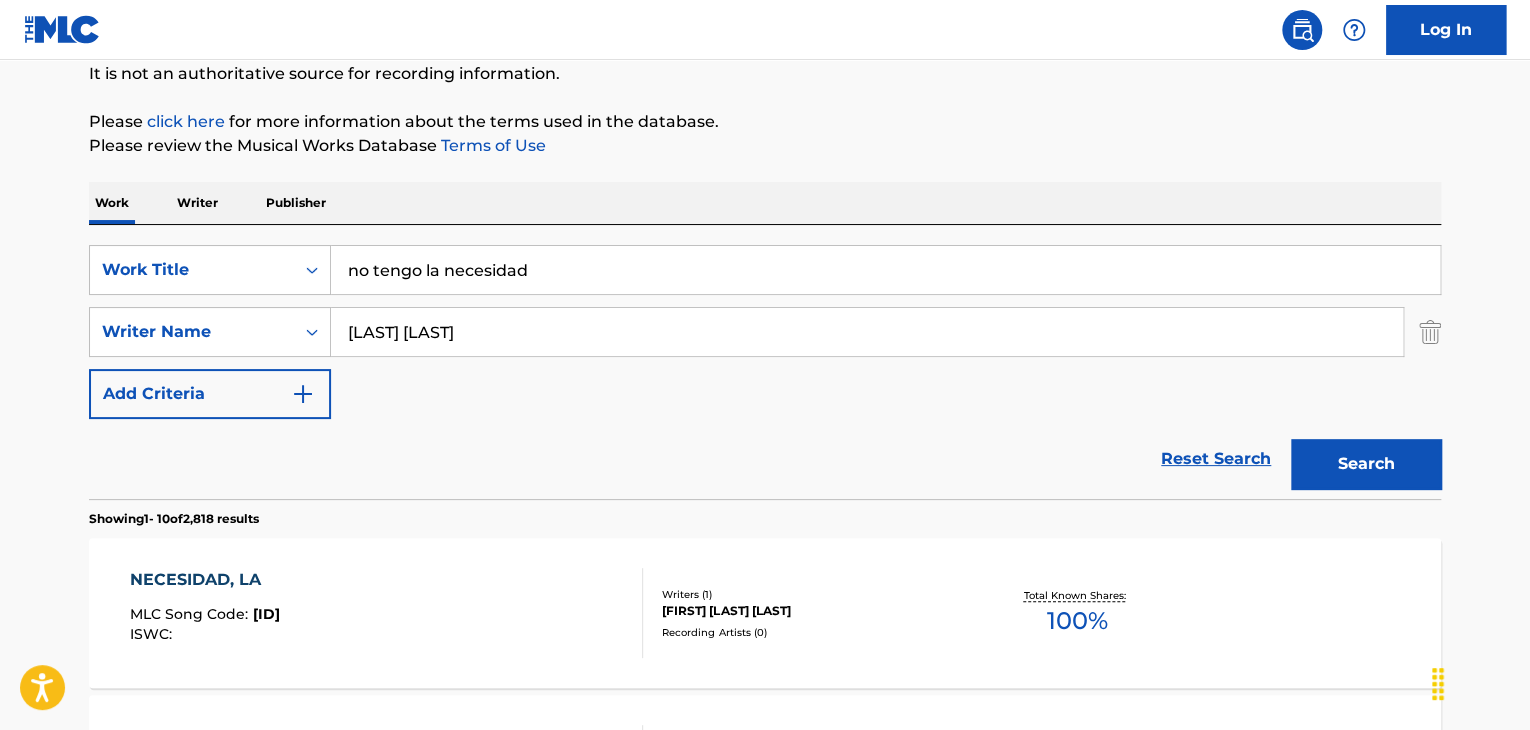 type on "[LAST] [LAST]" 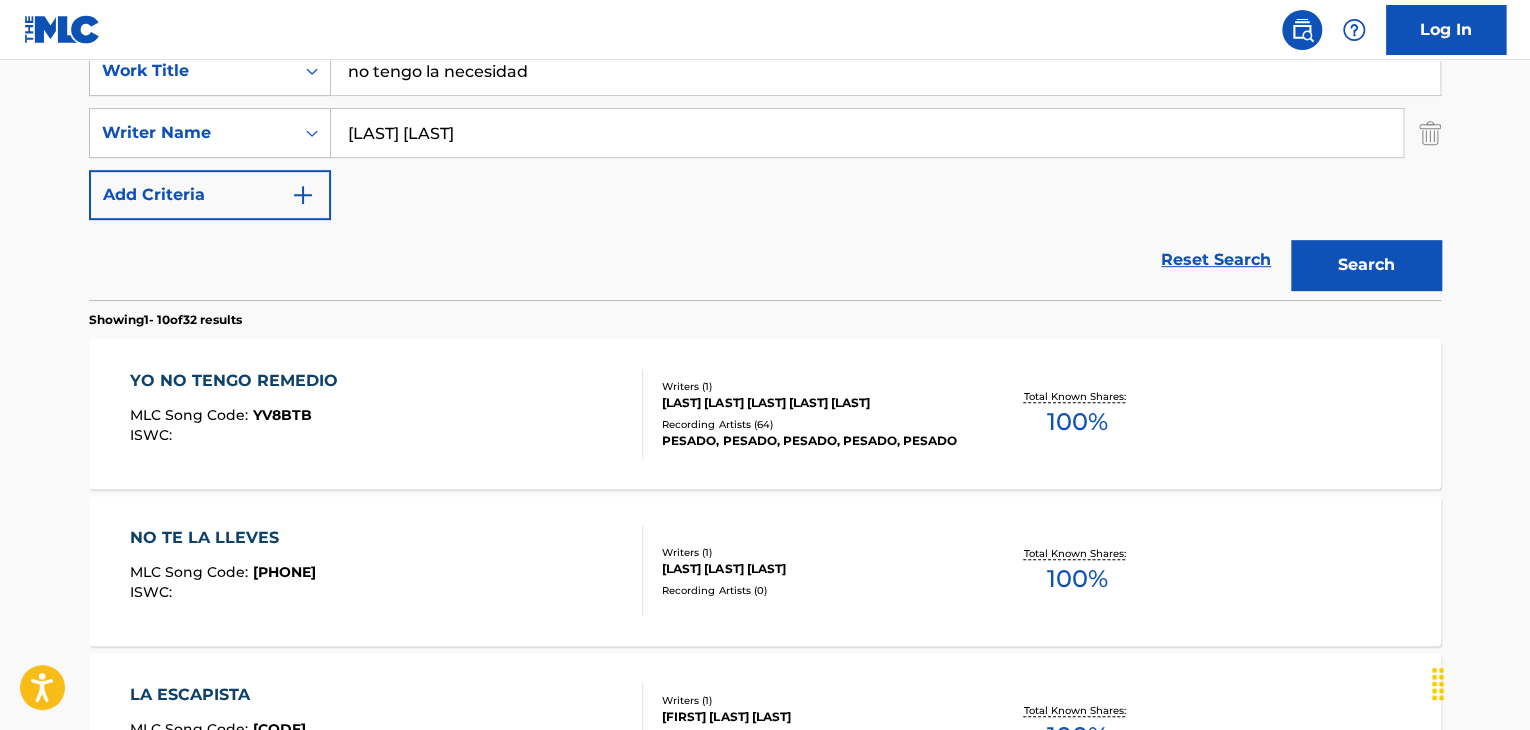 scroll, scrollTop: 400, scrollLeft: 0, axis: vertical 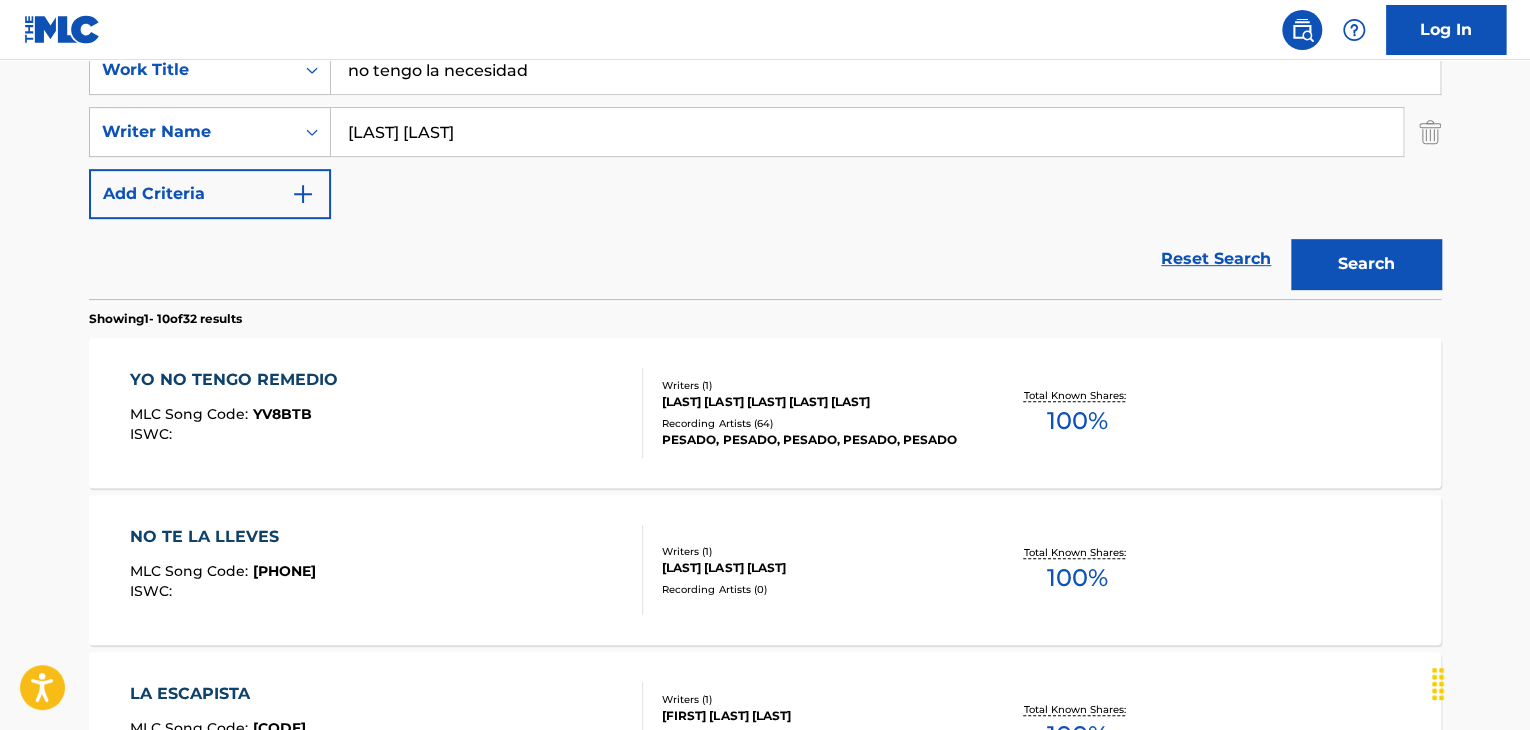 click on "YO NO TENGO REMEDIO MLC Song Code : YV8BTB ISWC :" at bounding box center [239, 413] 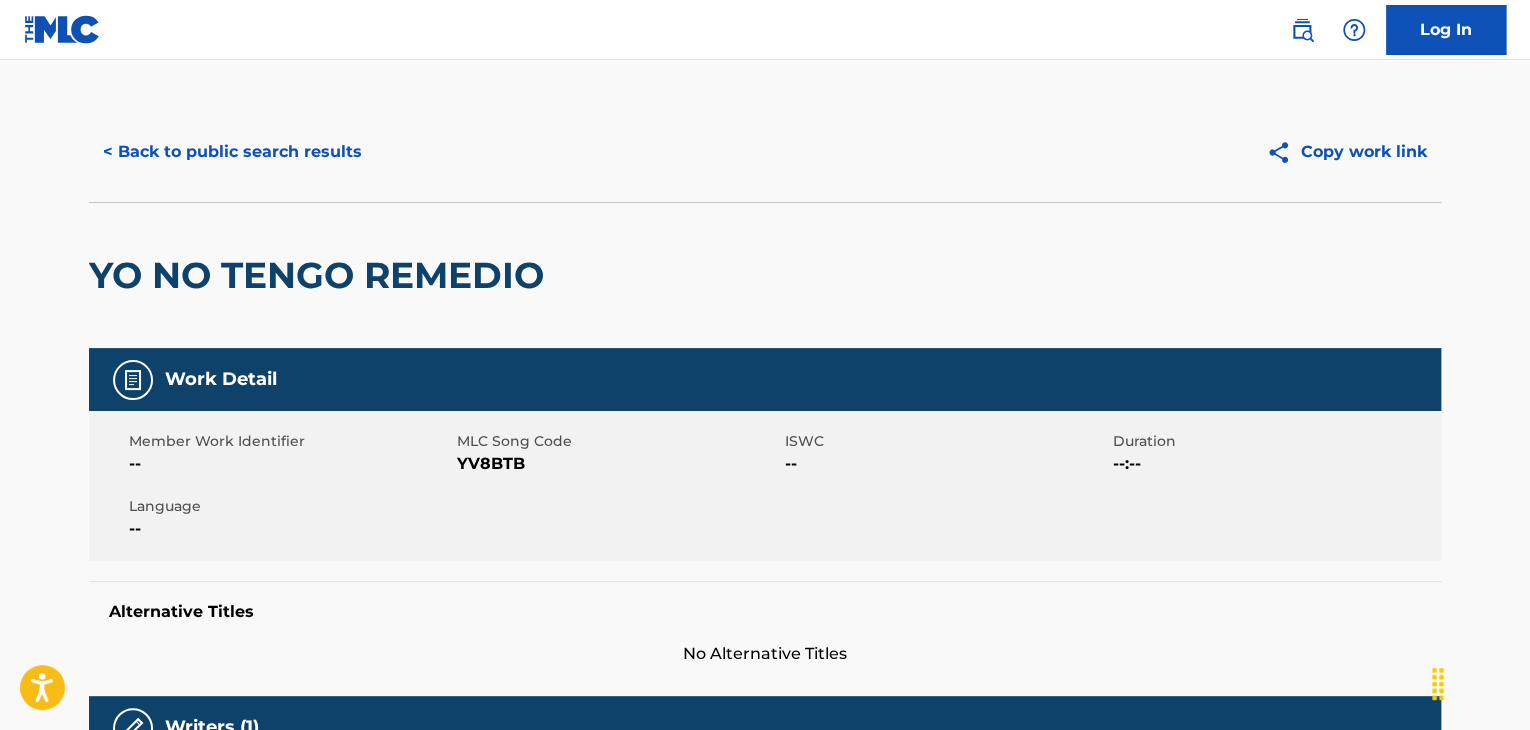 scroll, scrollTop: 0, scrollLeft: 0, axis: both 